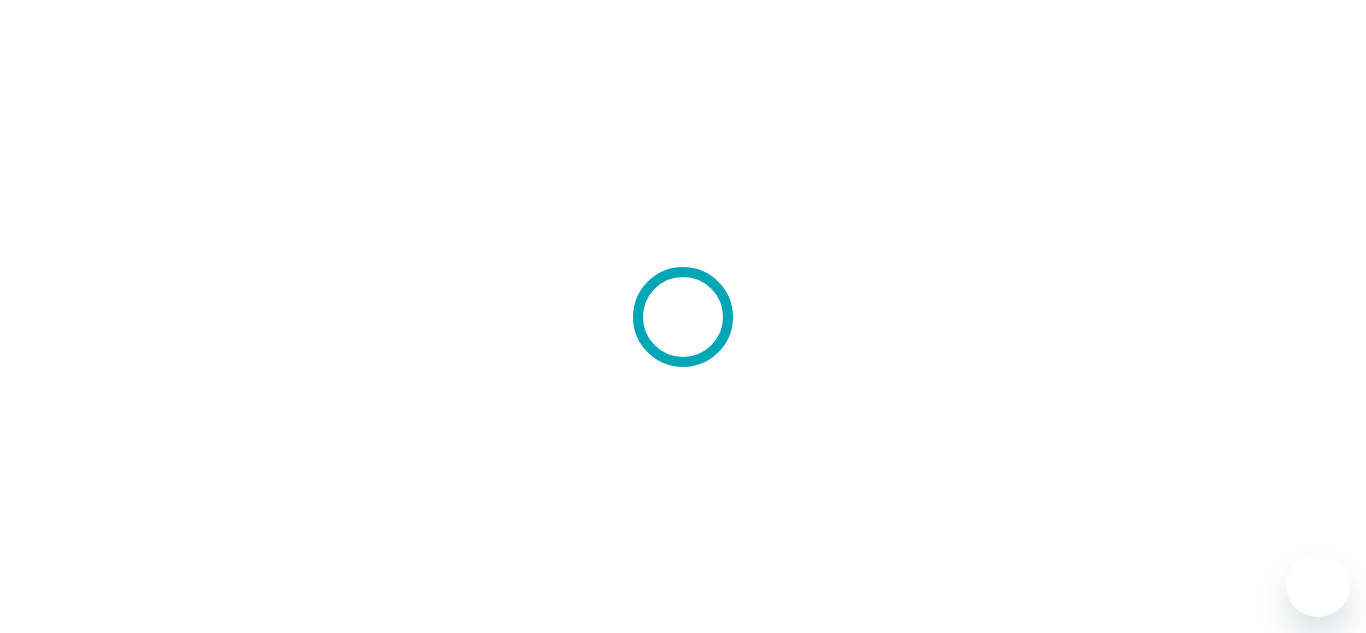 scroll, scrollTop: 0, scrollLeft: 0, axis: both 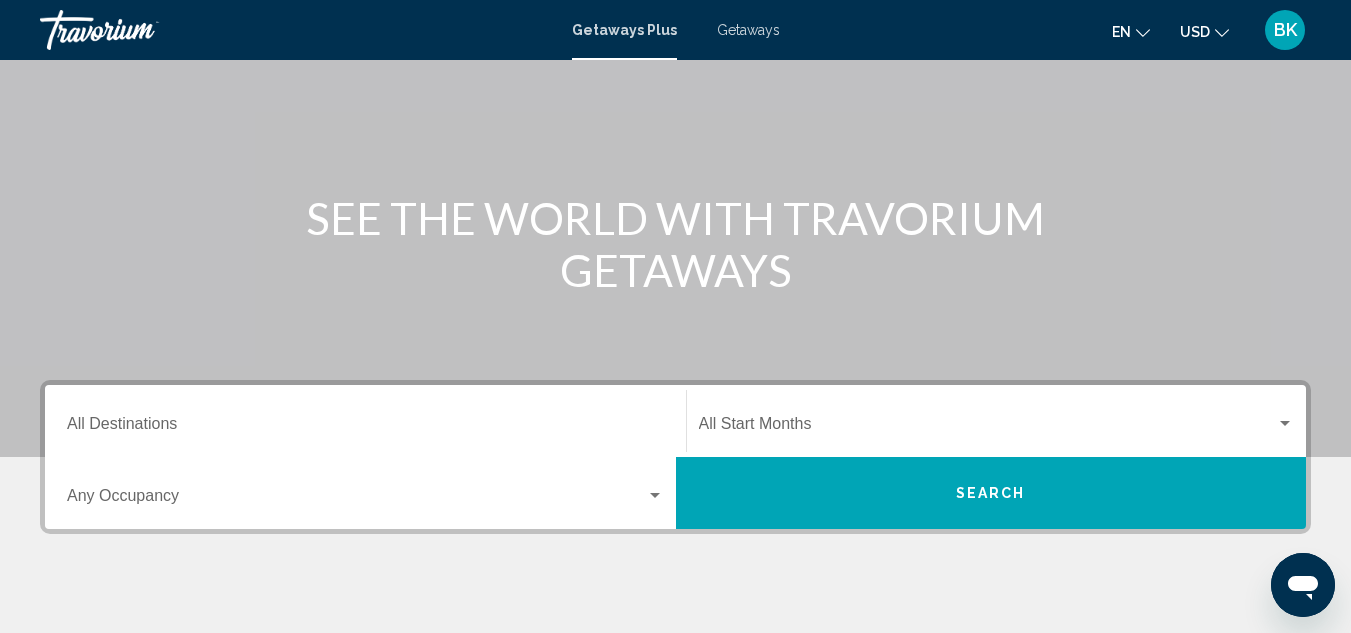 click on "Destination All Destinations" at bounding box center [365, 428] 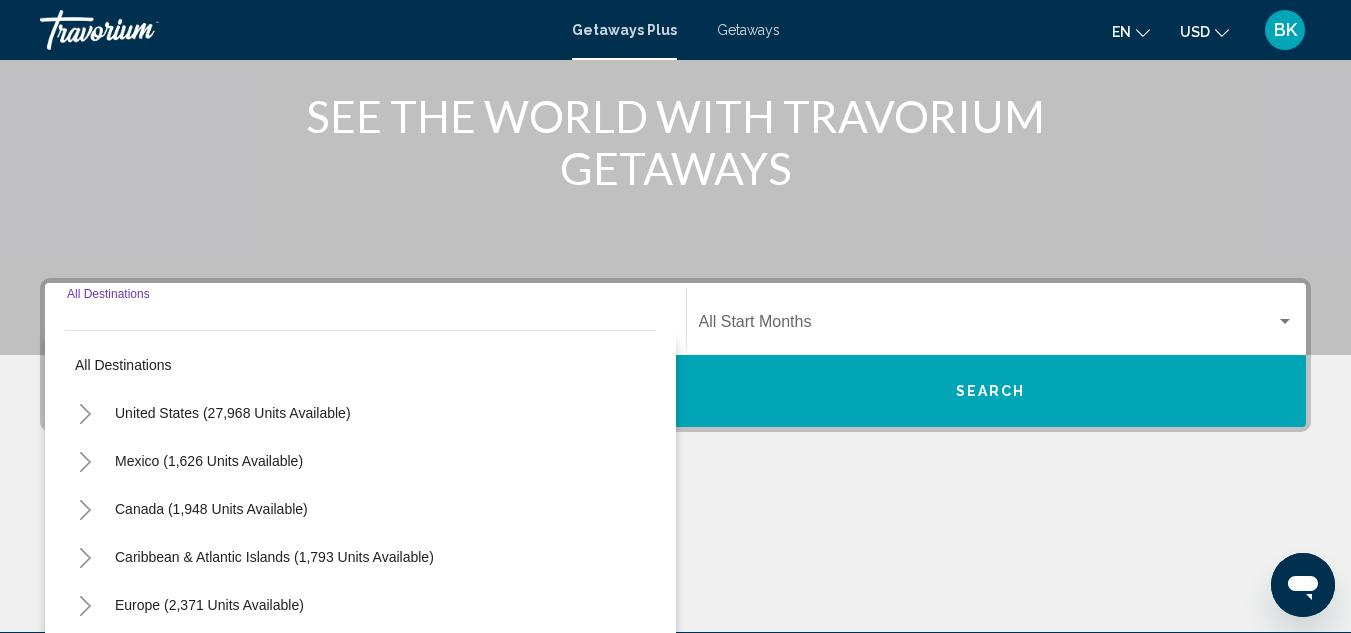 scroll, scrollTop: 458, scrollLeft: 0, axis: vertical 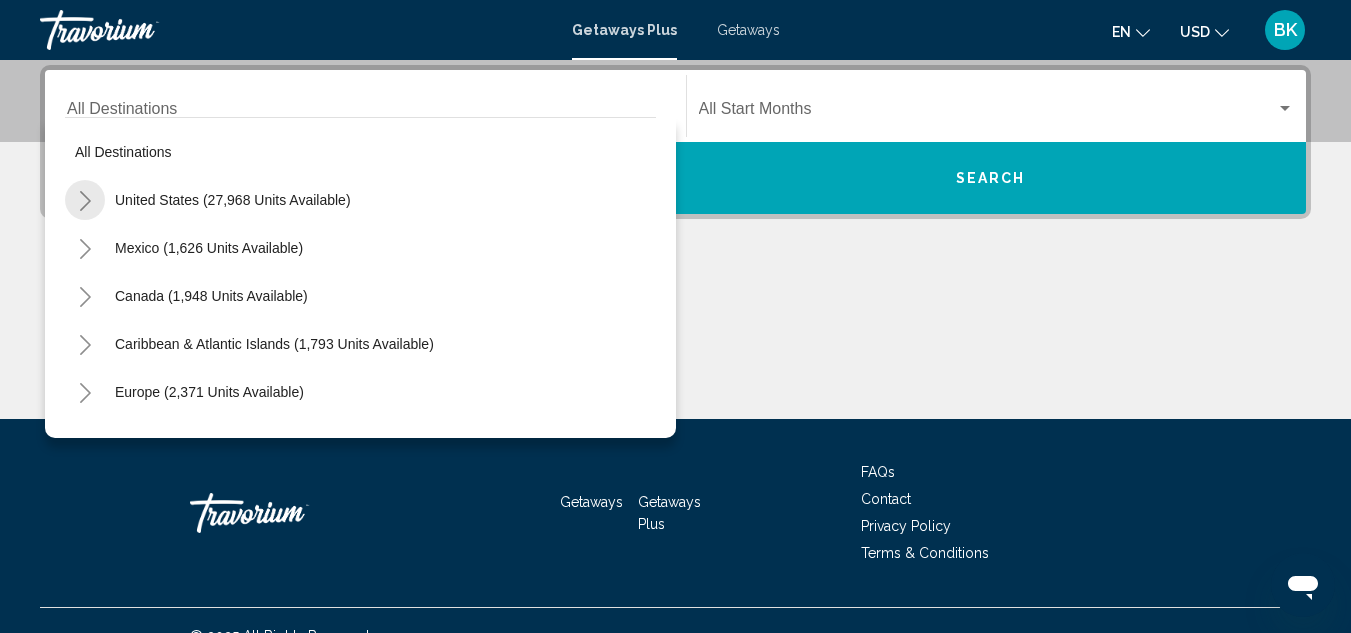 click 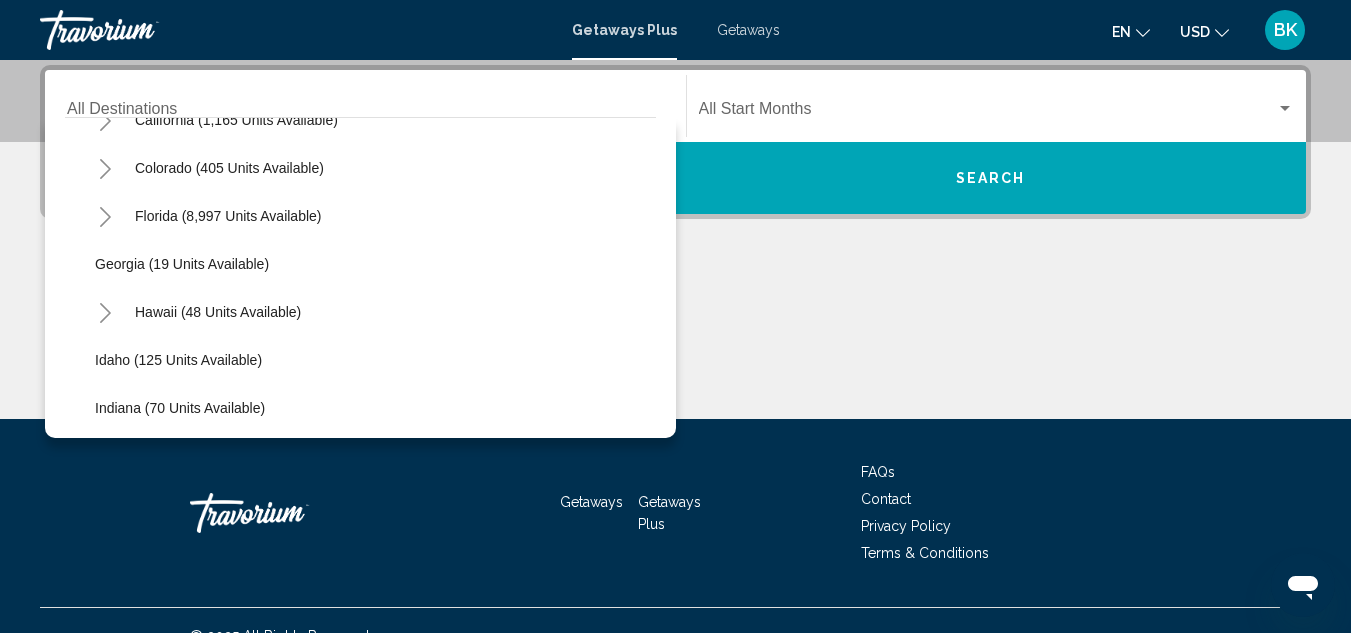 scroll, scrollTop: 225, scrollLeft: 0, axis: vertical 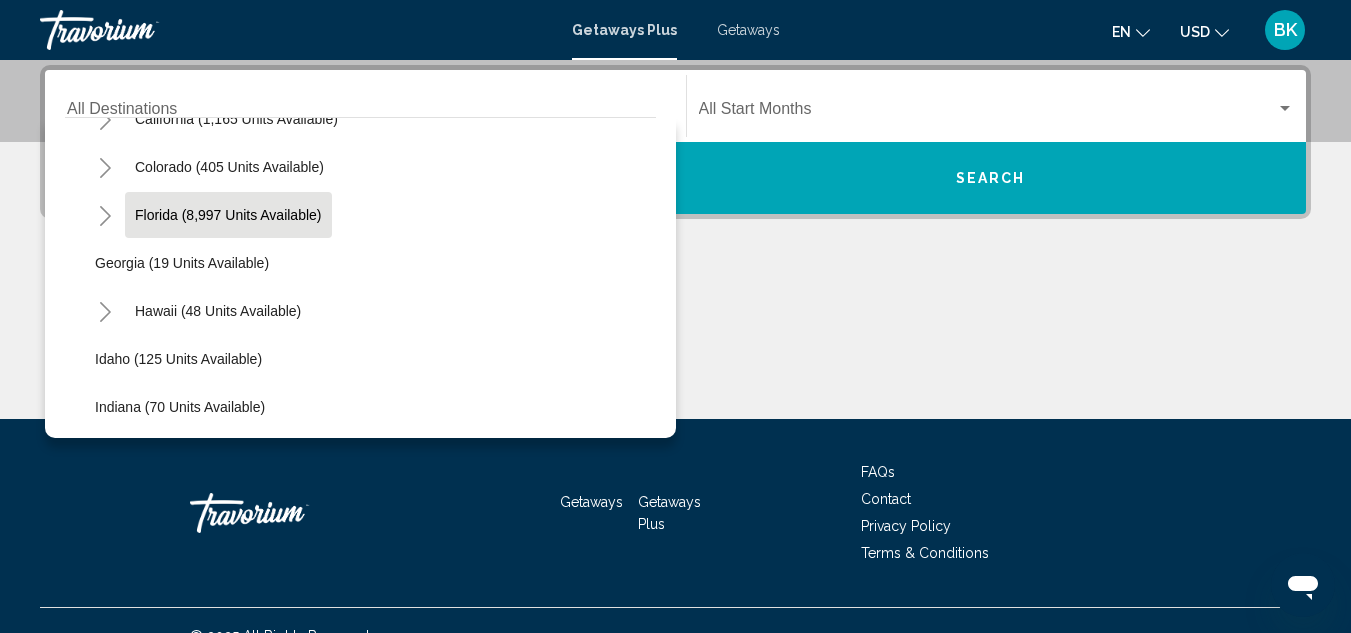 click on "Florida (8,997 units available)" 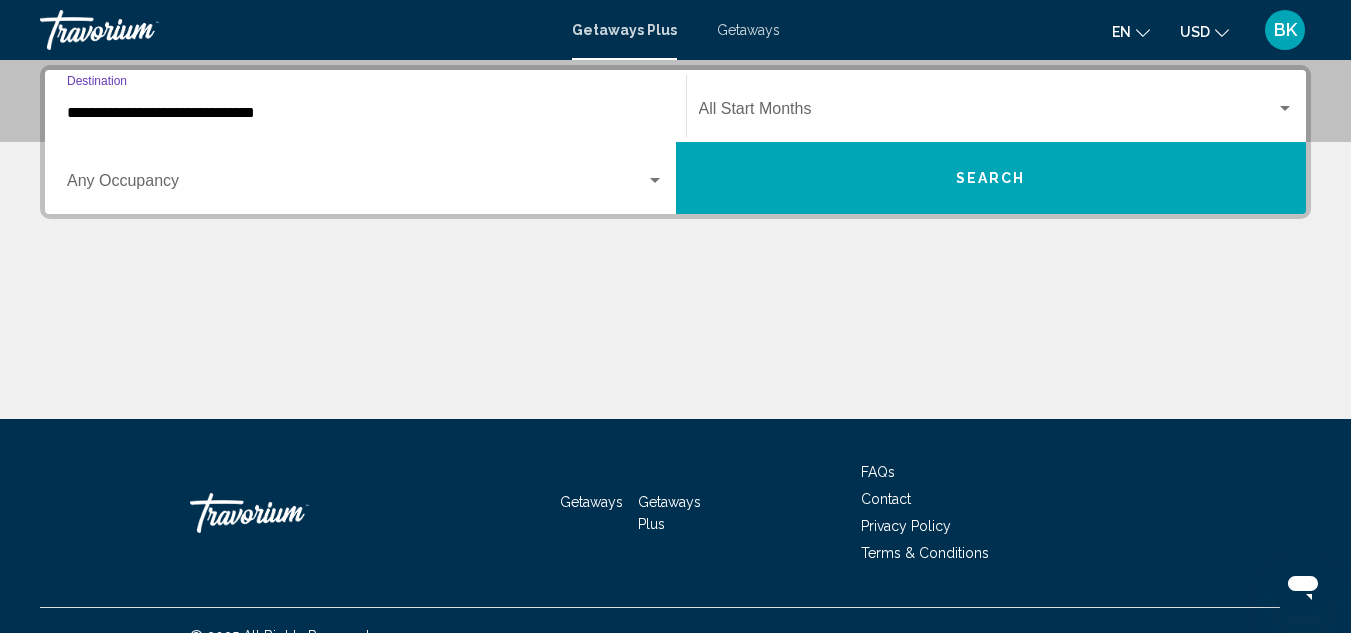 click at bounding box center (988, 113) 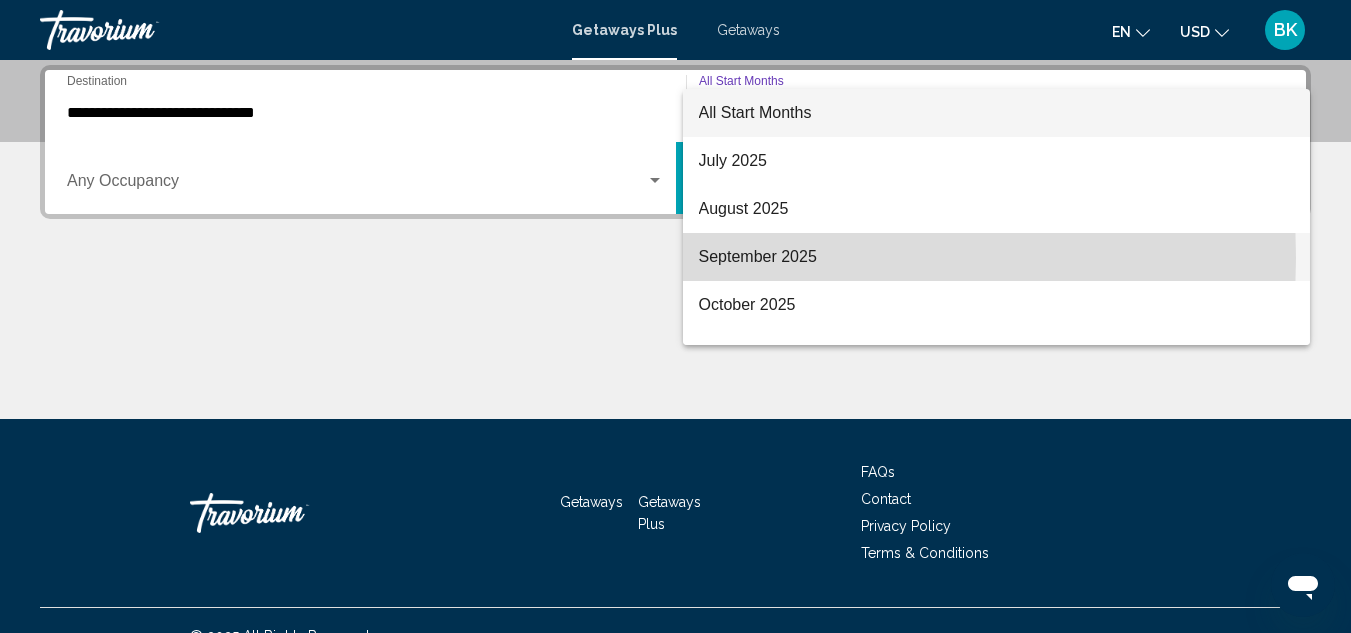 click on "September 2025" at bounding box center (997, 257) 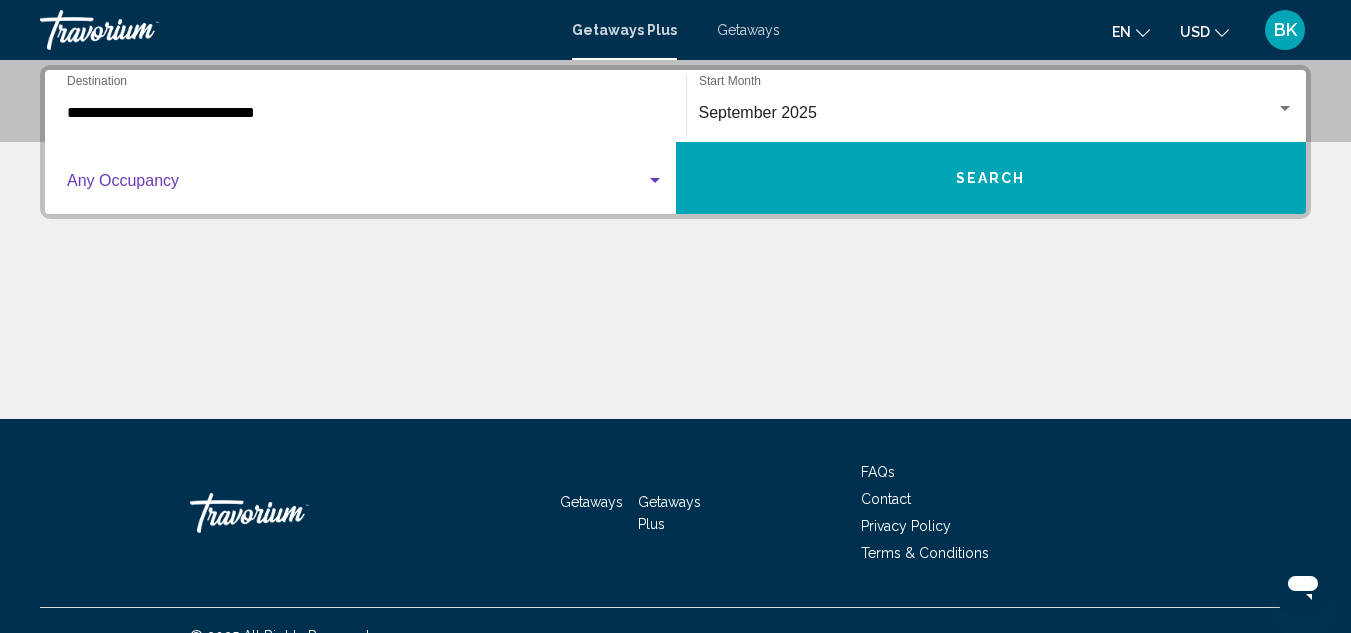 click at bounding box center (356, 185) 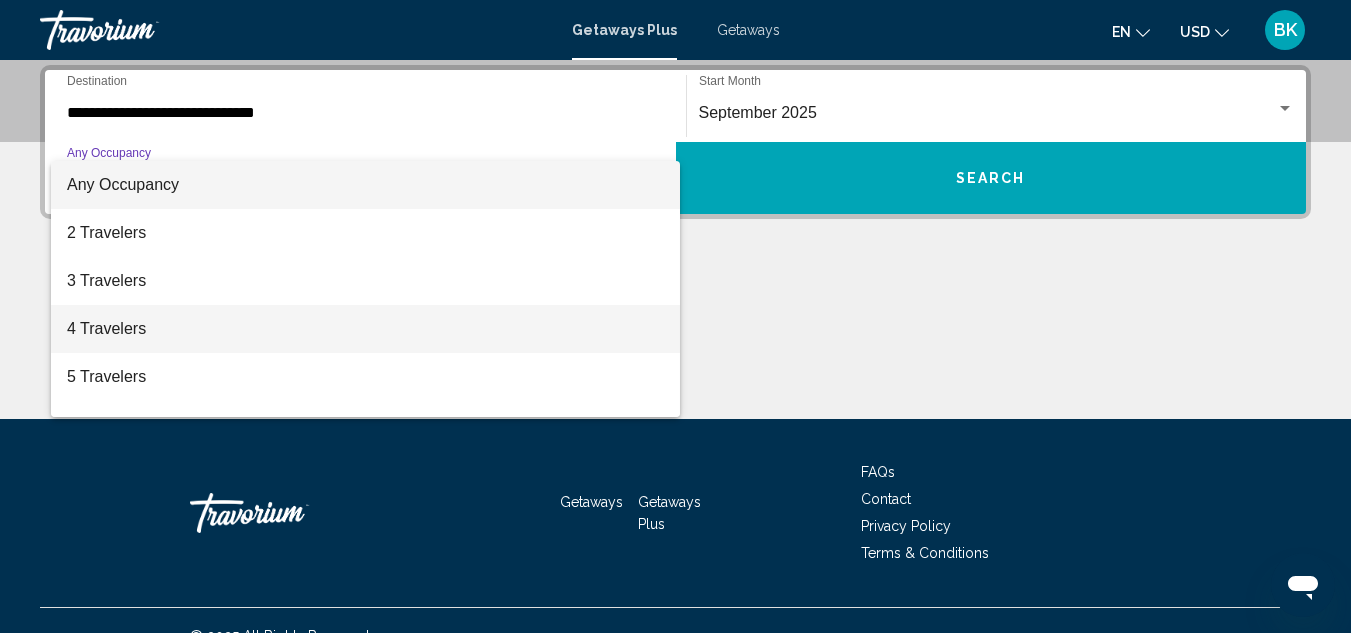 scroll, scrollTop: 73, scrollLeft: 0, axis: vertical 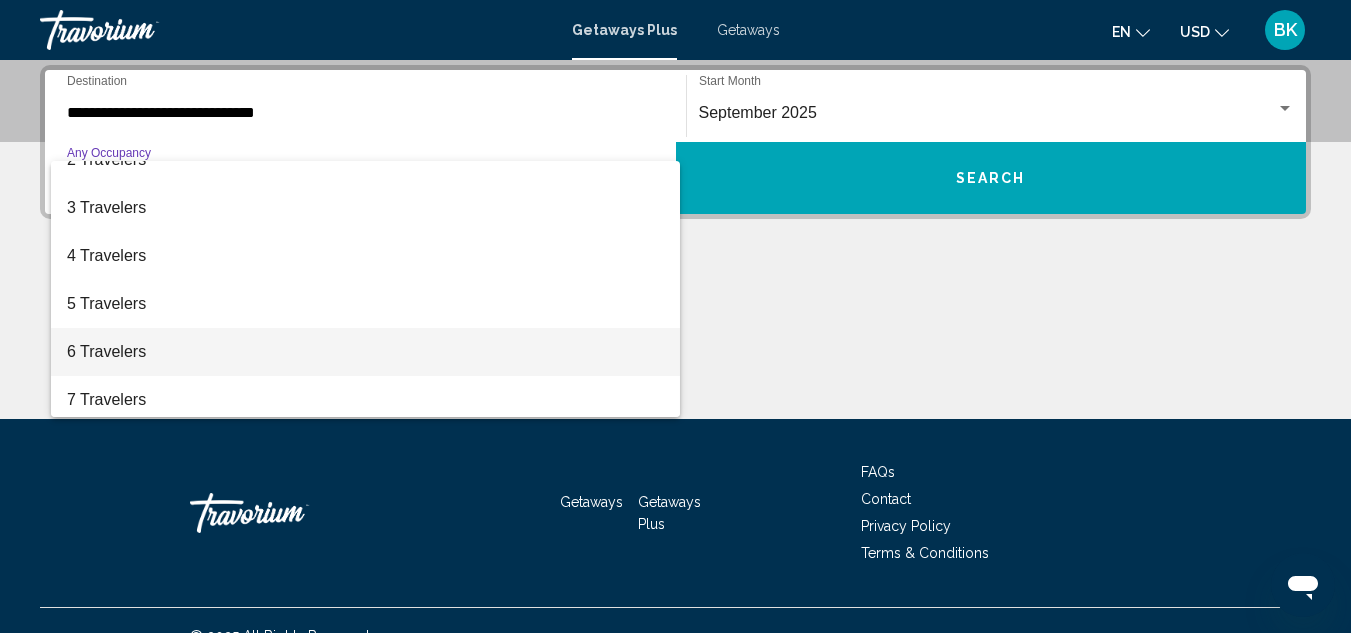 click on "6 Travelers" at bounding box center [365, 352] 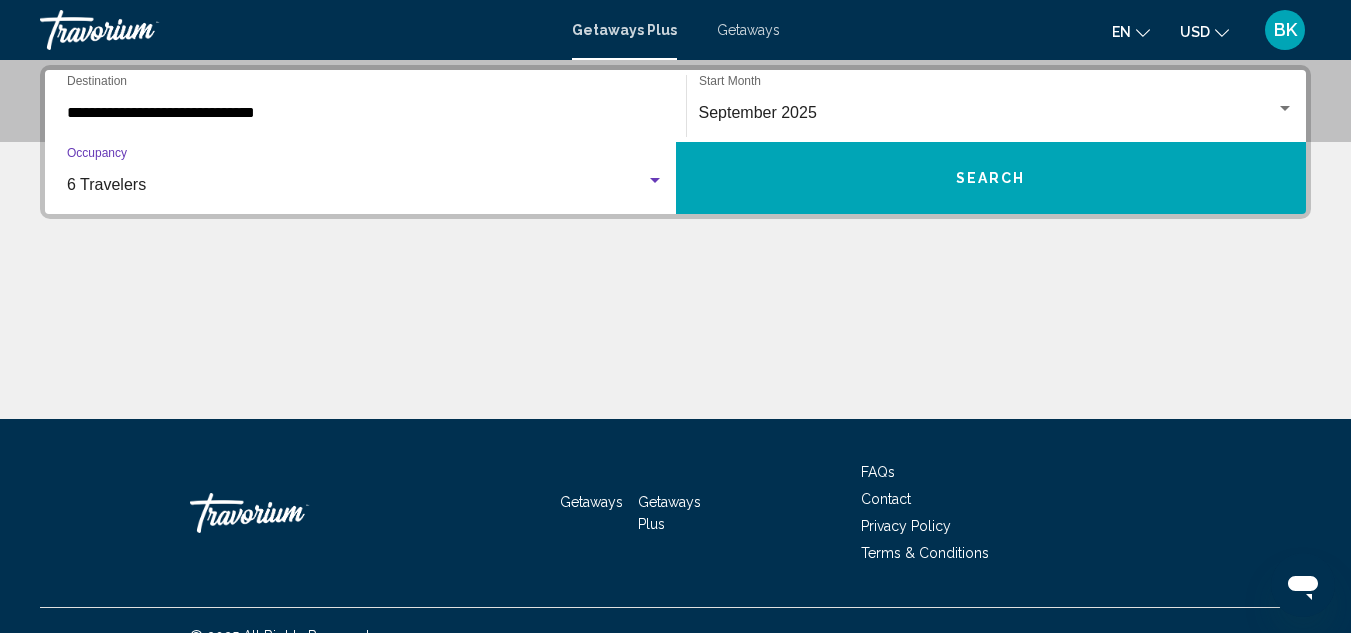 click on "Search" at bounding box center (991, 178) 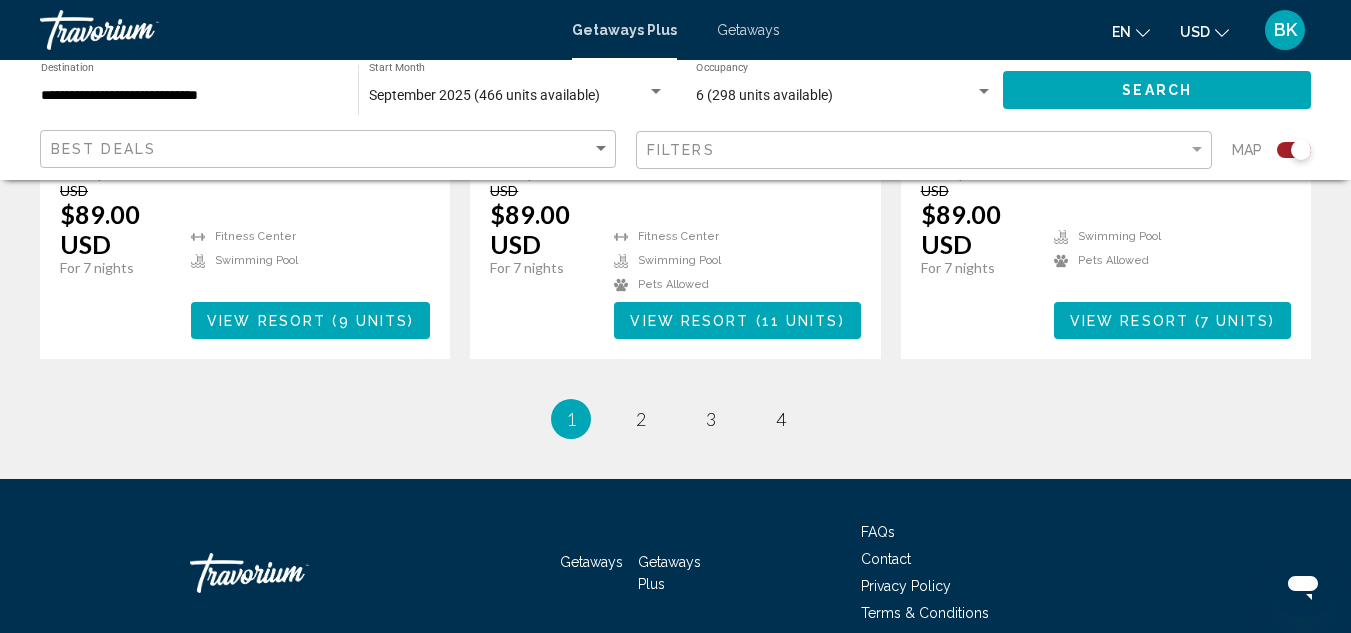 scroll, scrollTop: 3470, scrollLeft: 0, axis: vertical 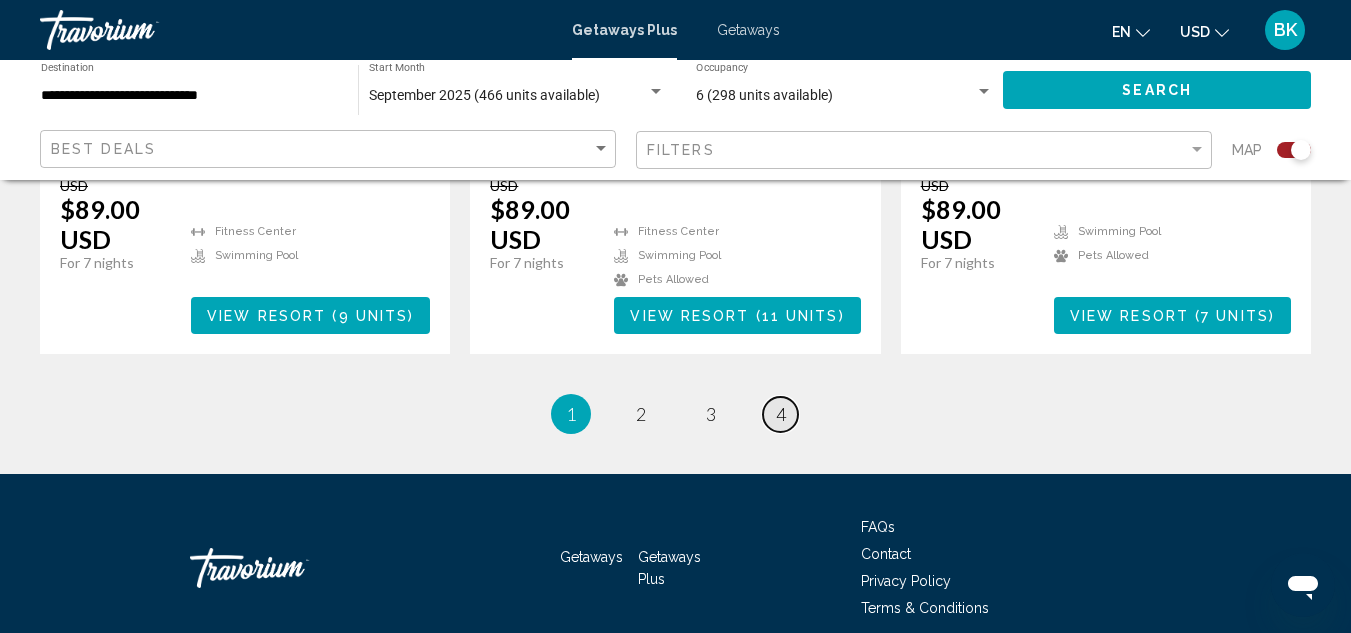 click on "4" at bounding box center (781, 414) 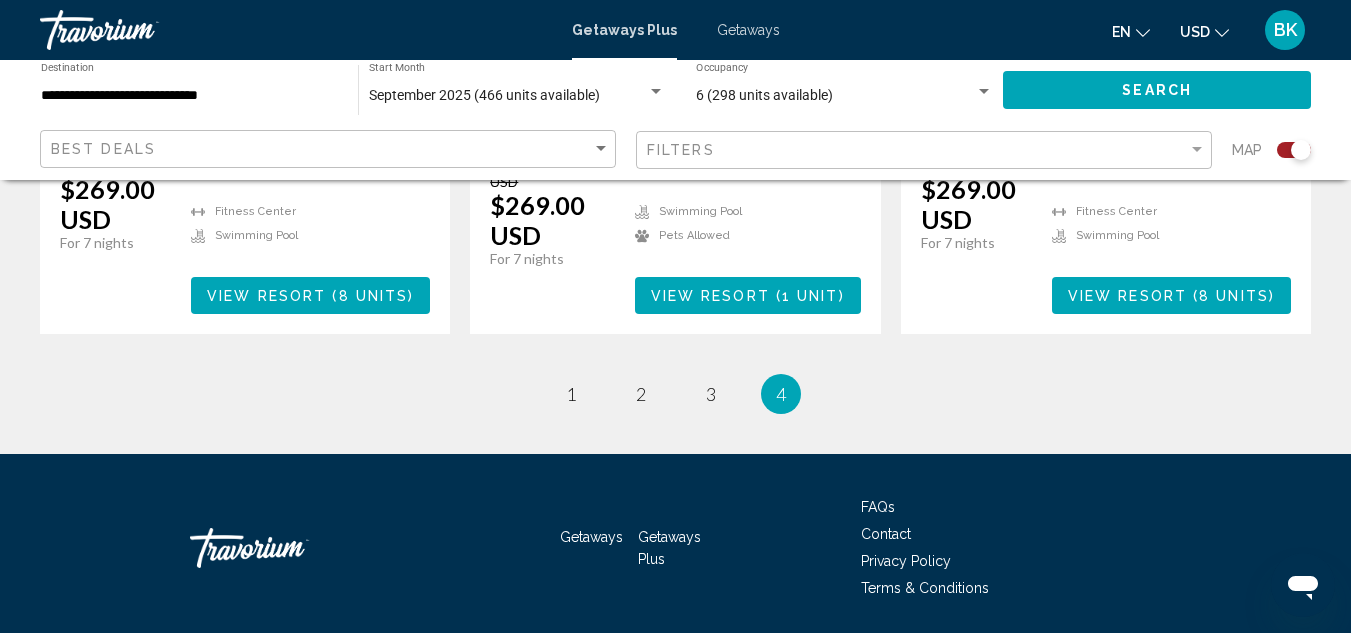 scroll, scrollTop: 3410, scrollLeft: 0, axis: vertical 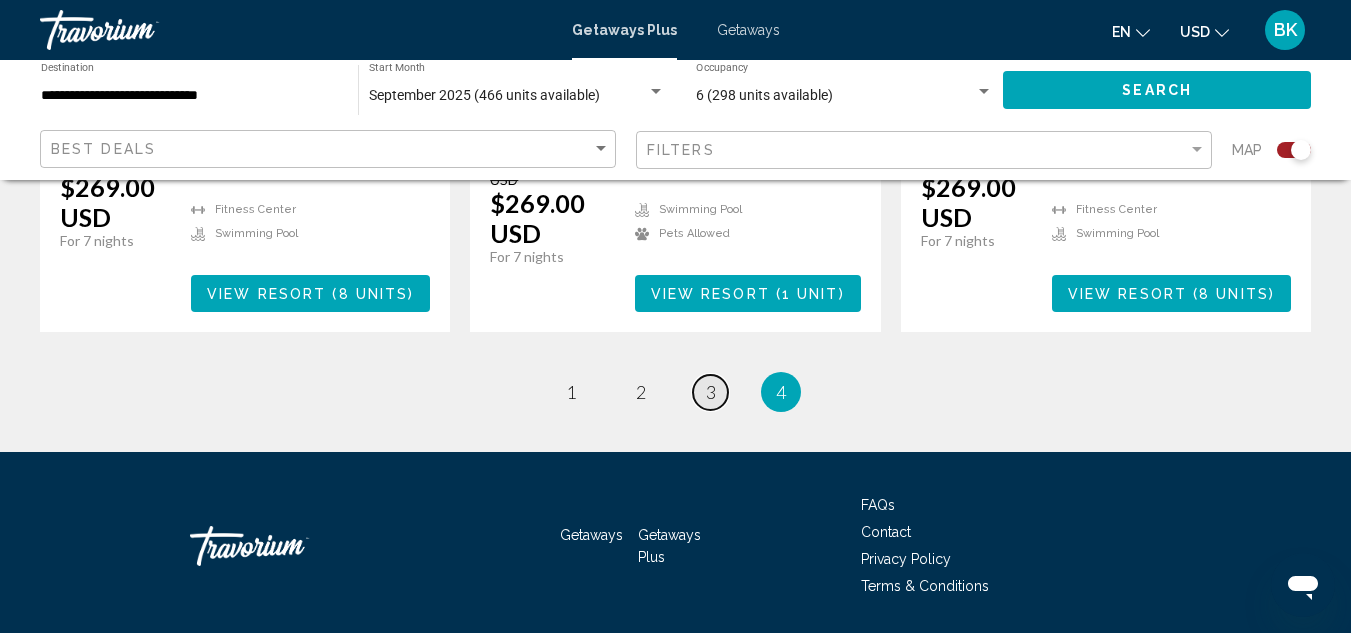 click on "3" at bounding box center (711, 392) 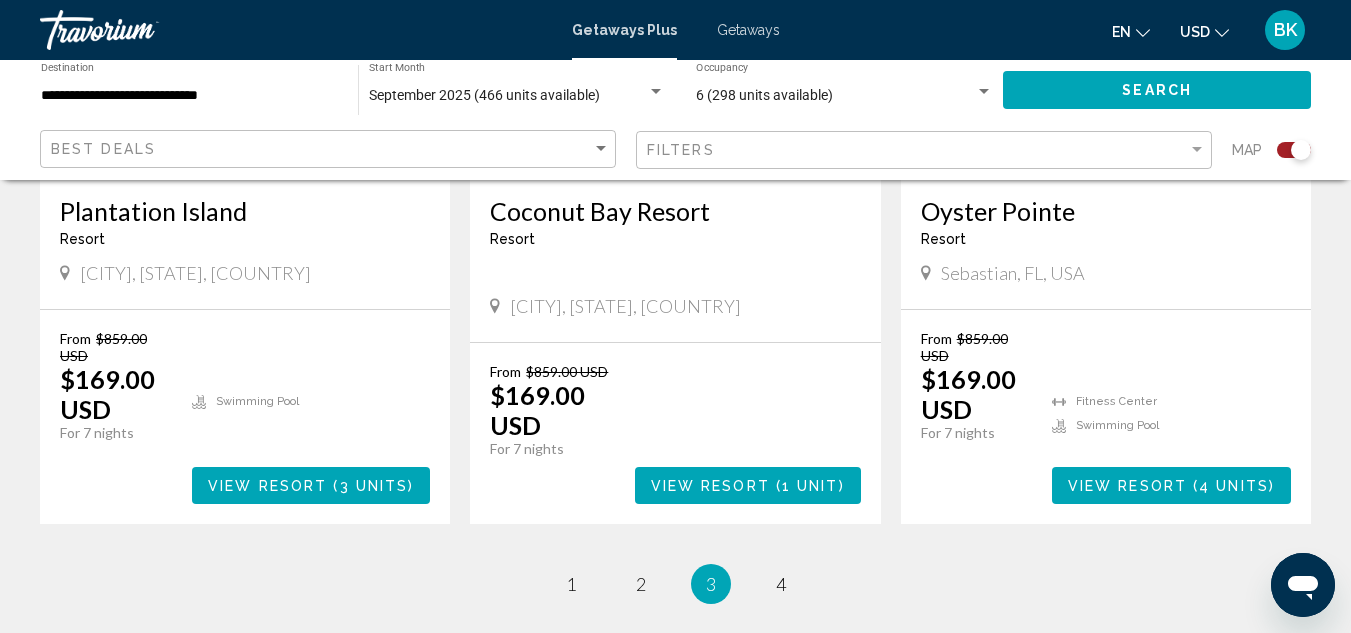 scroll, scrollTop: 3219, scrollLeft: 0, axis: vertical 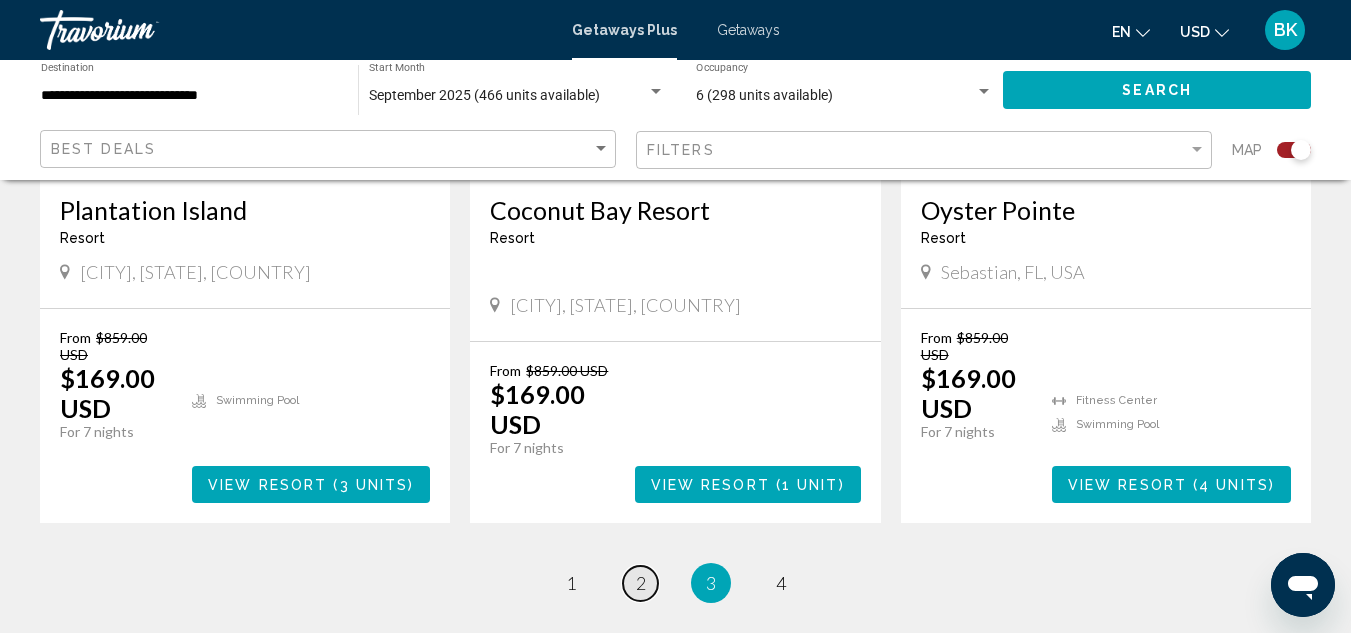 click on "2" at bounding box center [641, 583] 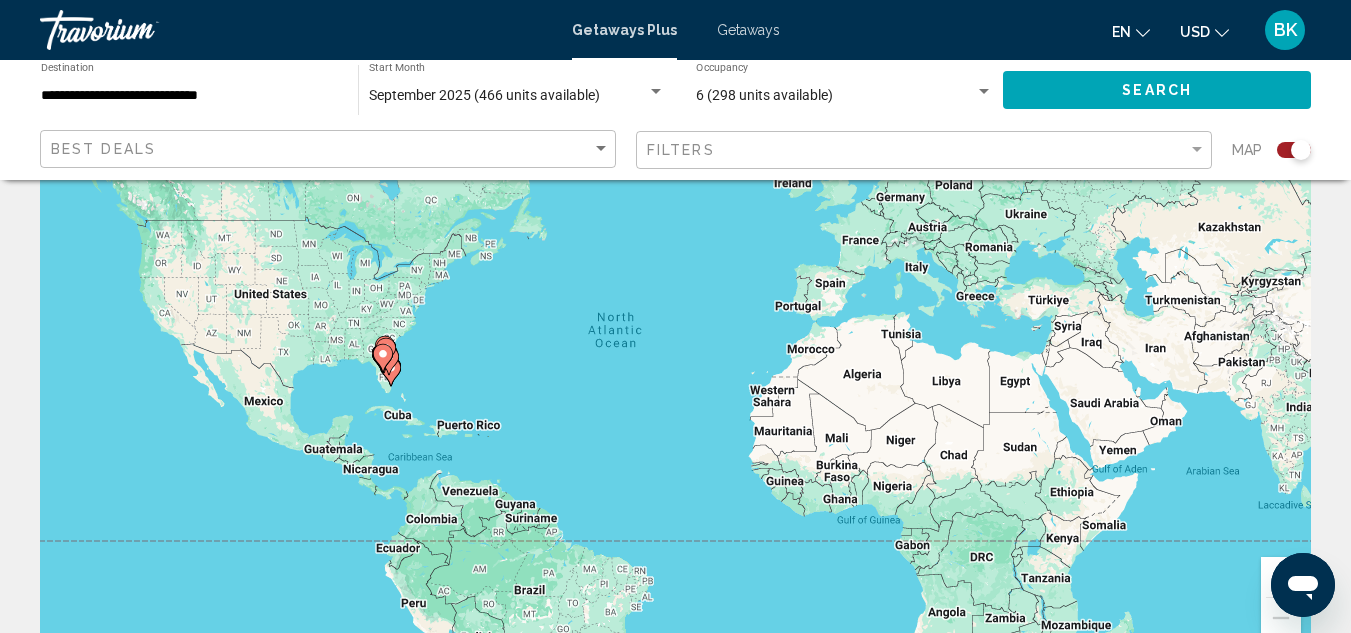 scroll, scrollTop: 0, scrollLeft: 0, axis: both 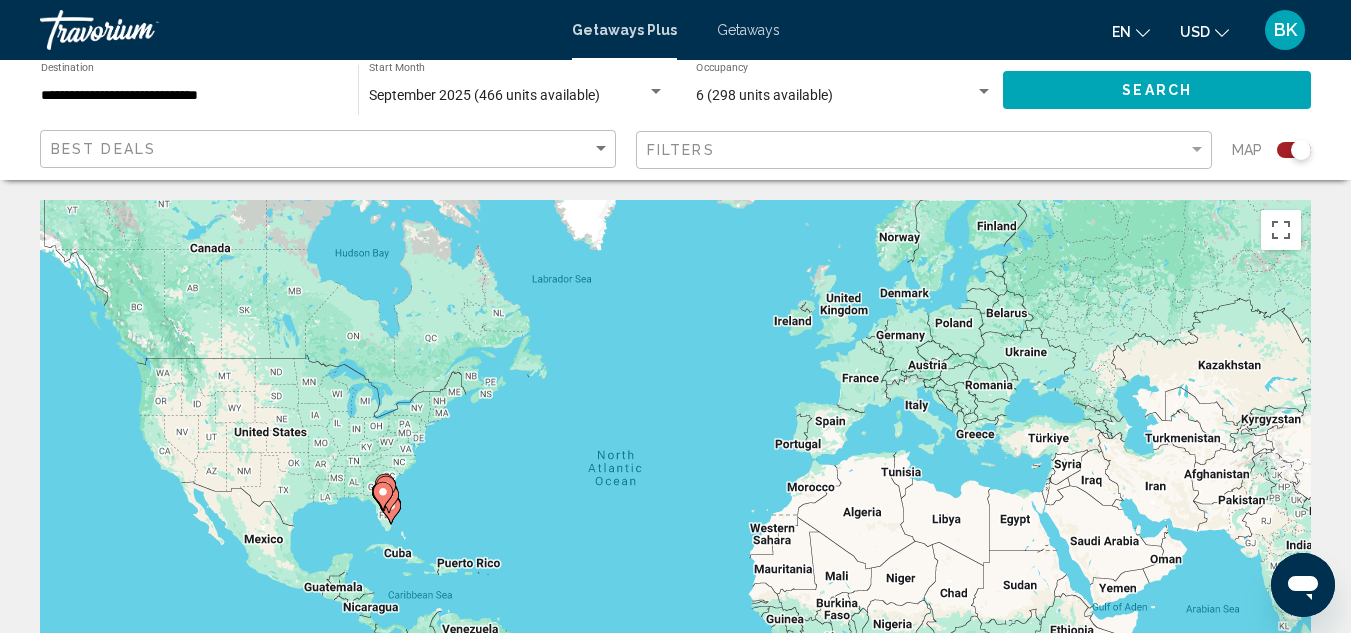click on "September 2025 (466 units available) Start Month All Start Months" 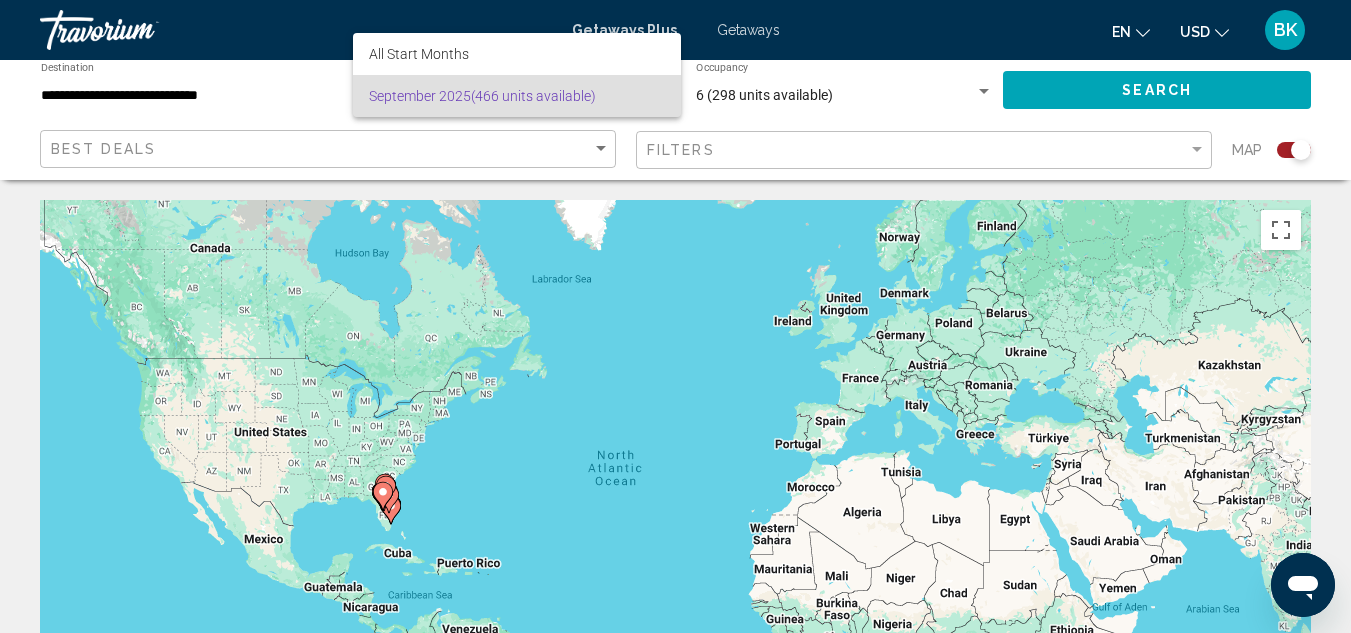 click at bounding box center (675, 316) 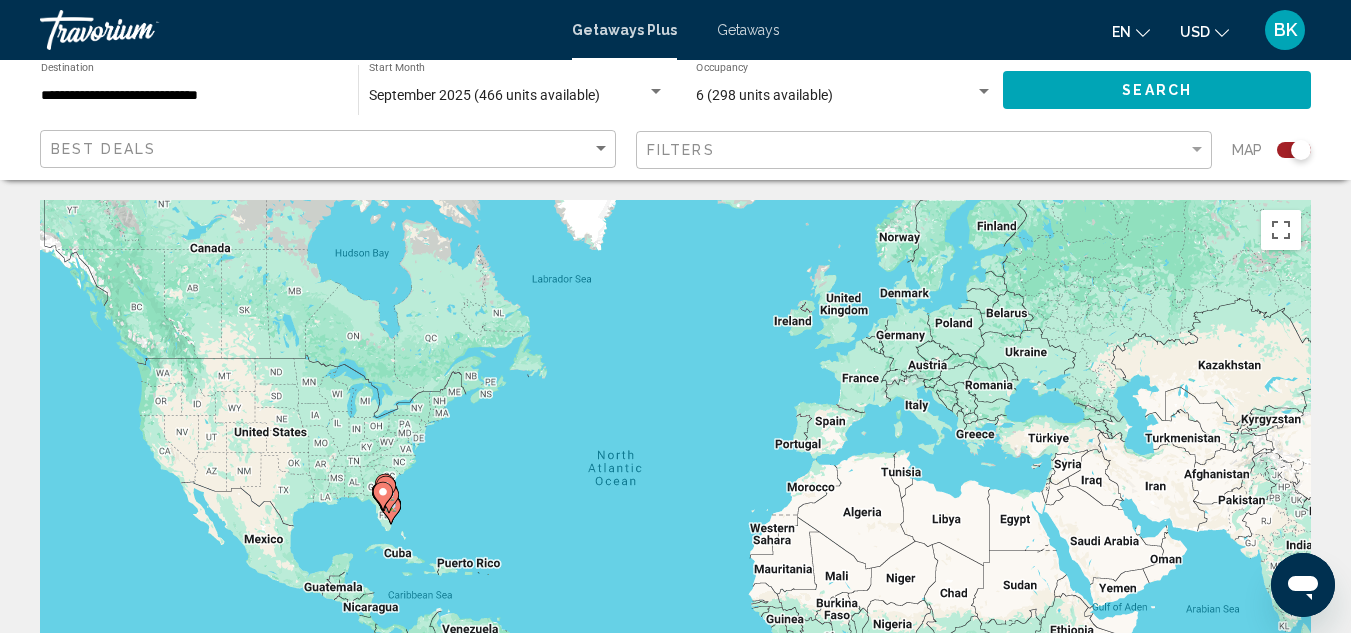 click on "**********" 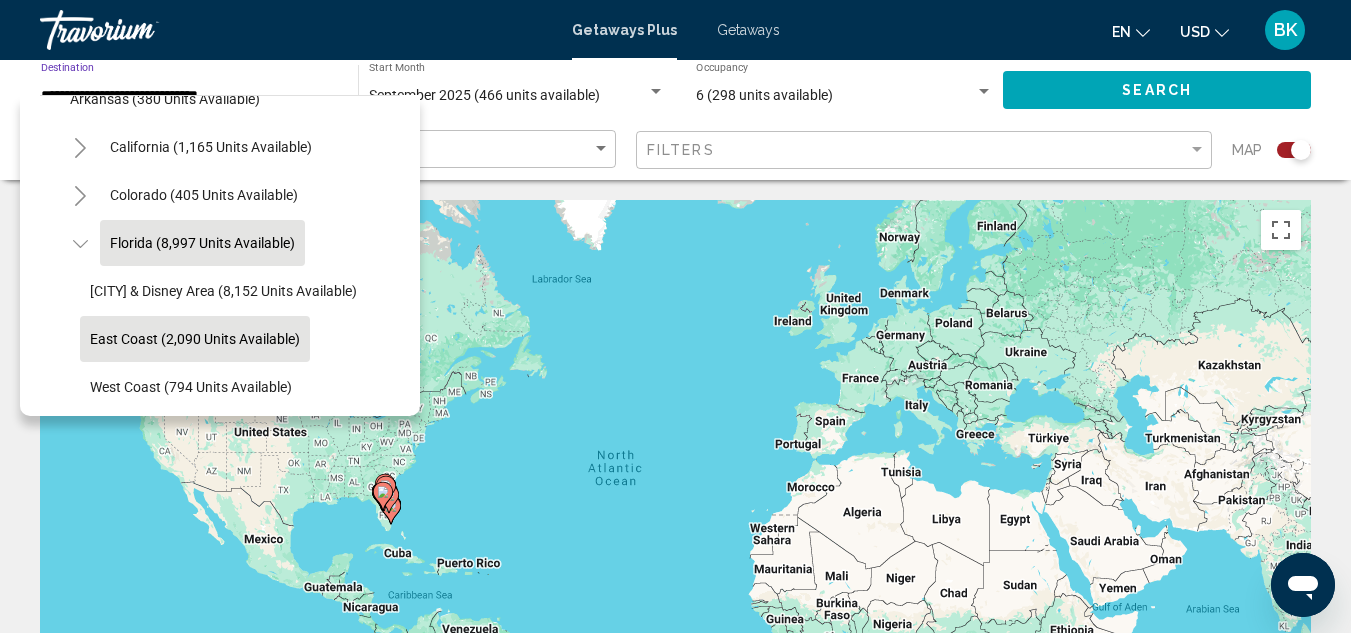 scroll, scrollTop: 208, scrollLeft: 0, axis: vertical 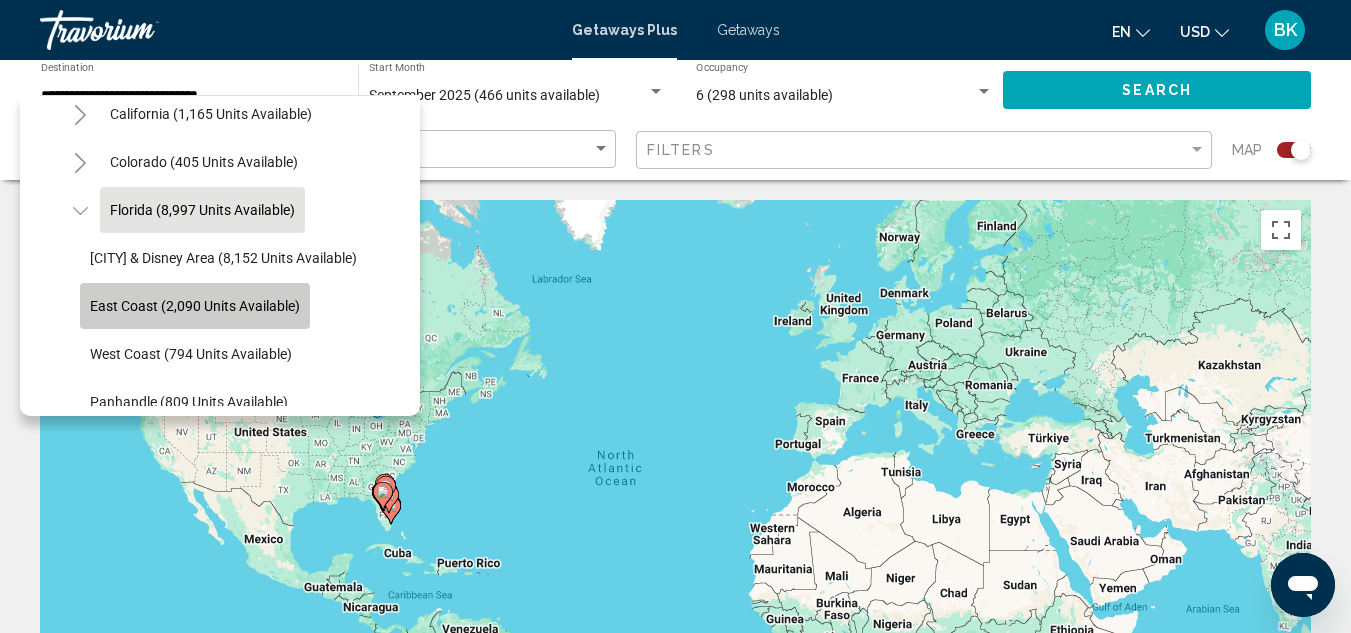 click on "East Coast (2,090 units available)" 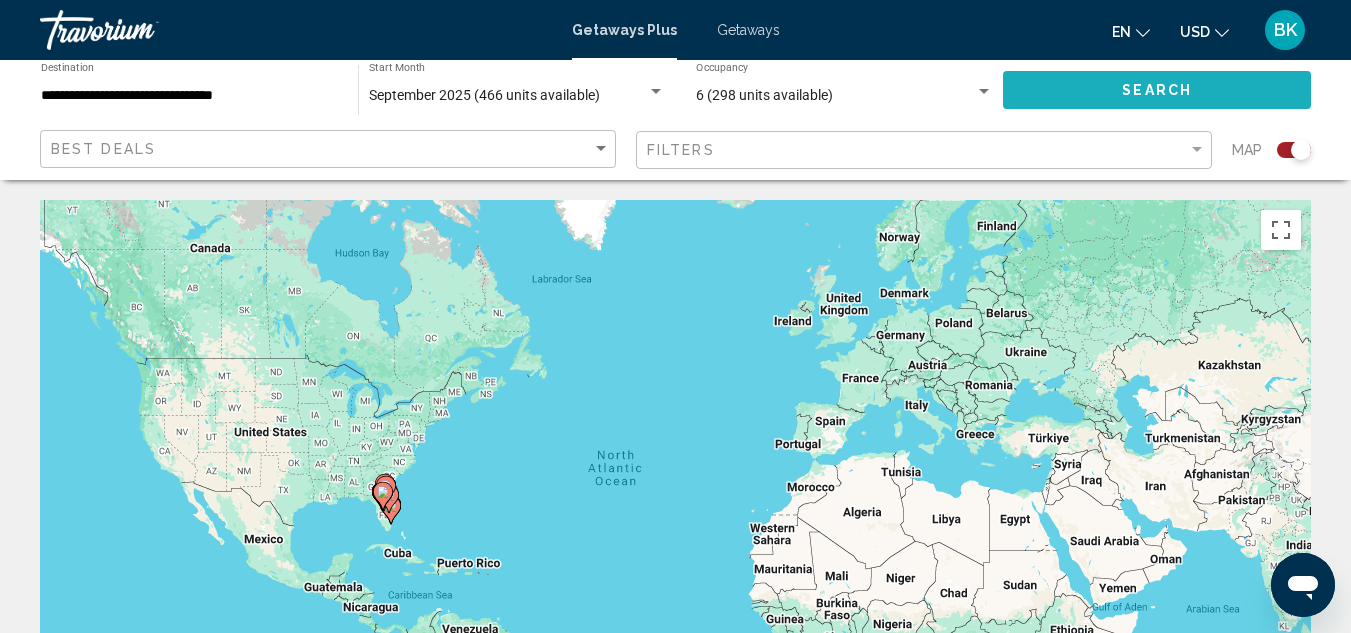 click on "Search" 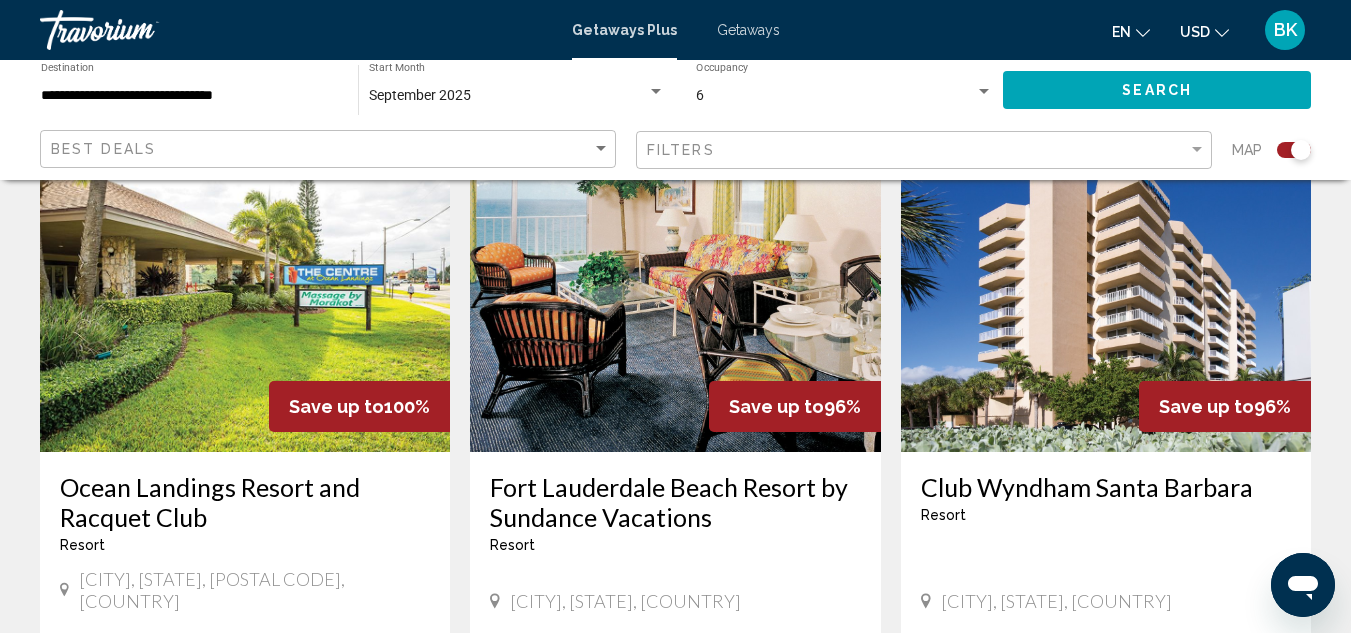 scroll, scrollTop: 761, scrollLeft: 0, axis: vertical 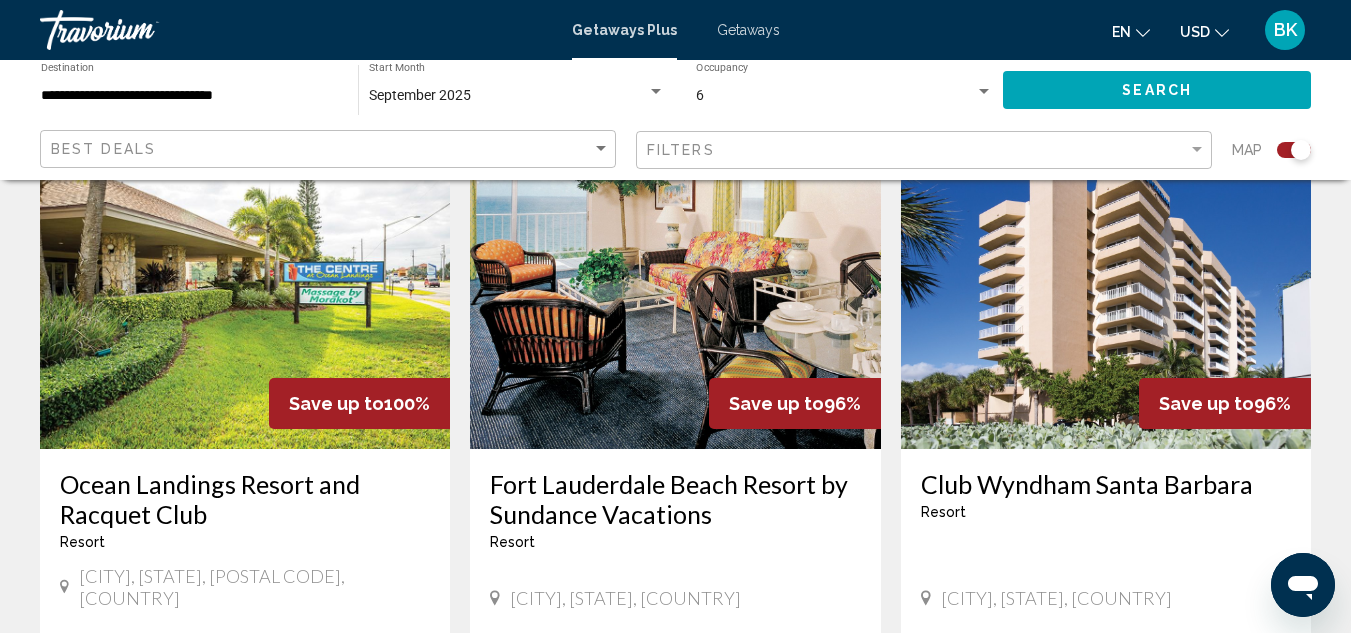 click at bounding box center [675, 289] 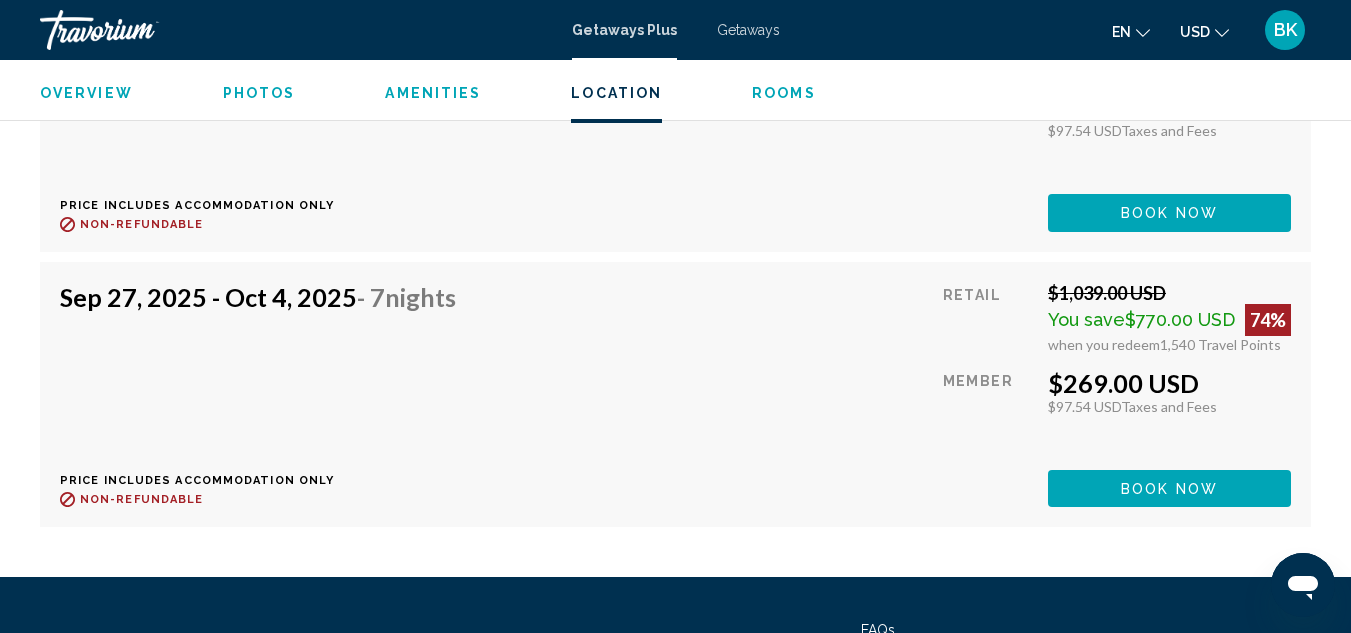 scroll, scrollTop: 7304, scrollLeft: 0, axis: vertical 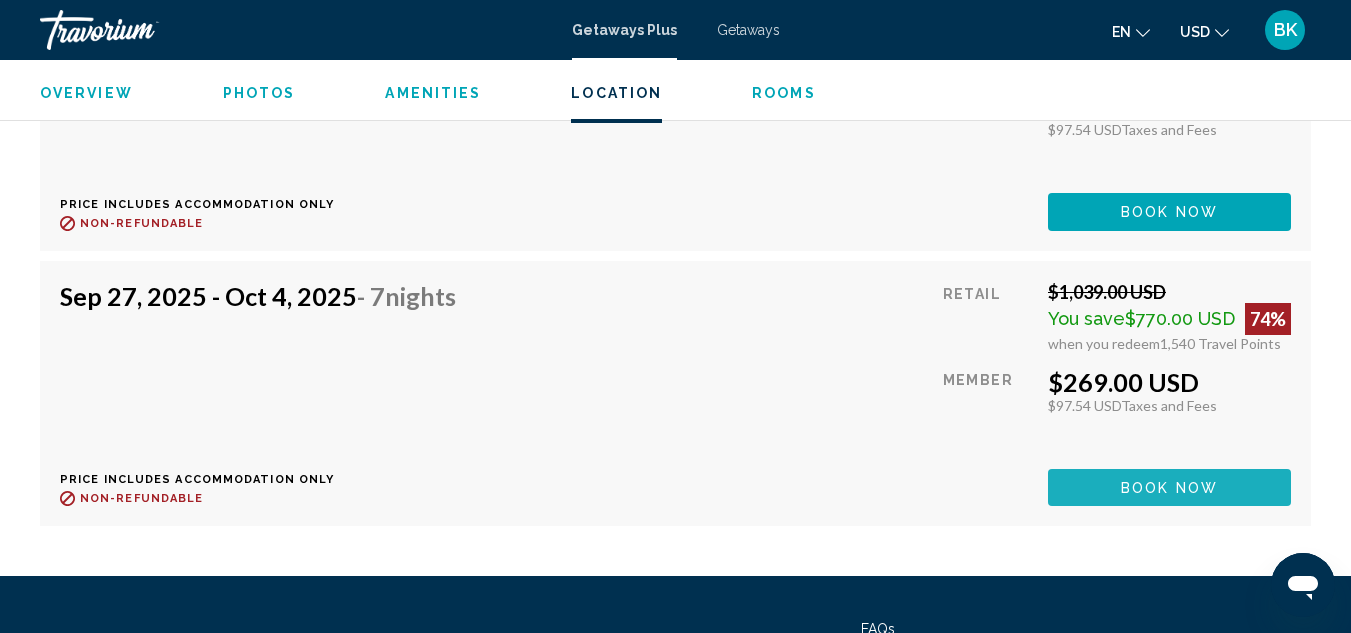 click on "Book now" at bounding box center [1169, 488] 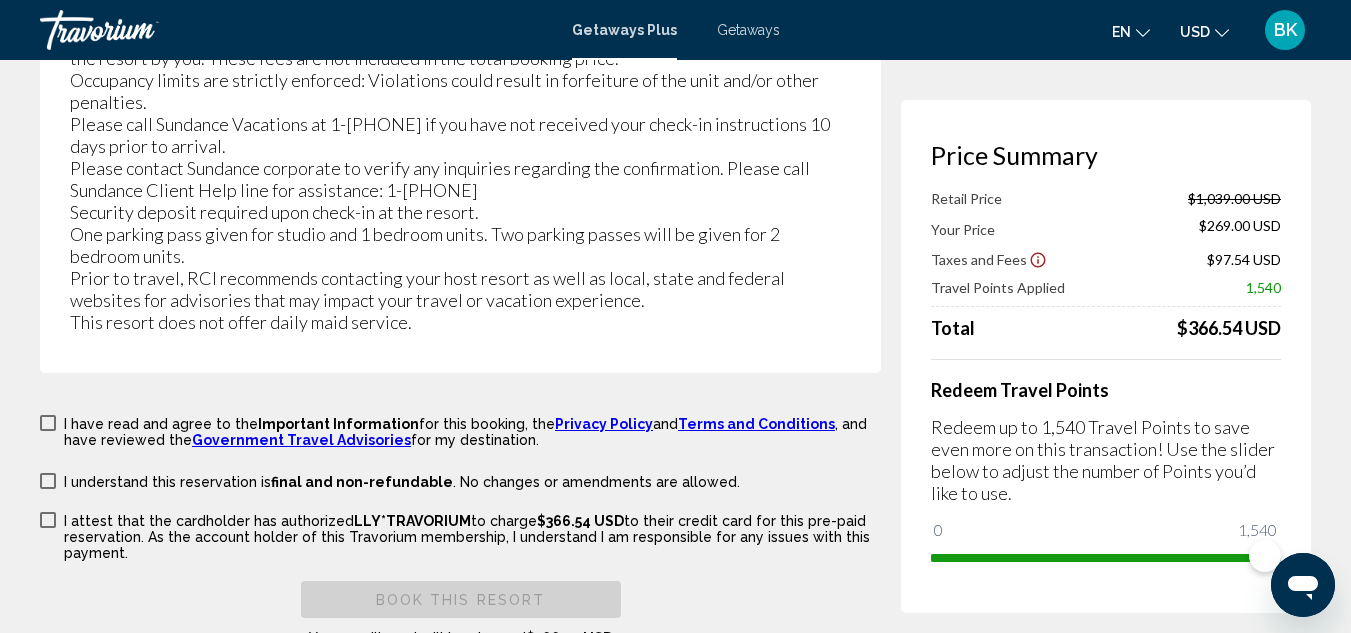 scroll, scrollTop: 4017, scrollLeft: 0, axis: vertical 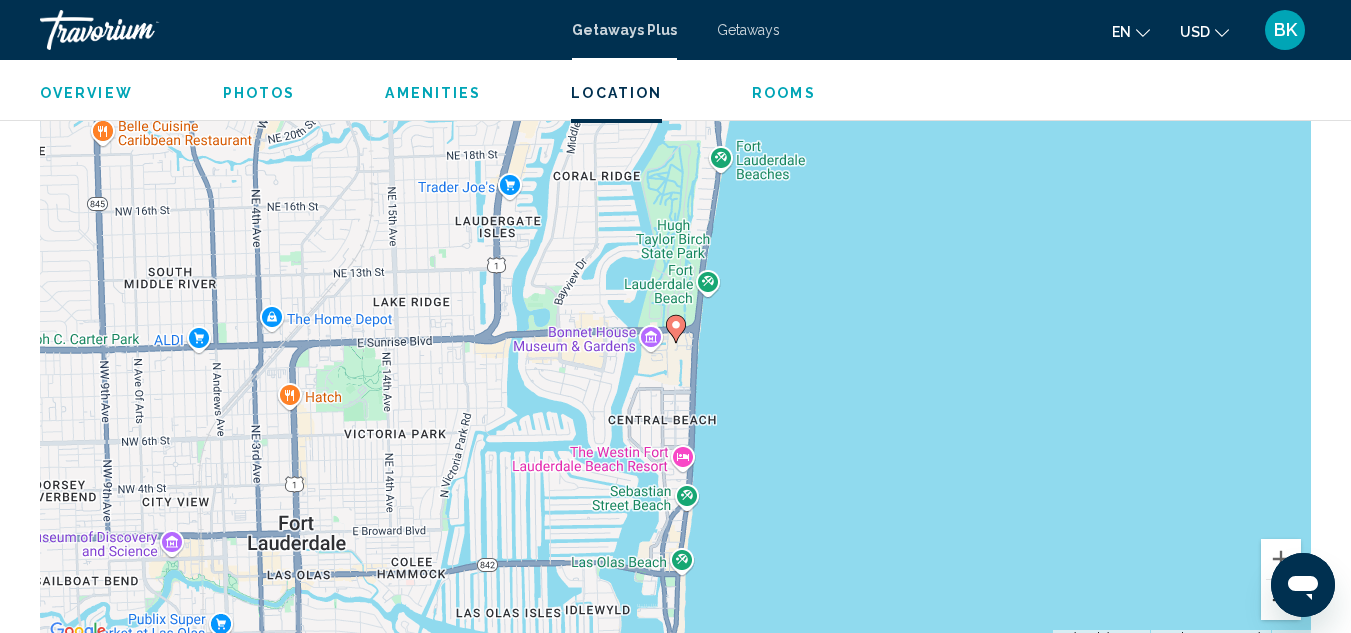 click at bounding box center [1281, 600] 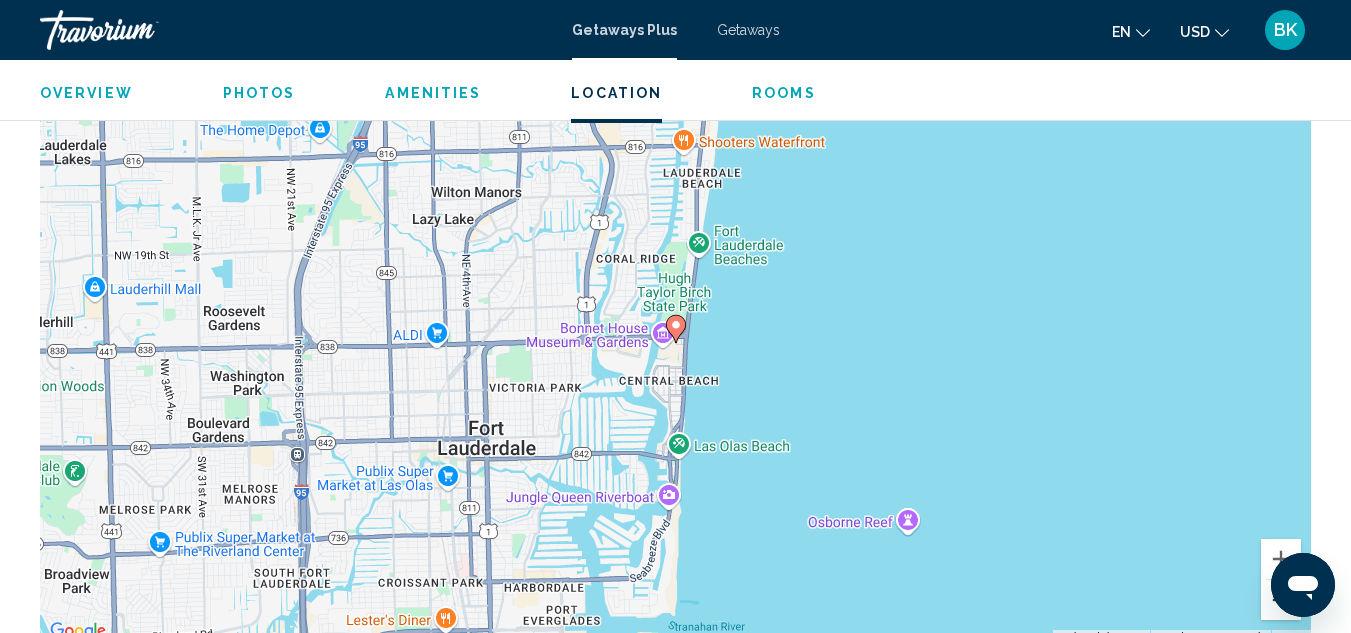 click at bounding box center [1281, 600] 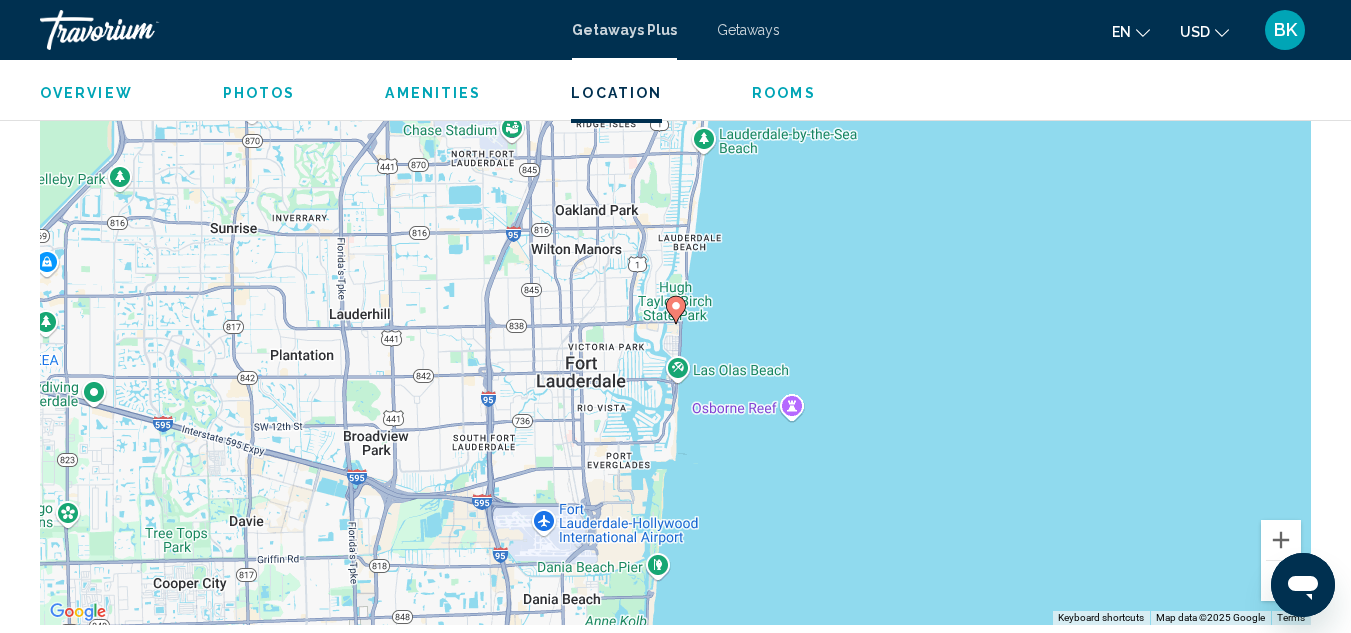 scroll, scrollTop: 3072, scrollLeft: 0, axis: vertical 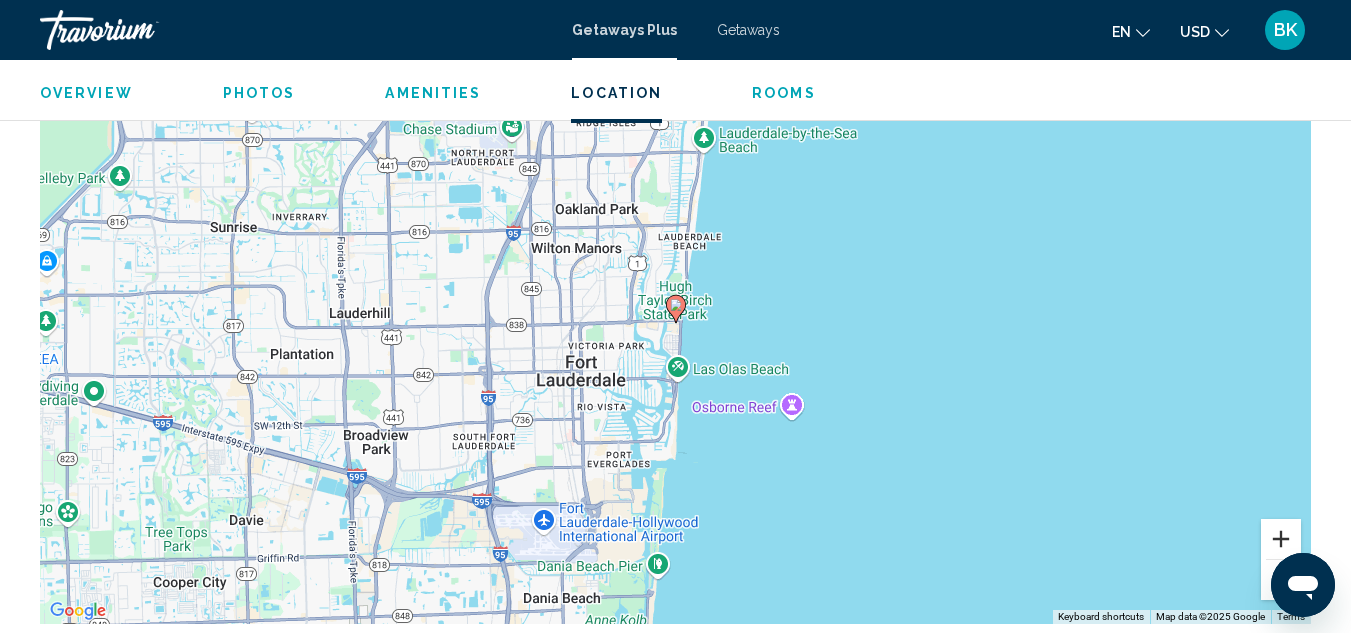 click at bounding box center (1281, 539) 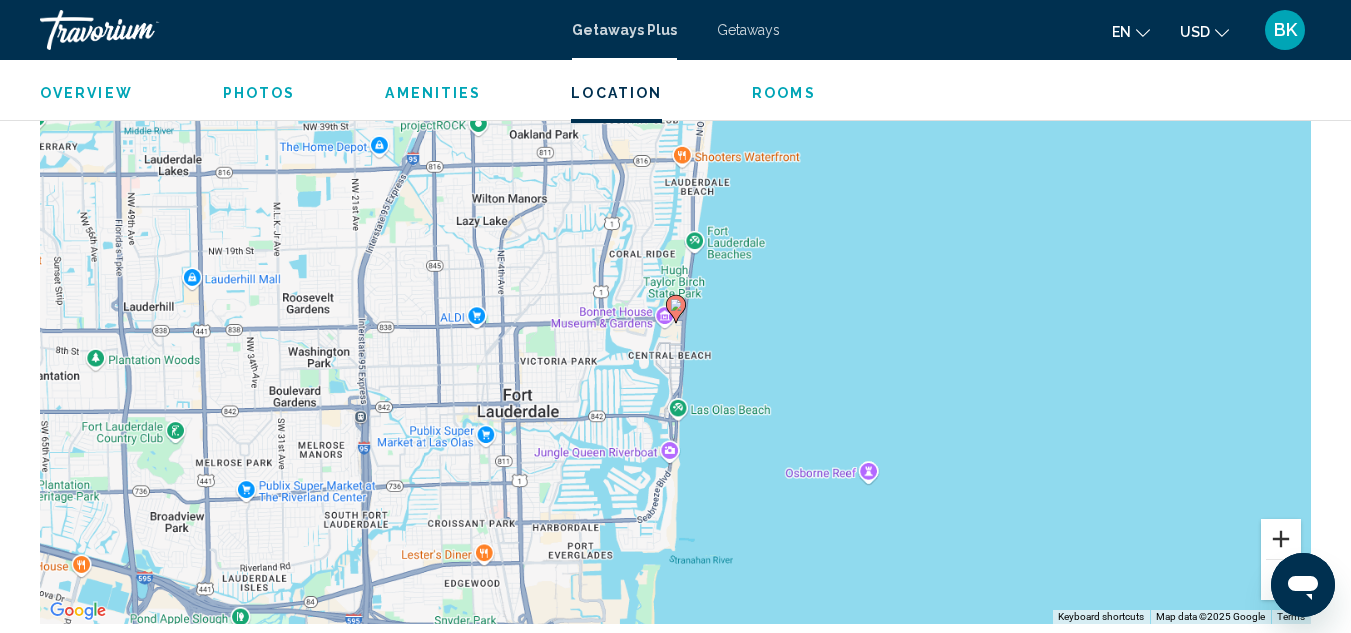 click at bounding box center [1281, 539] 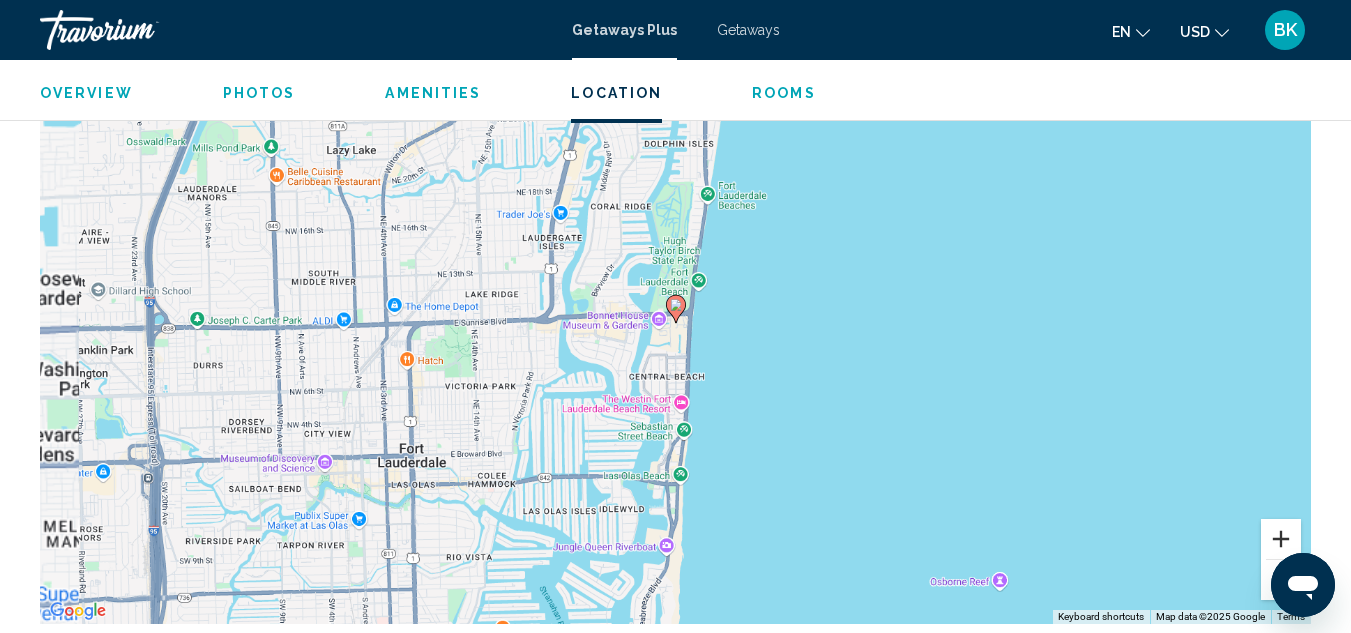click at bounding box center (1281, 539) 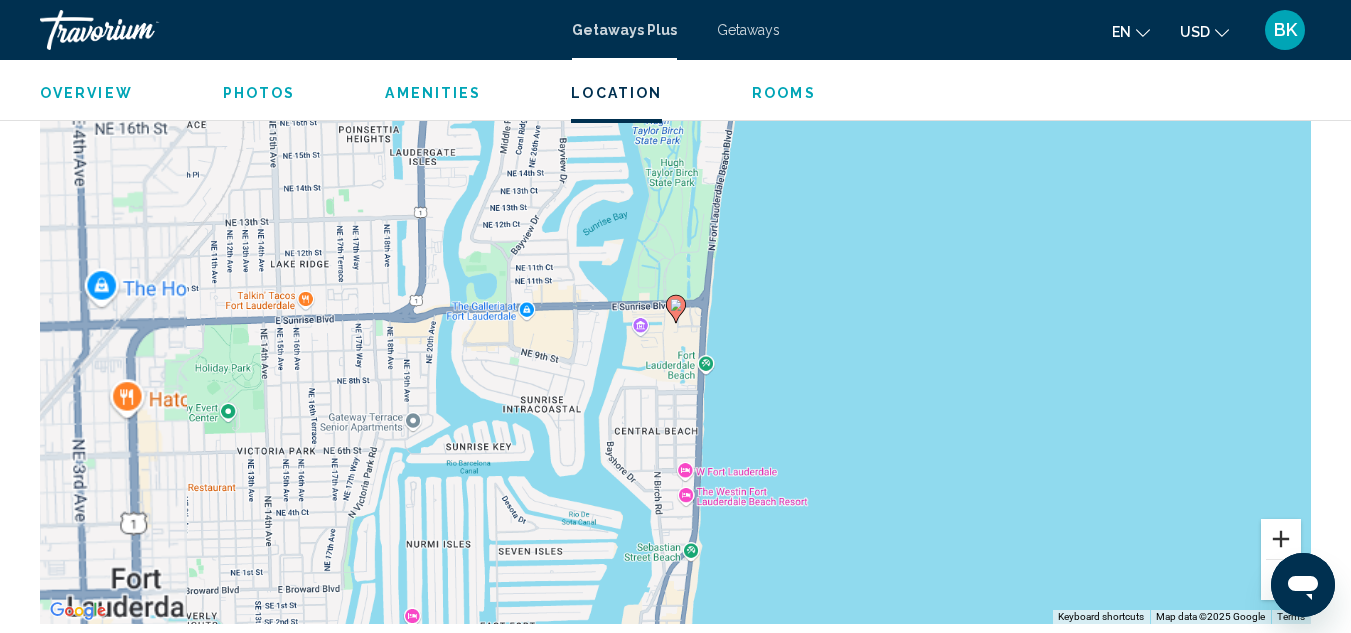 click at bounding box center (1281, 539) 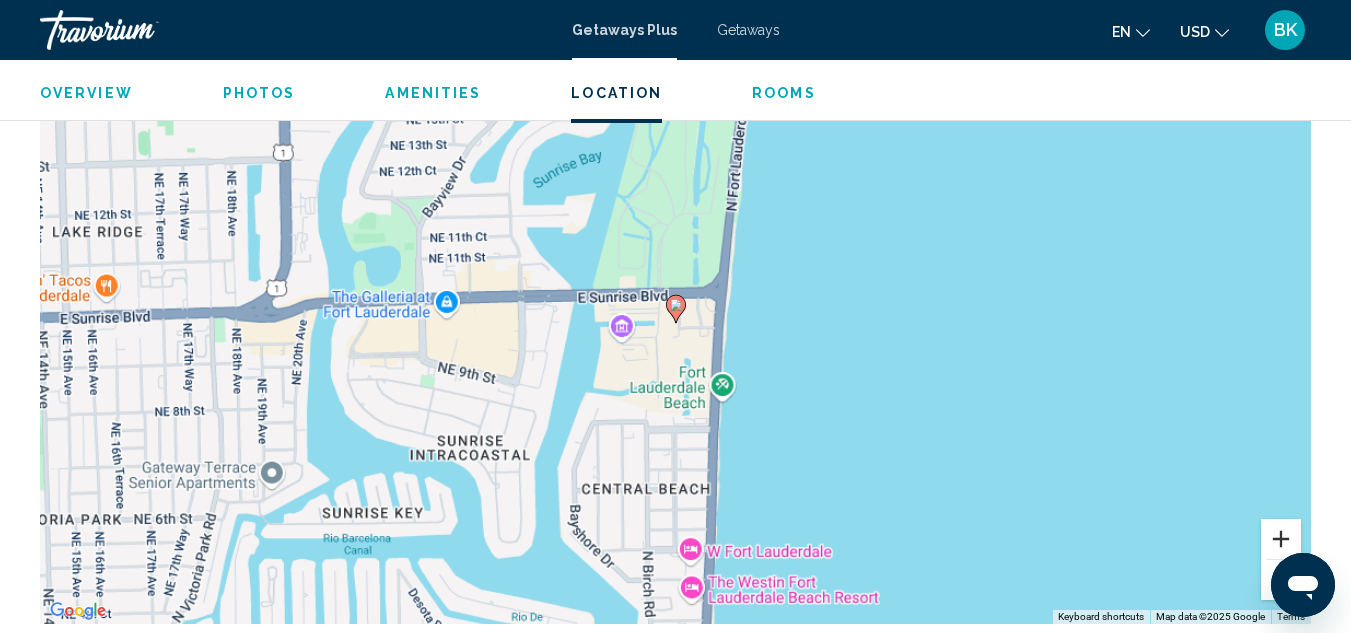 click at bounding box center (1281, 539) 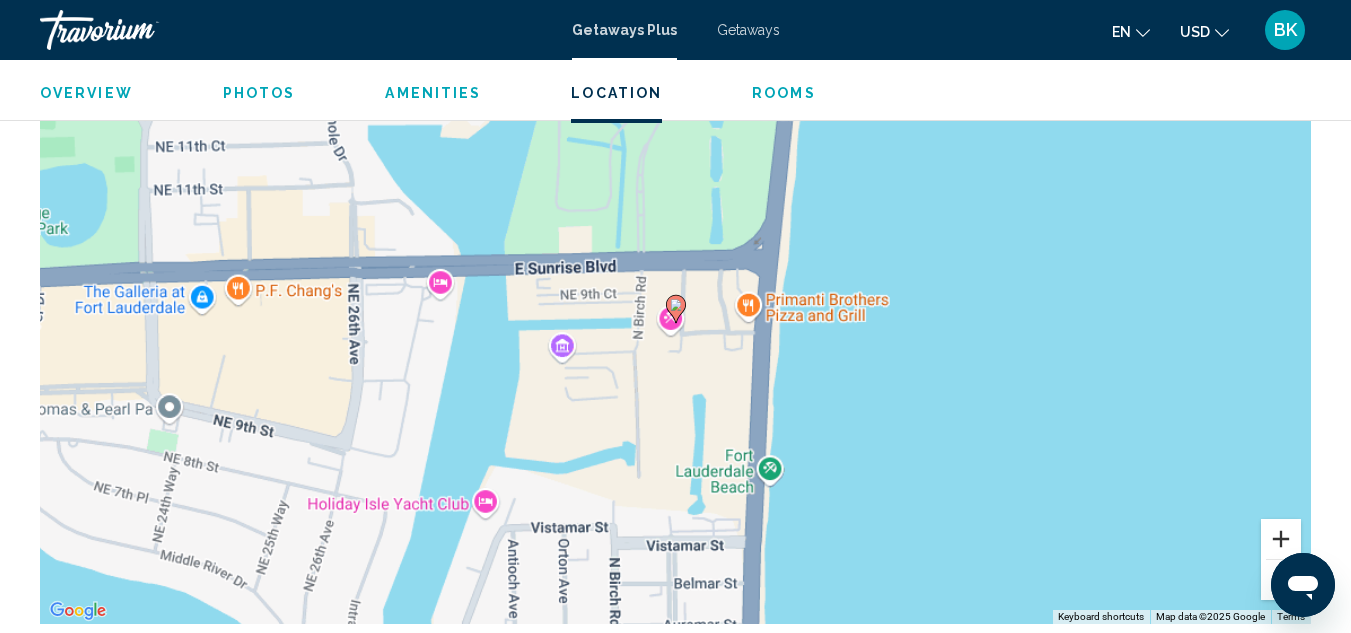 click at bounding box center [1281, 539] 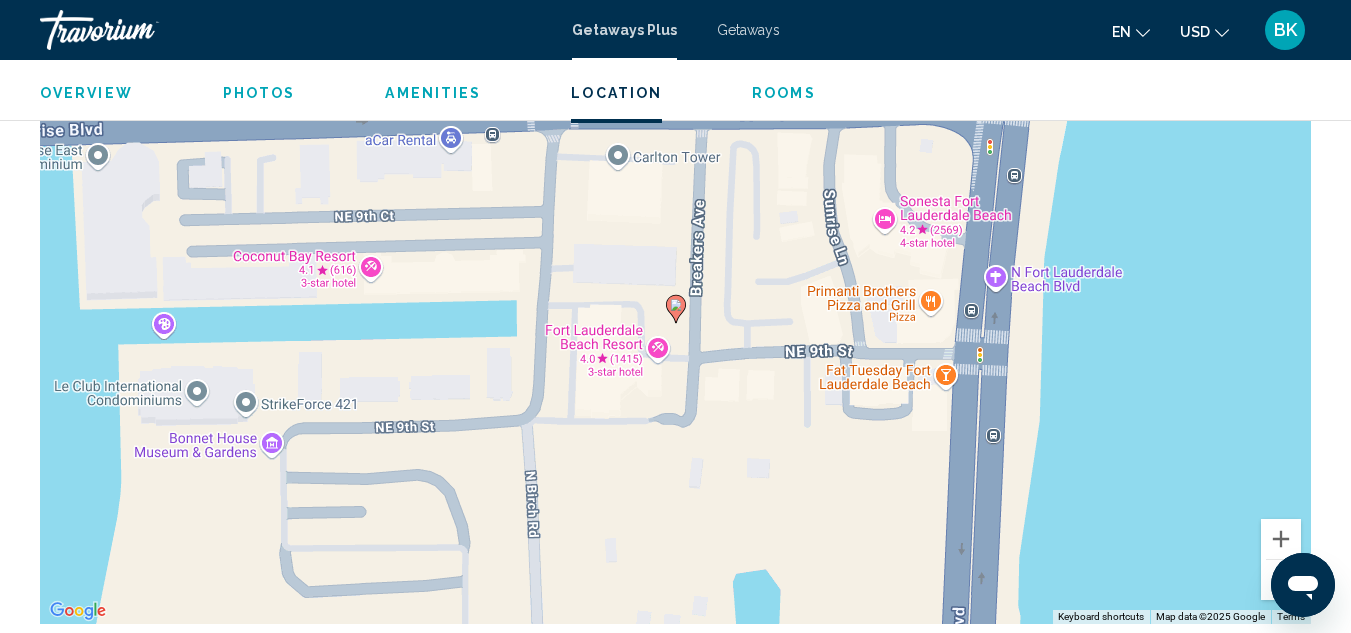 click at bounding box center (1281, 580) 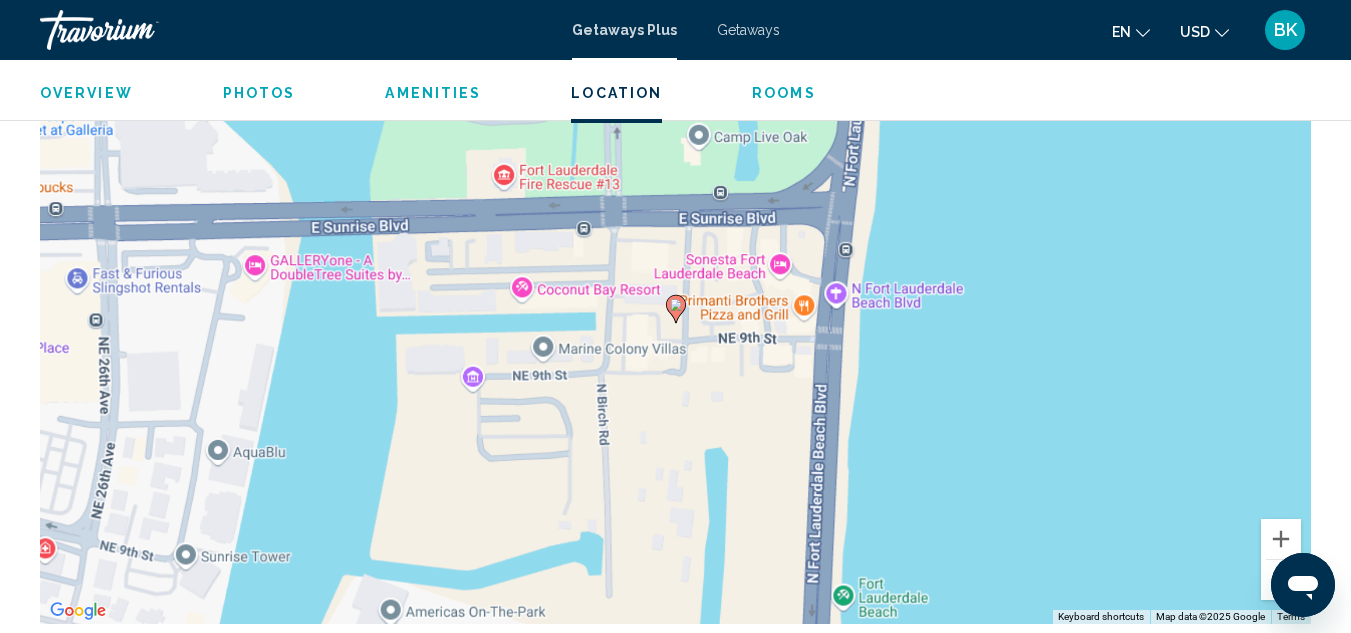 click at bounding box center [1281, 580] 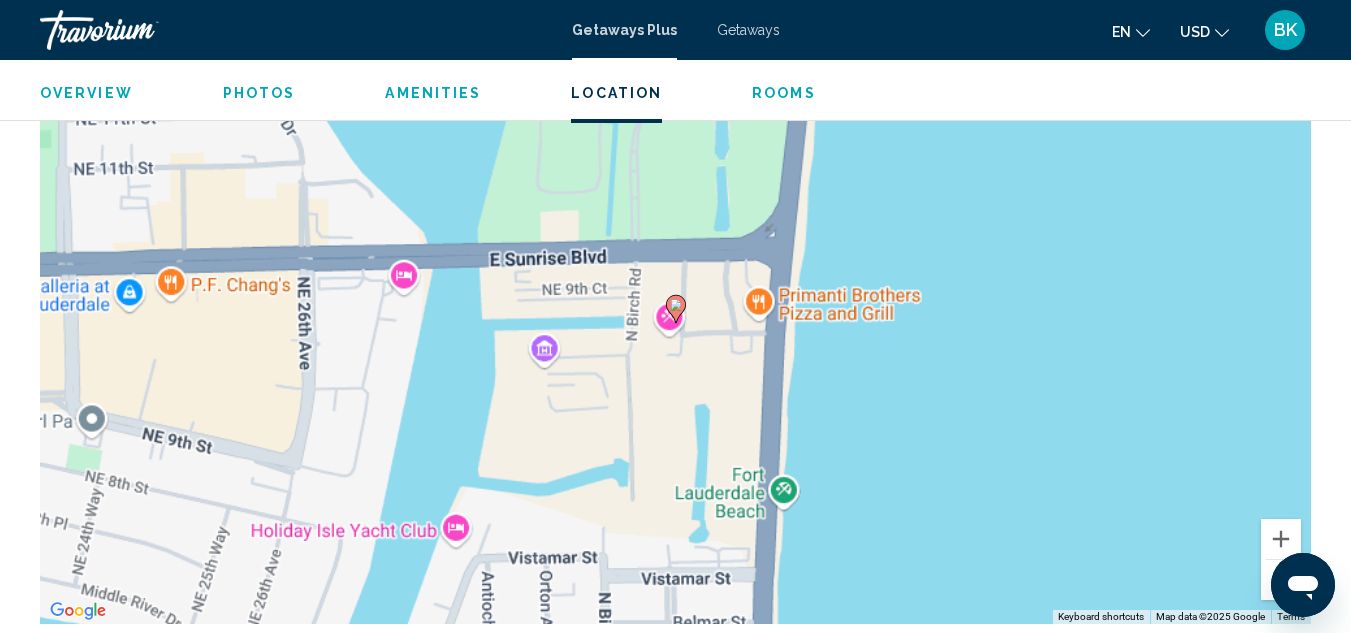 click at bounding box center (1281, 580) 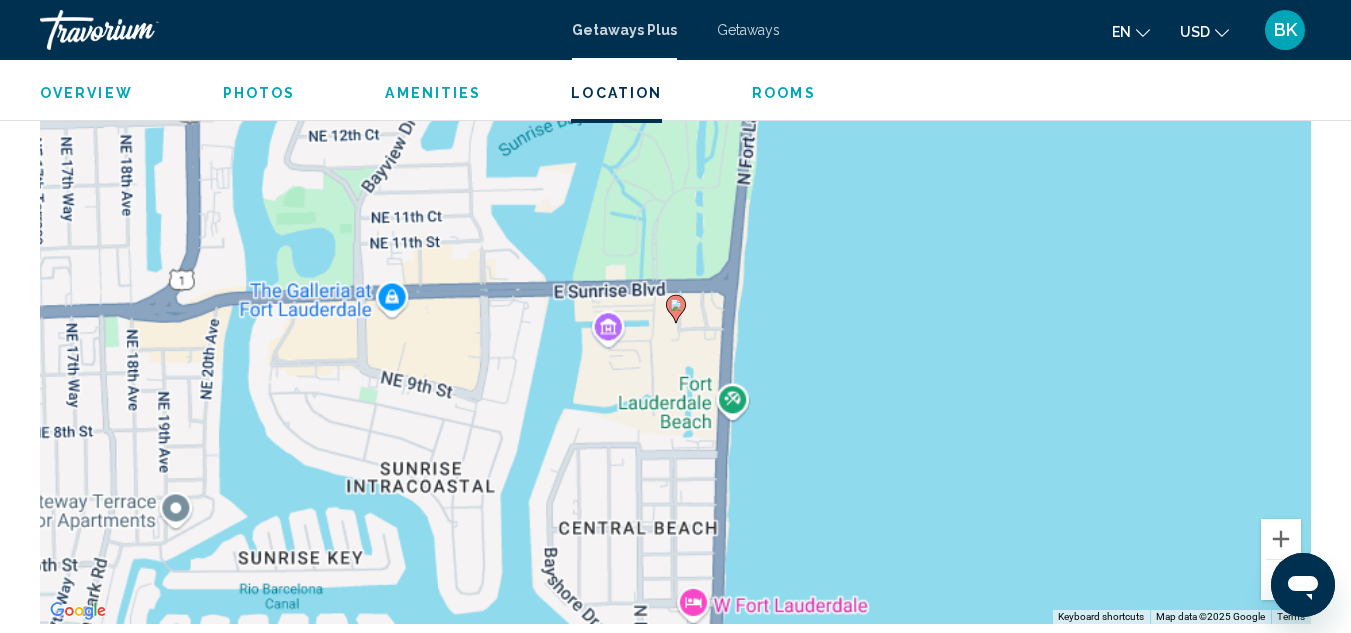 click at bounding box center (1281, 580) 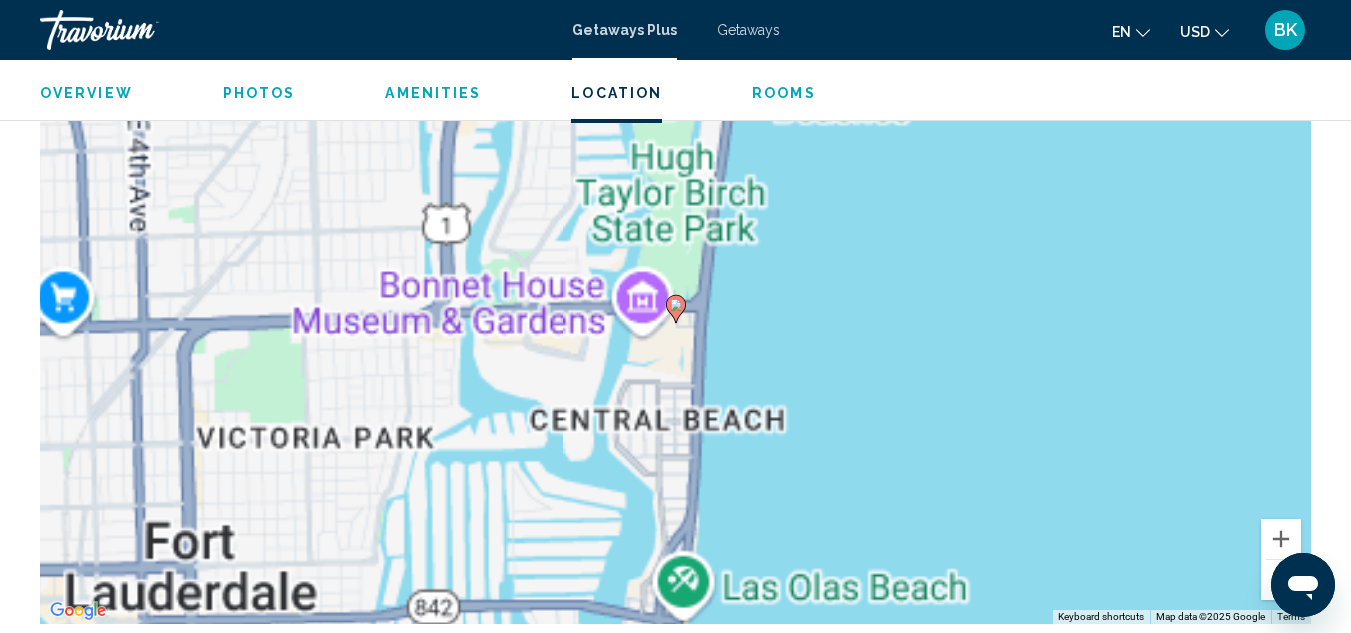 click at bounding box center (1281, 580) 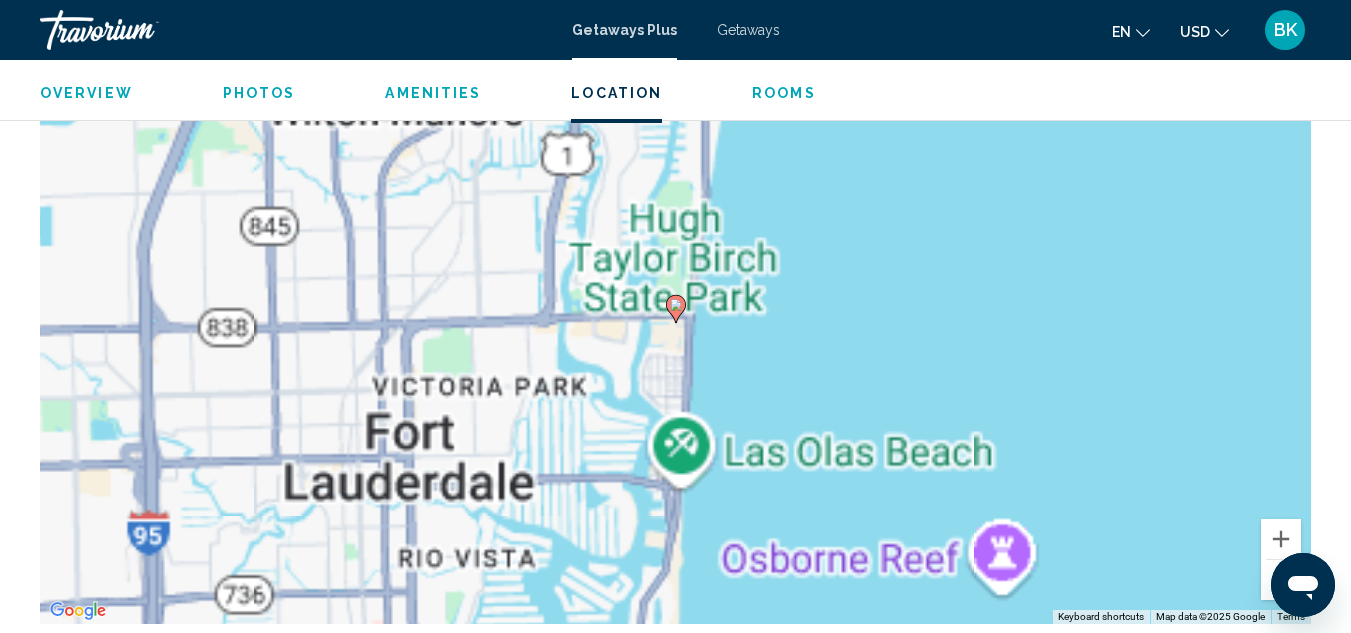 click at bounding box center [1281, 580] 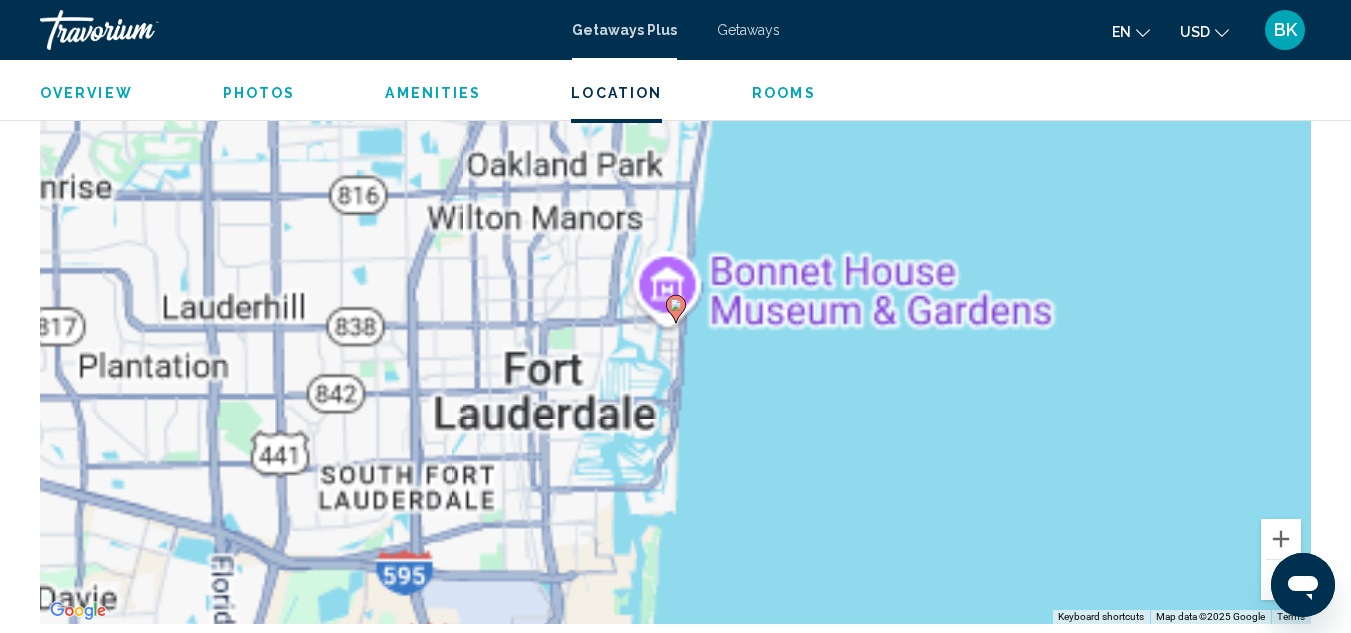 click at bounding box center [1281, 580] 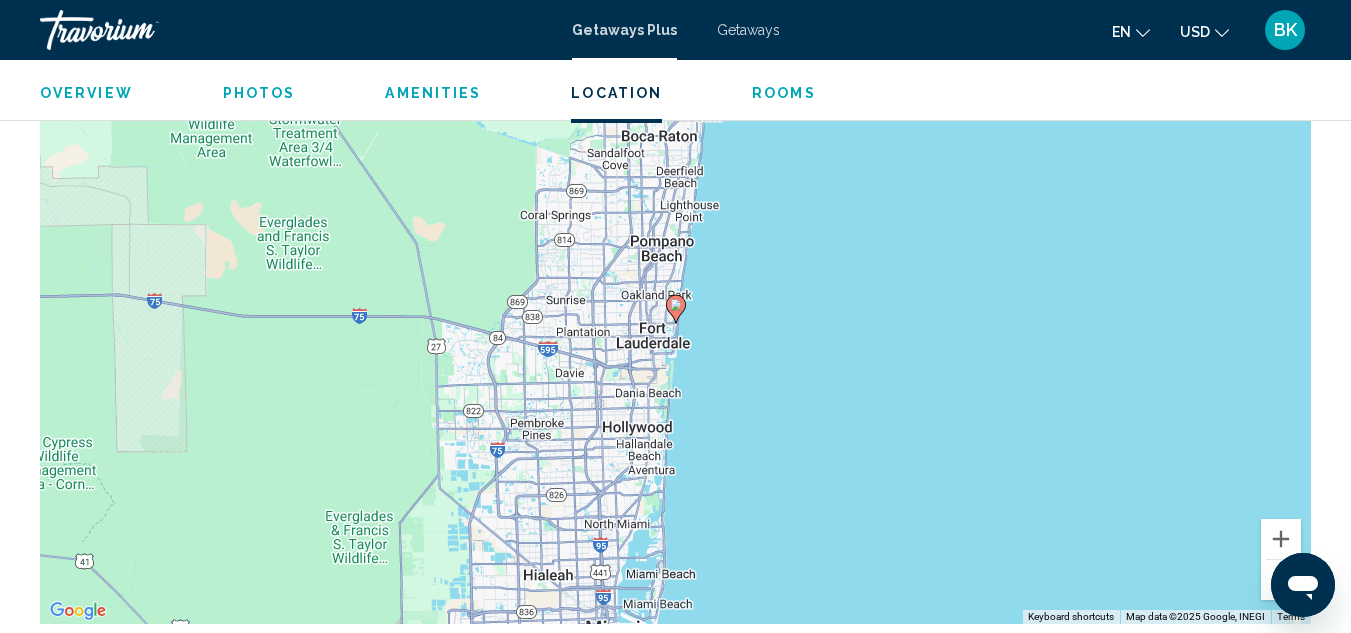 click at bounding box center (1281, 580) 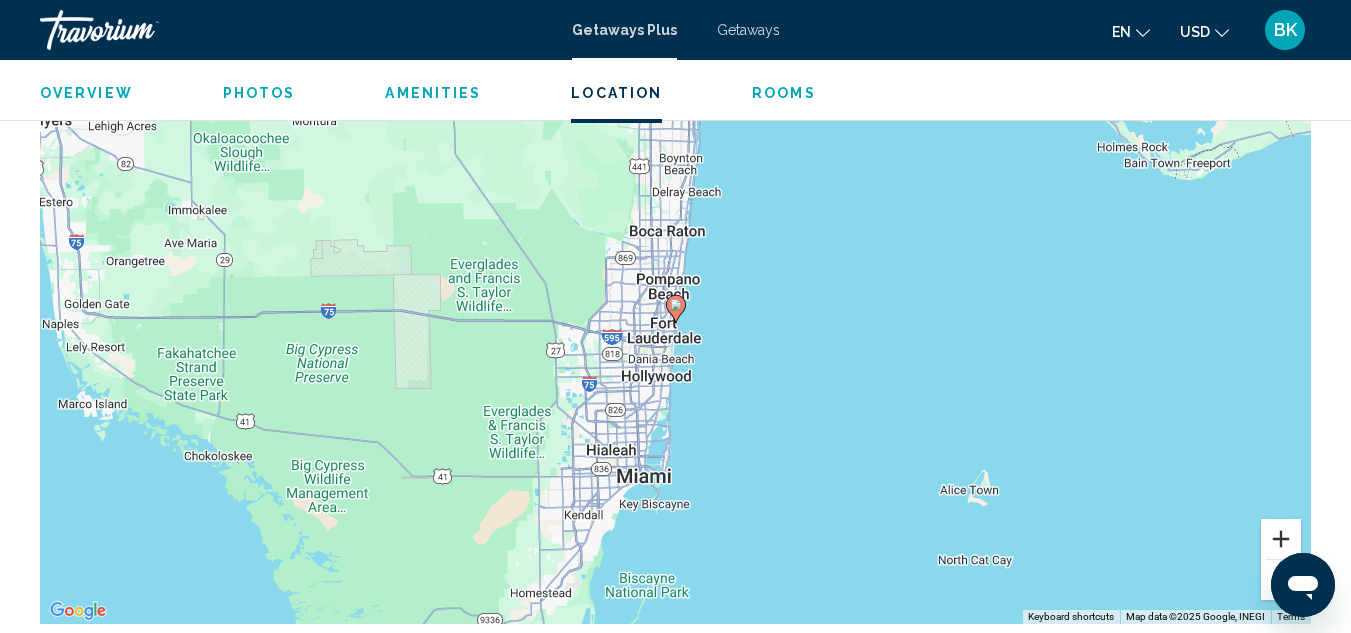 click at bounding box center (1281, 539) 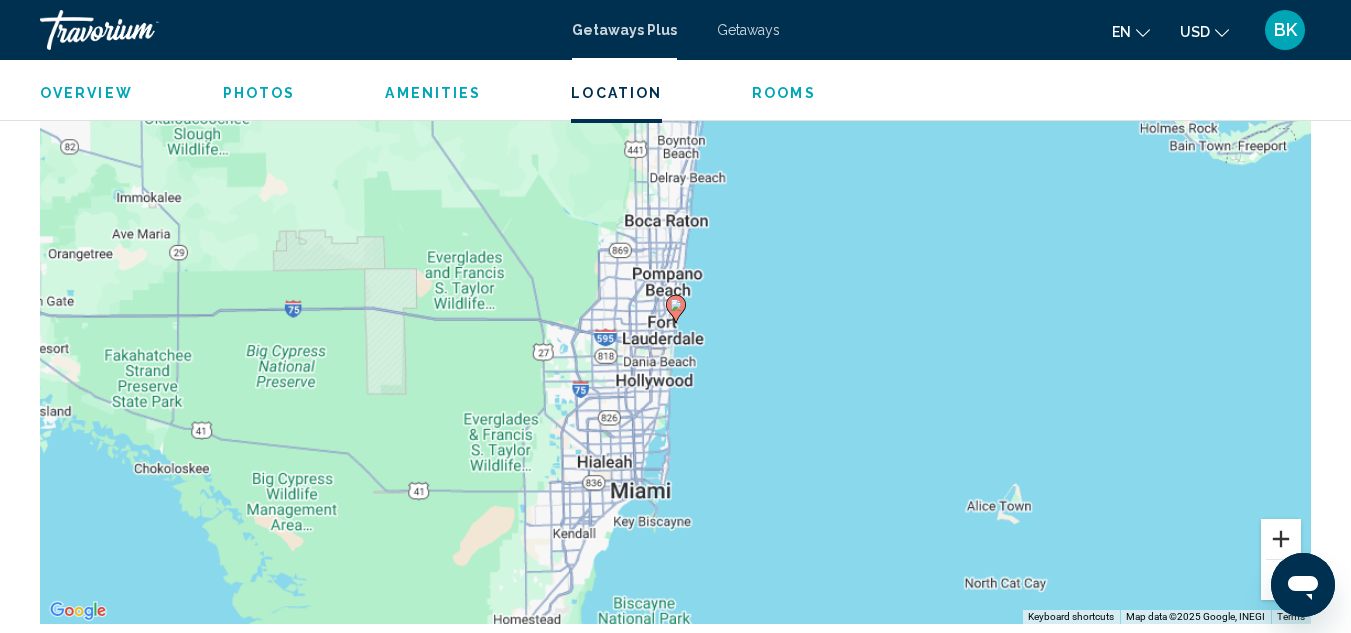 click at bounding box center (1281, 539) 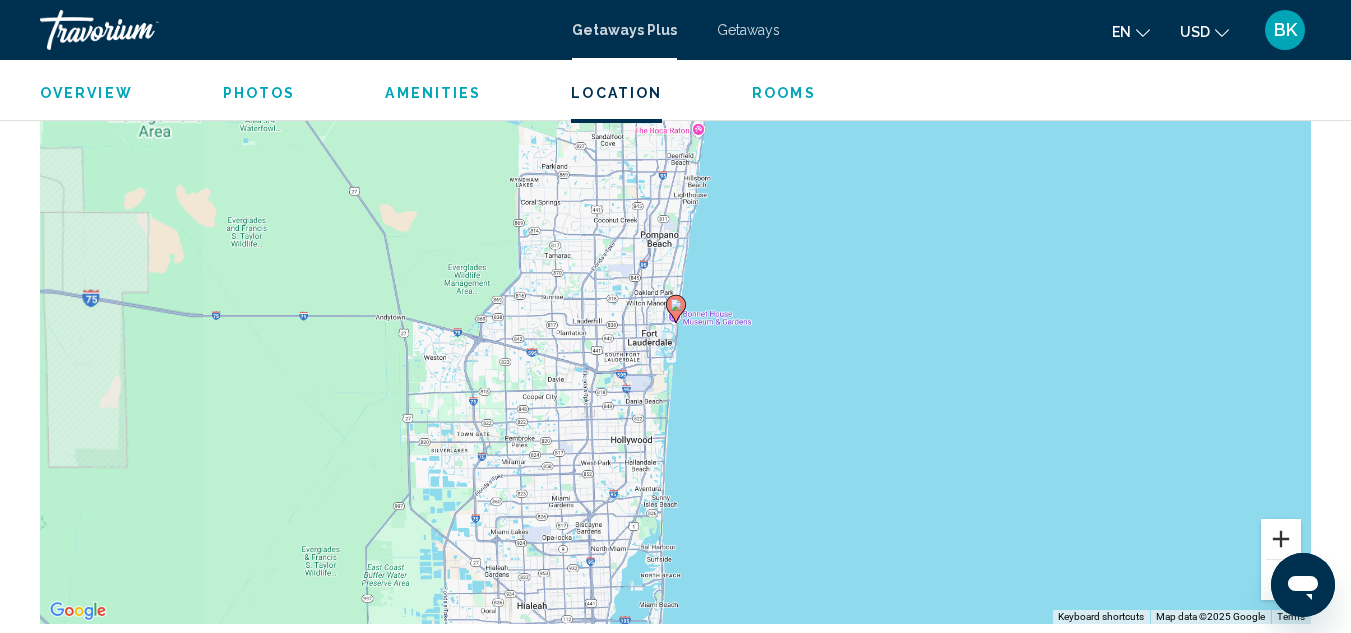 click at bounding box center (1281, 539) 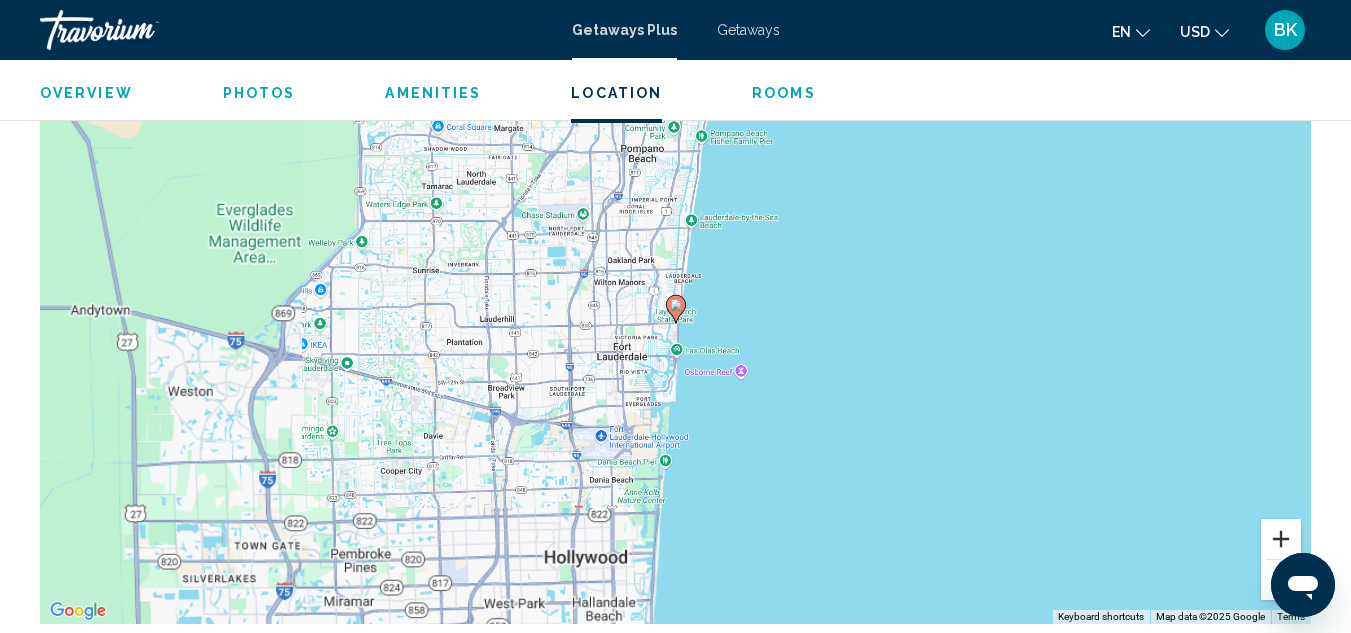 click at bounding box center (1281, 539) 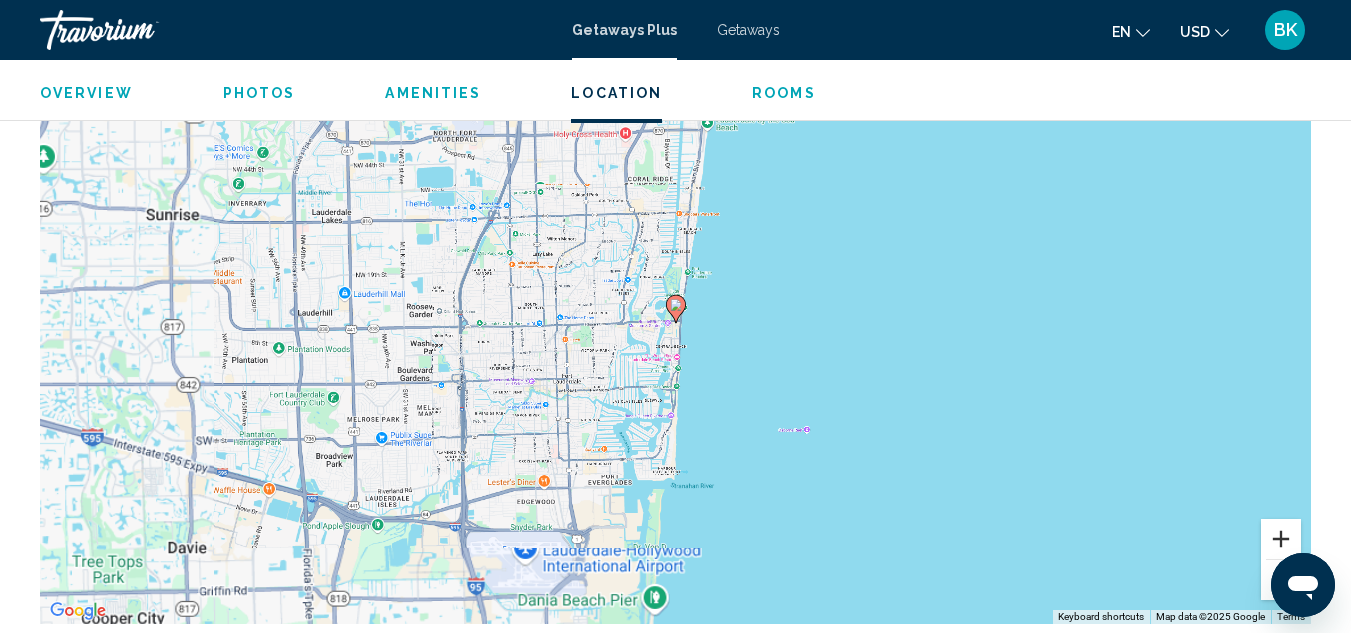 click at bounding box center (1281, 539) 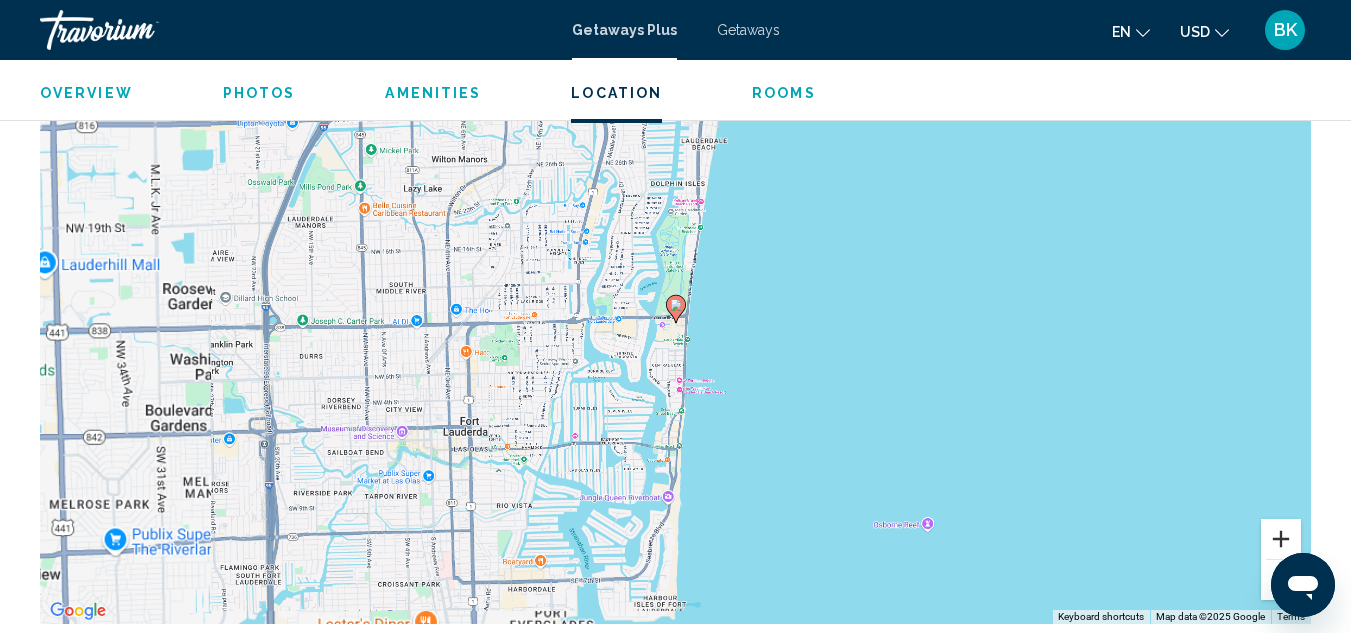 click at bounding box center (1281, 539) 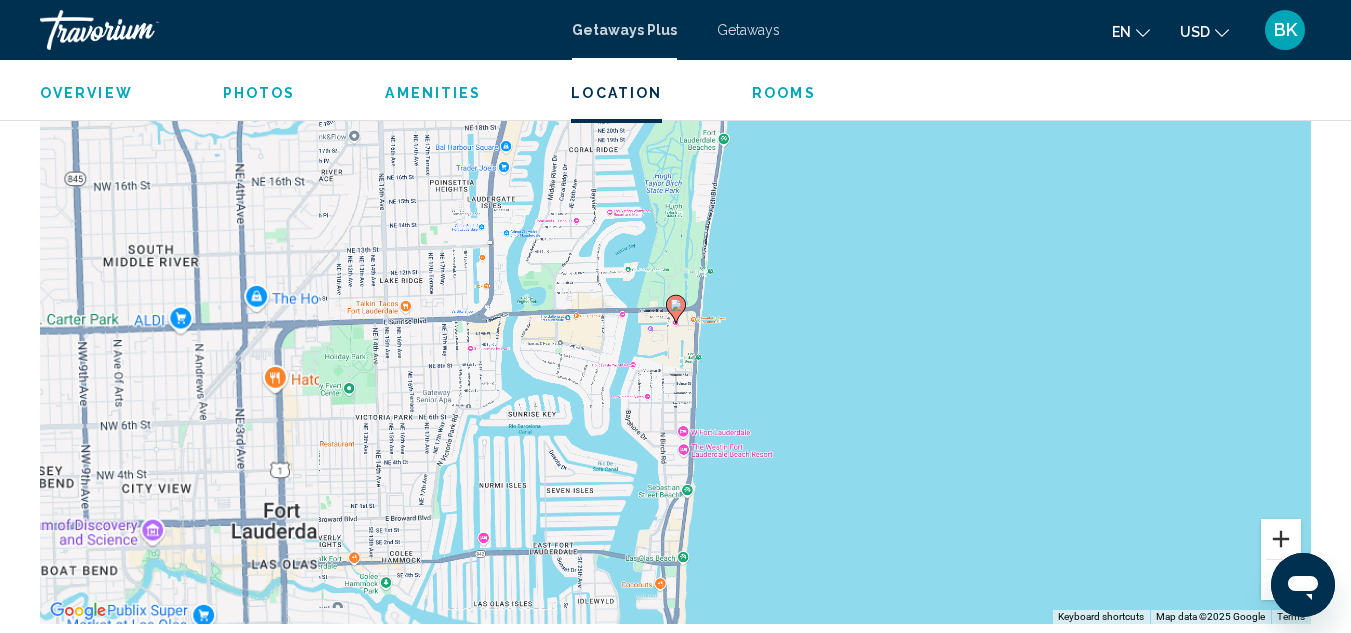 click at bounding box center [1281, 539] 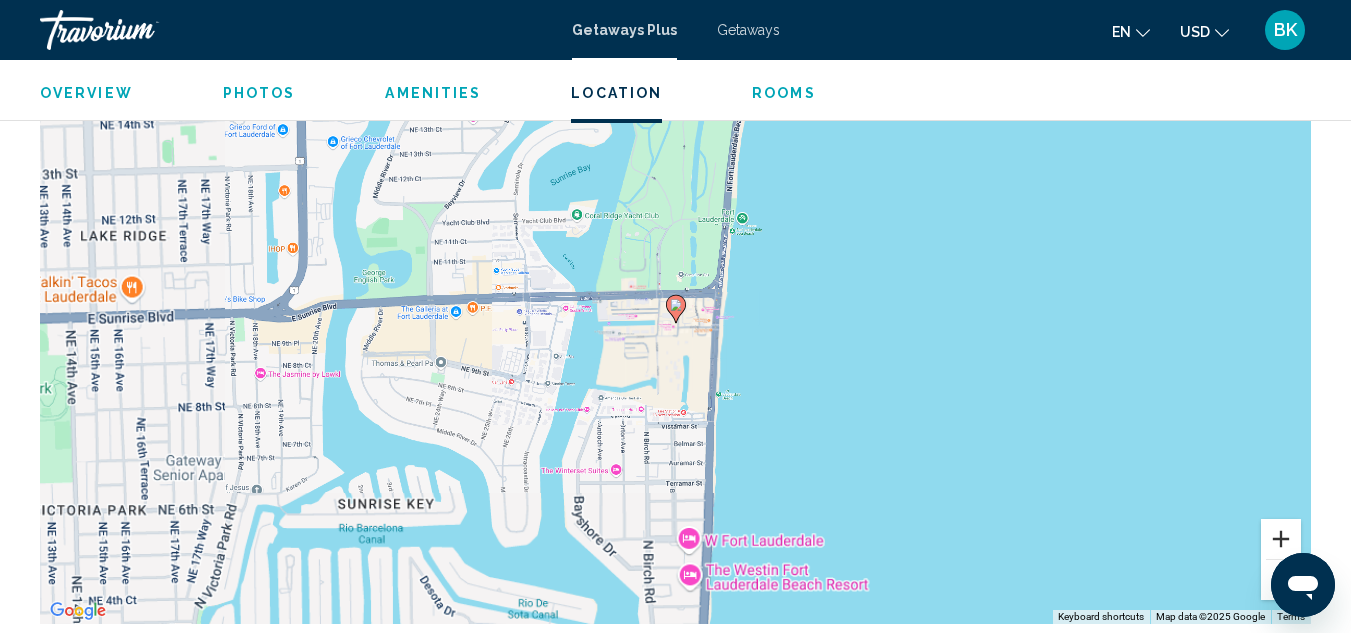 click at bounding box center [1281, 539] 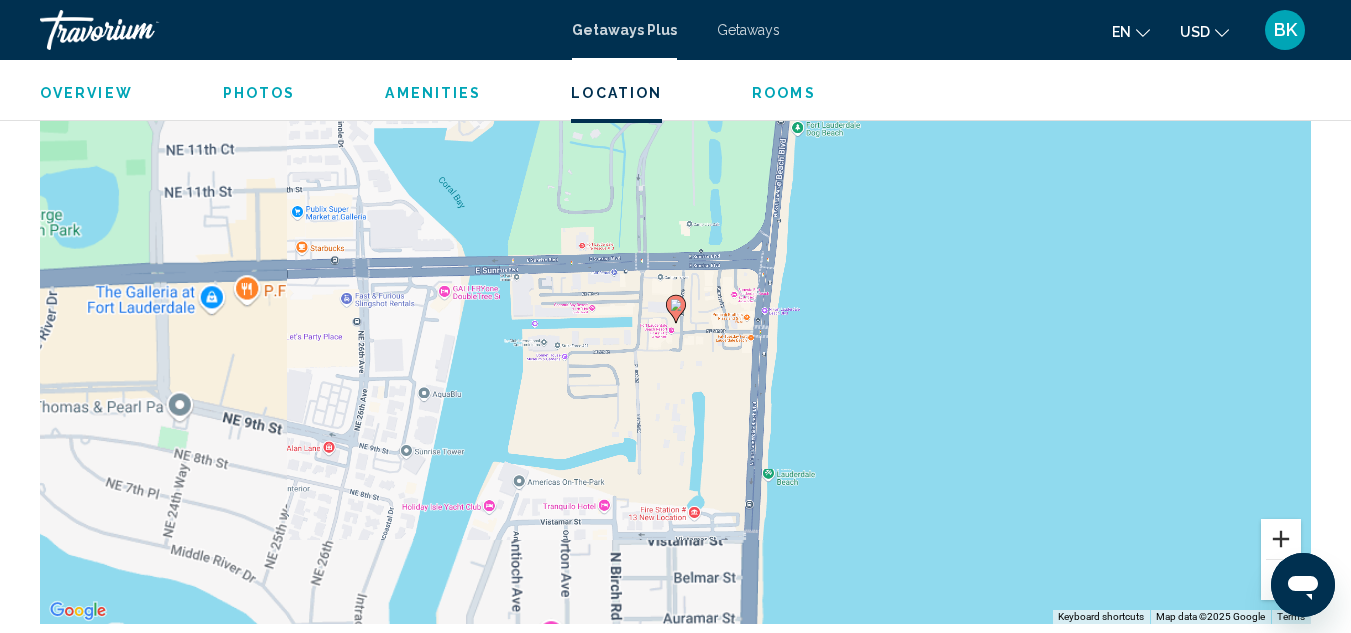 click at bounding box center [1281, 539] 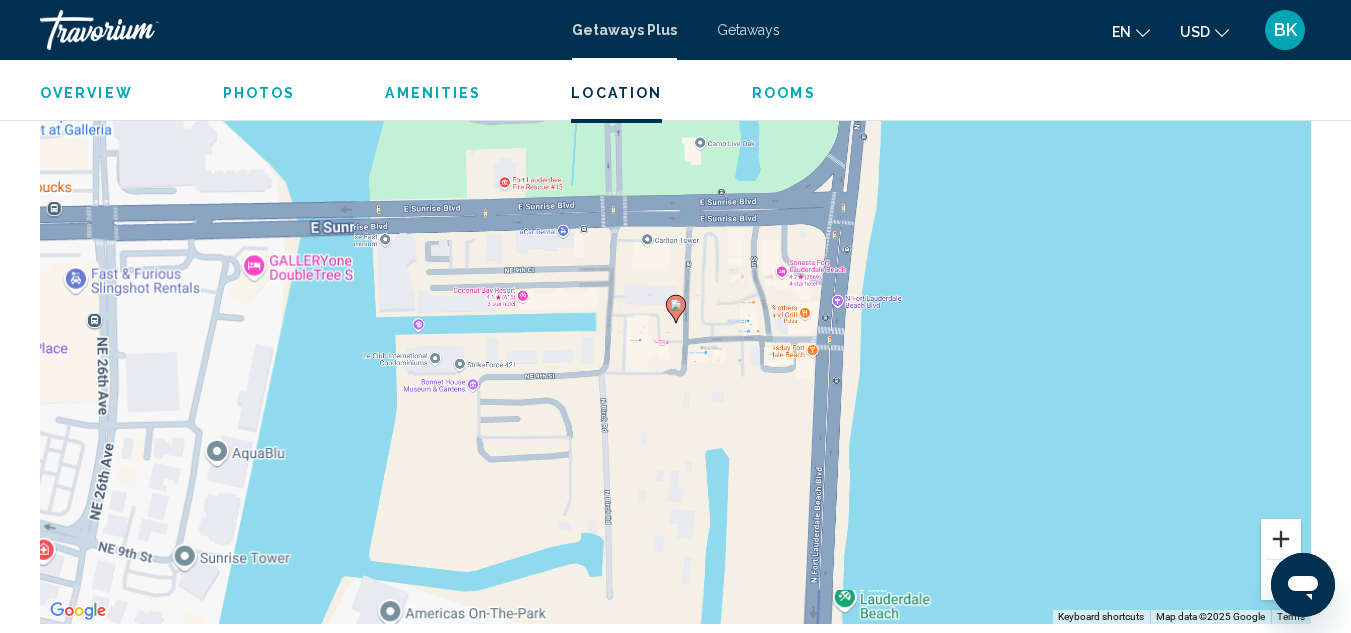 click at bounding box center (1281, 539) 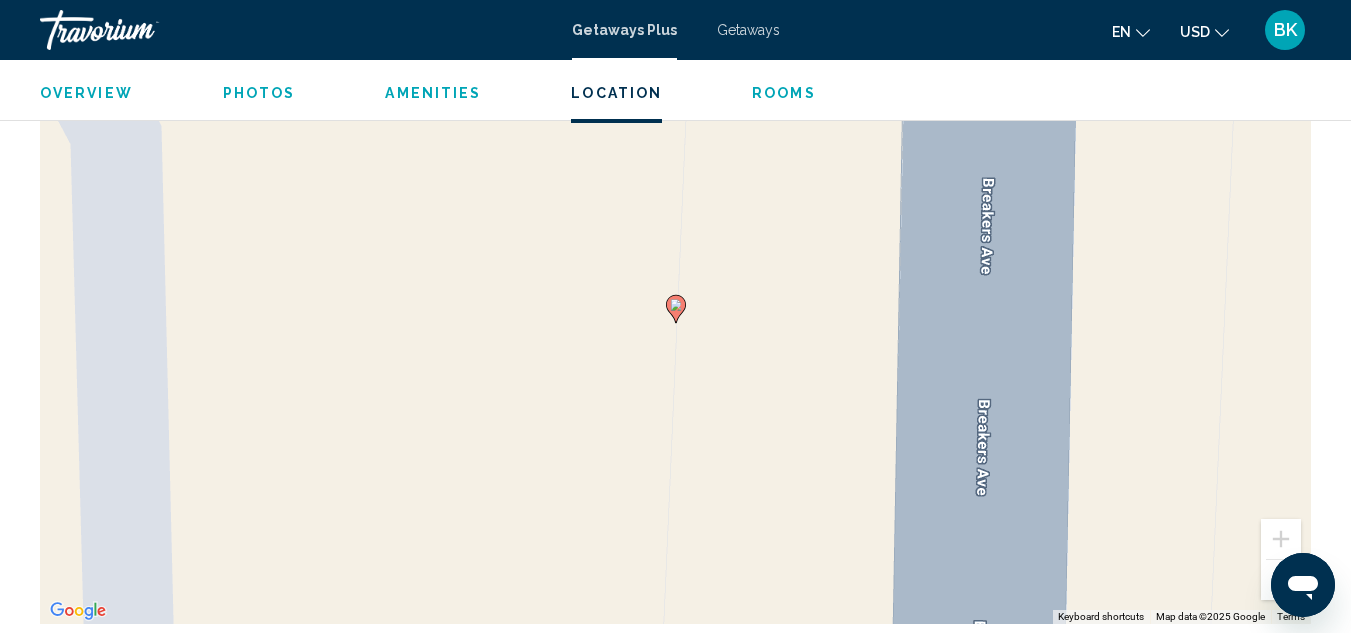 click at bounding box center (1281, 580) 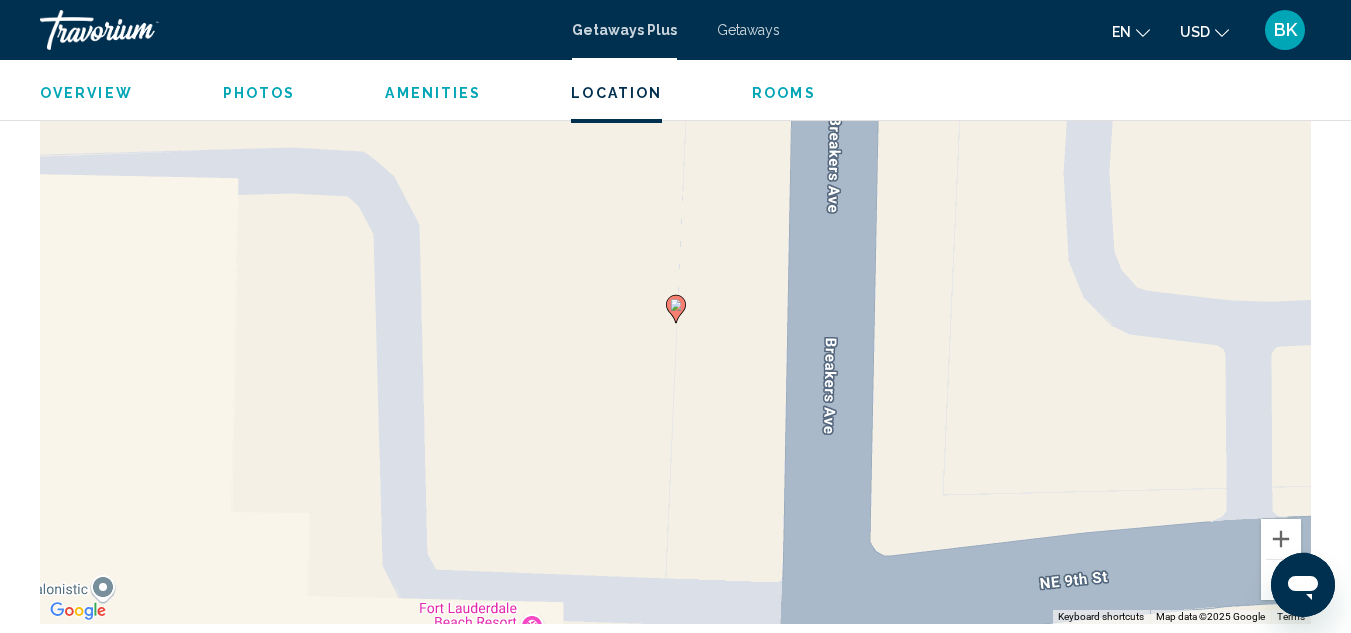 click at bounding box center [1281, 580] 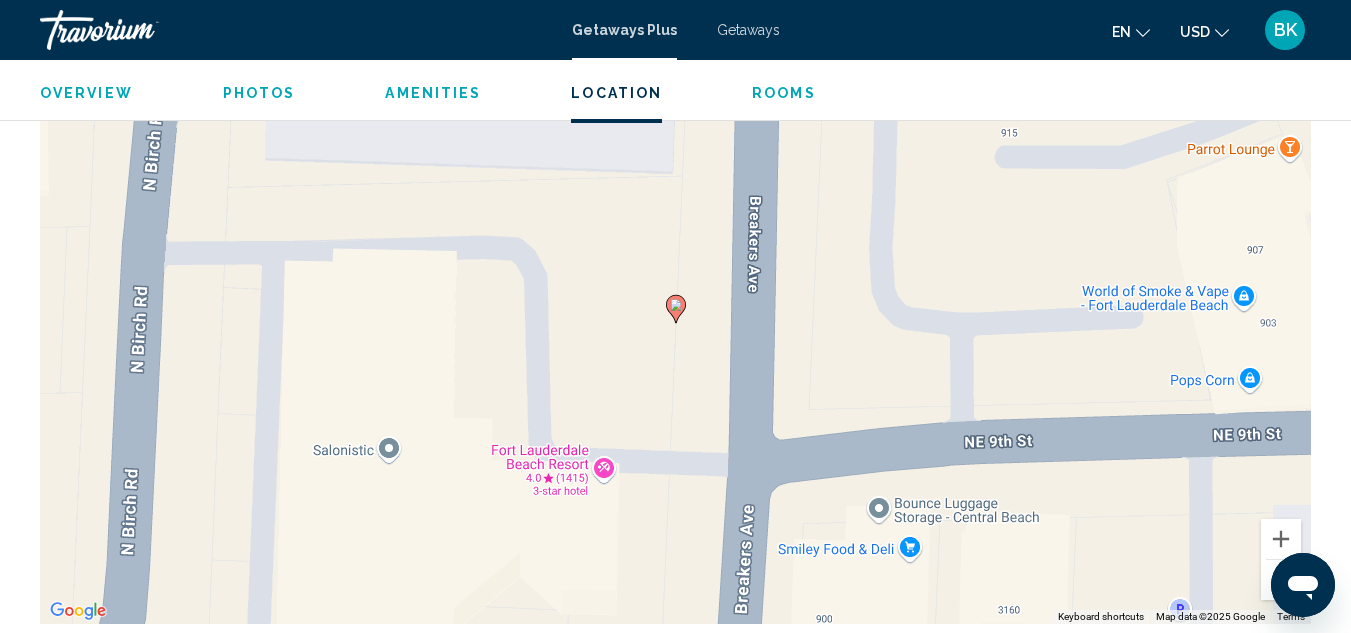 click at bounding box center (1281, 580) 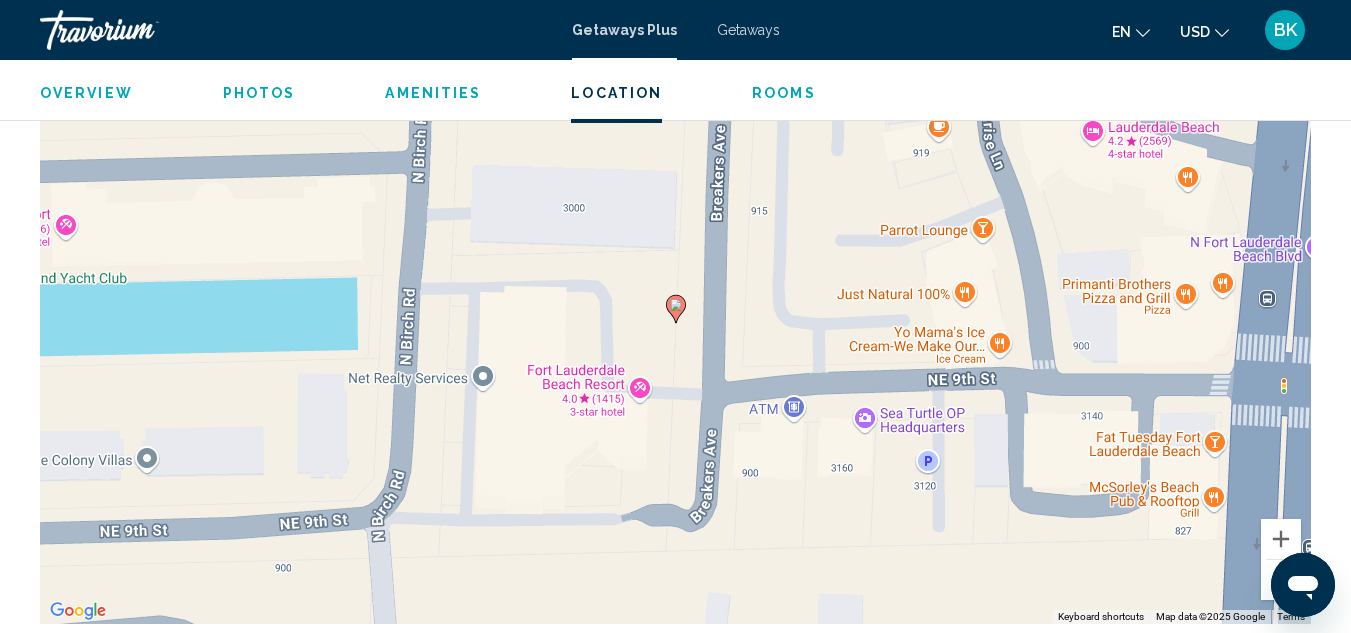 click at bounding box center [1281, 580] 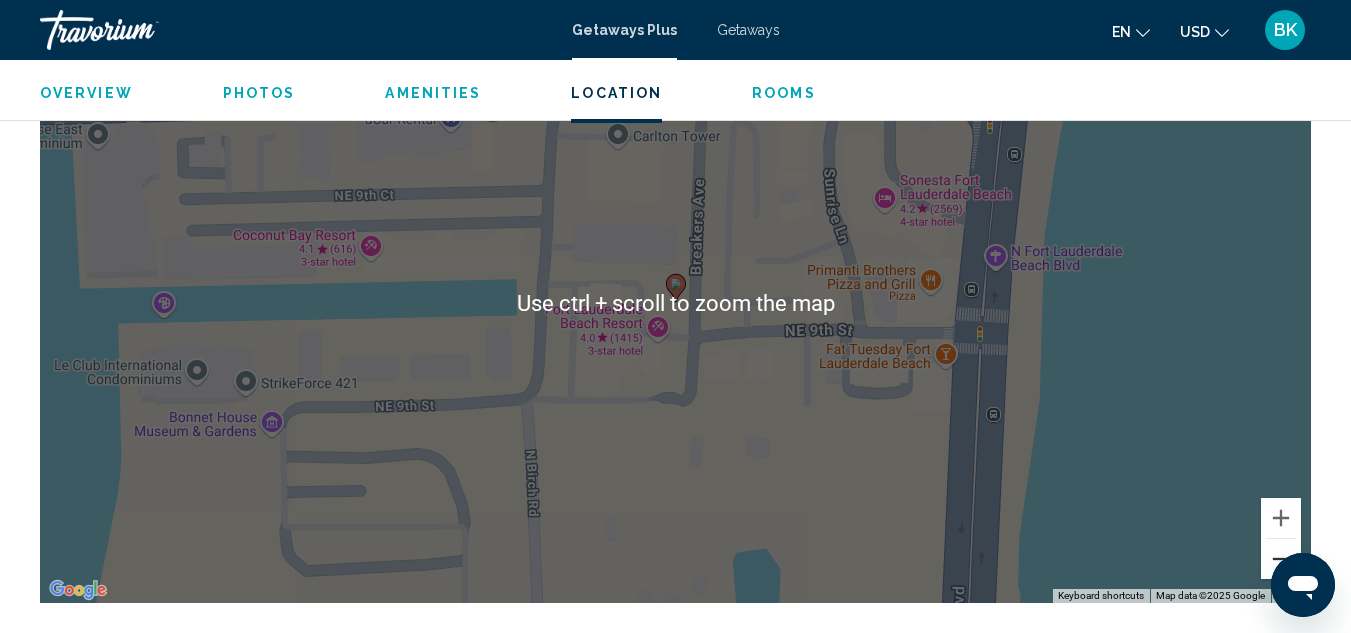 scroll, scrollTop: 3092, scrollLeft: 0, axis: vertical 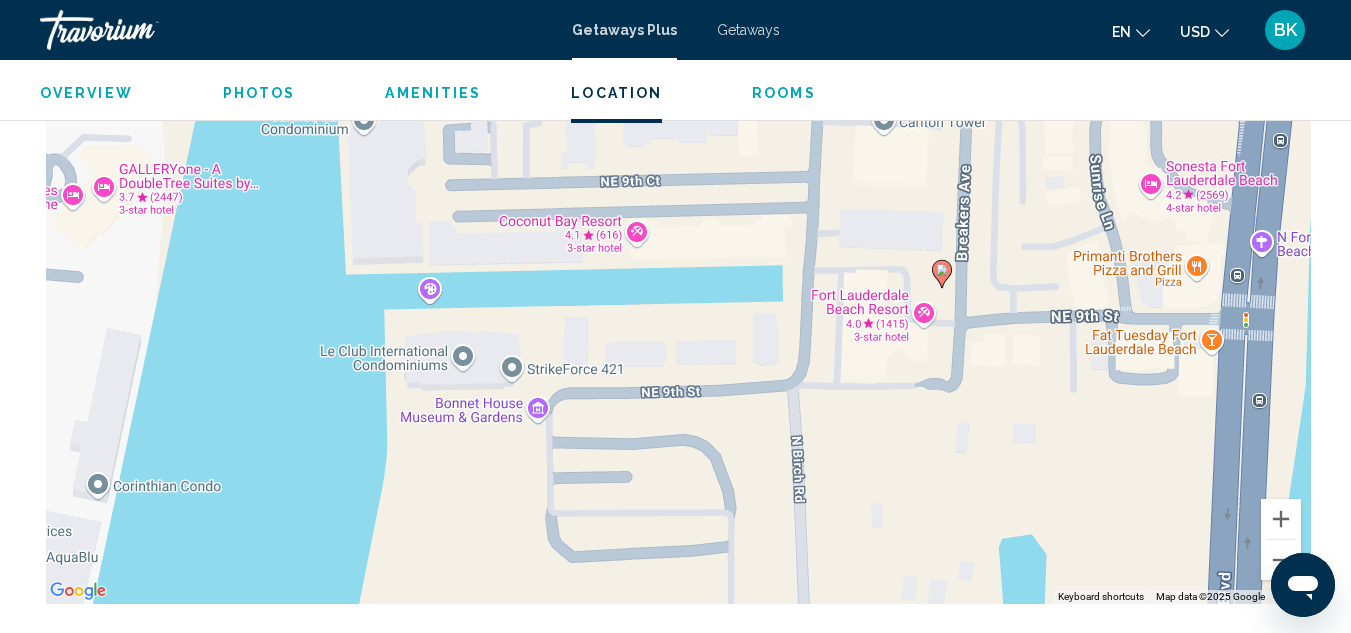 drag, startPoint x: 1094, startPoint y: 567, endPoint x: 40, endPoint y: 5, distance: 1194.4706 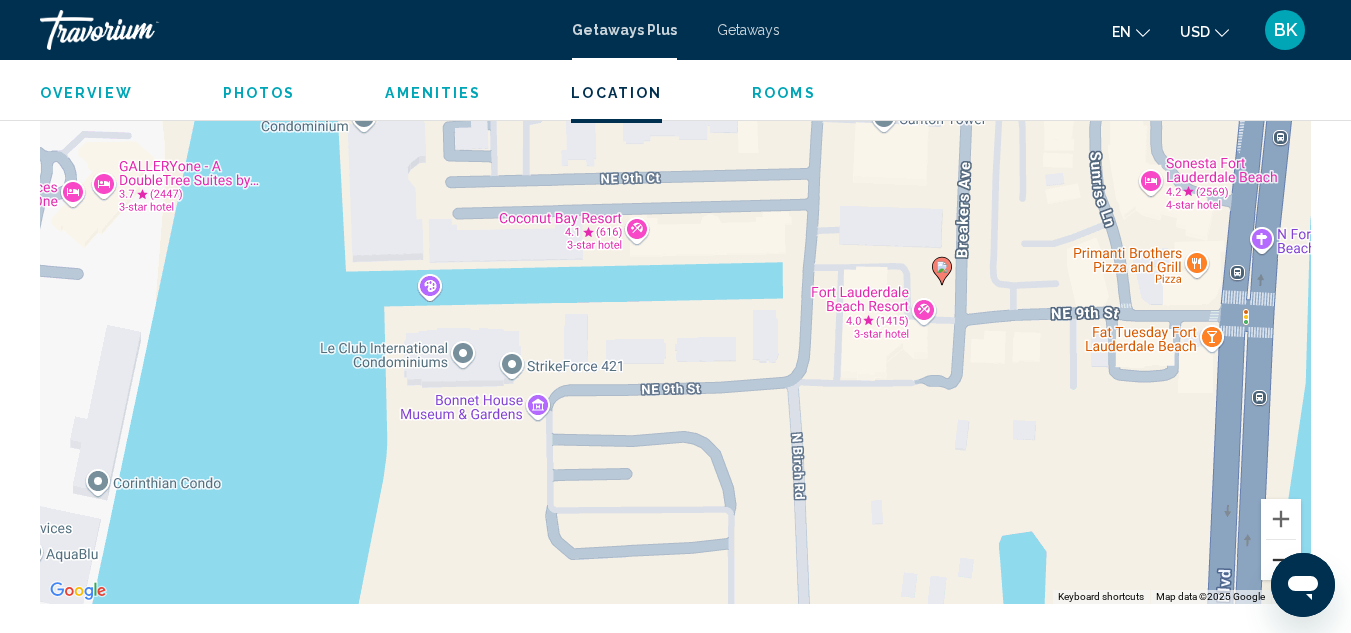 click at bounding box center [1281, 560] 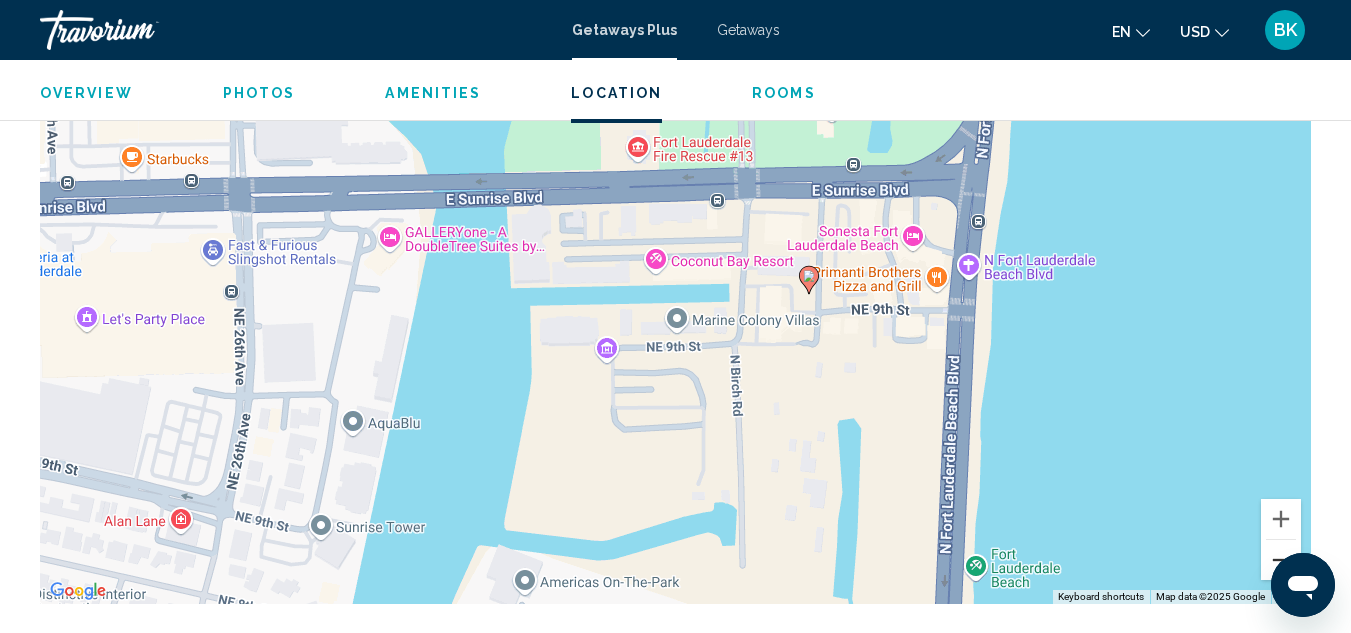 click at bounding box center (1281, 560) 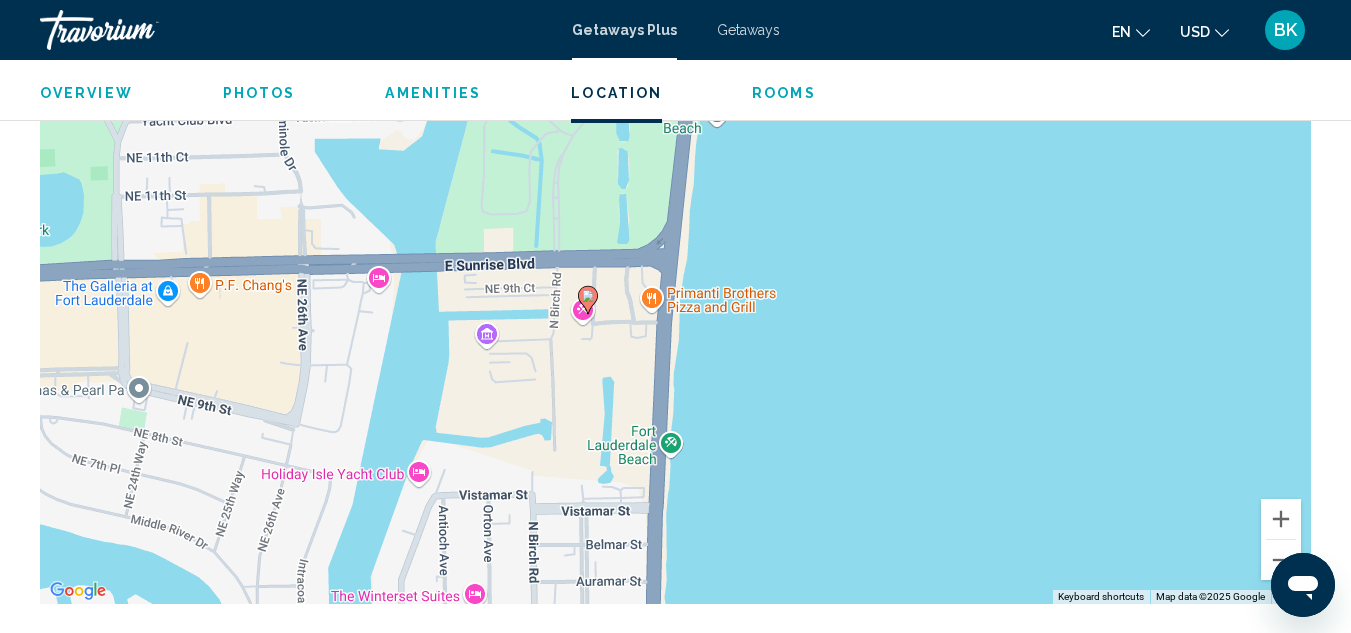 drag, startPoint x: 807, startPoint y: 374, endPoint x: 612, endPoint y: 405, distance: 197.44873 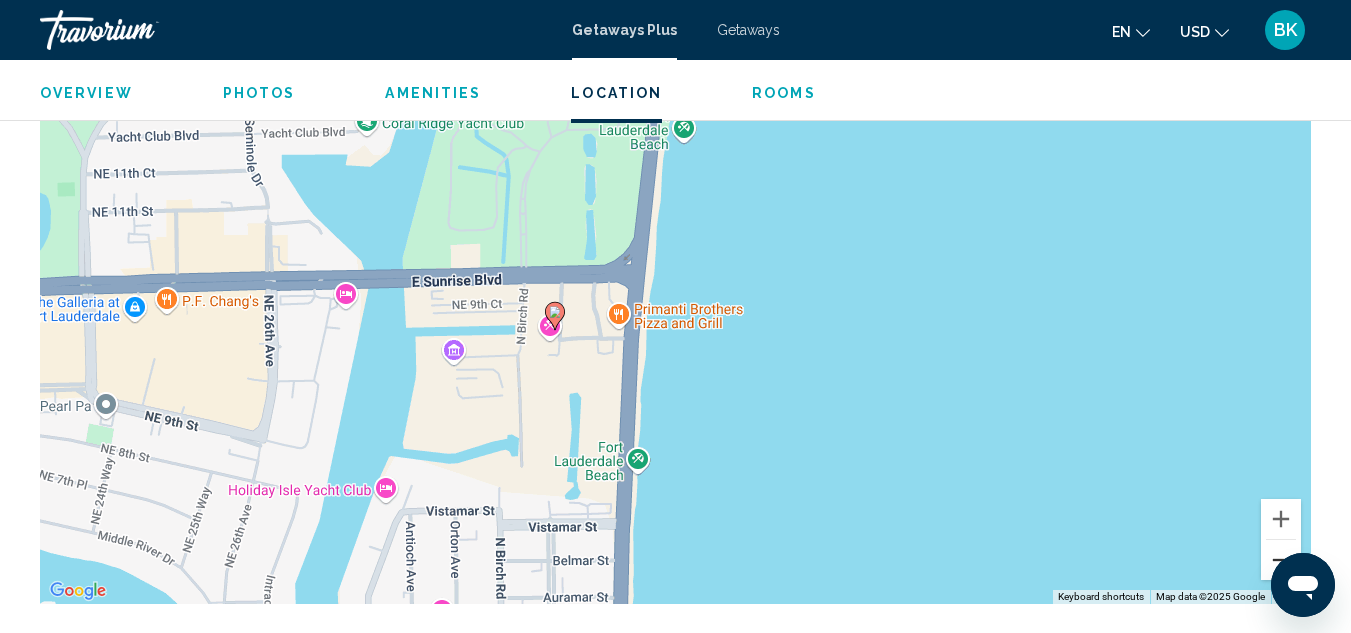 click at bounding box center (1281, 560) 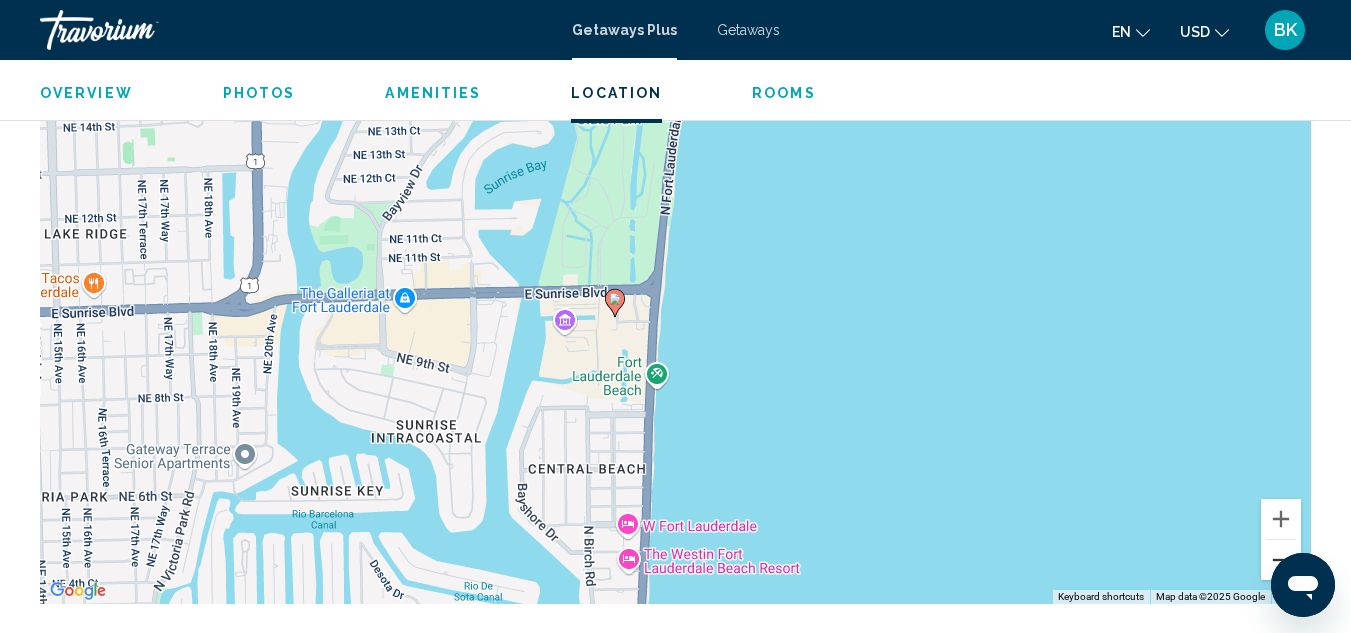click at bounding box center [1281, 560] 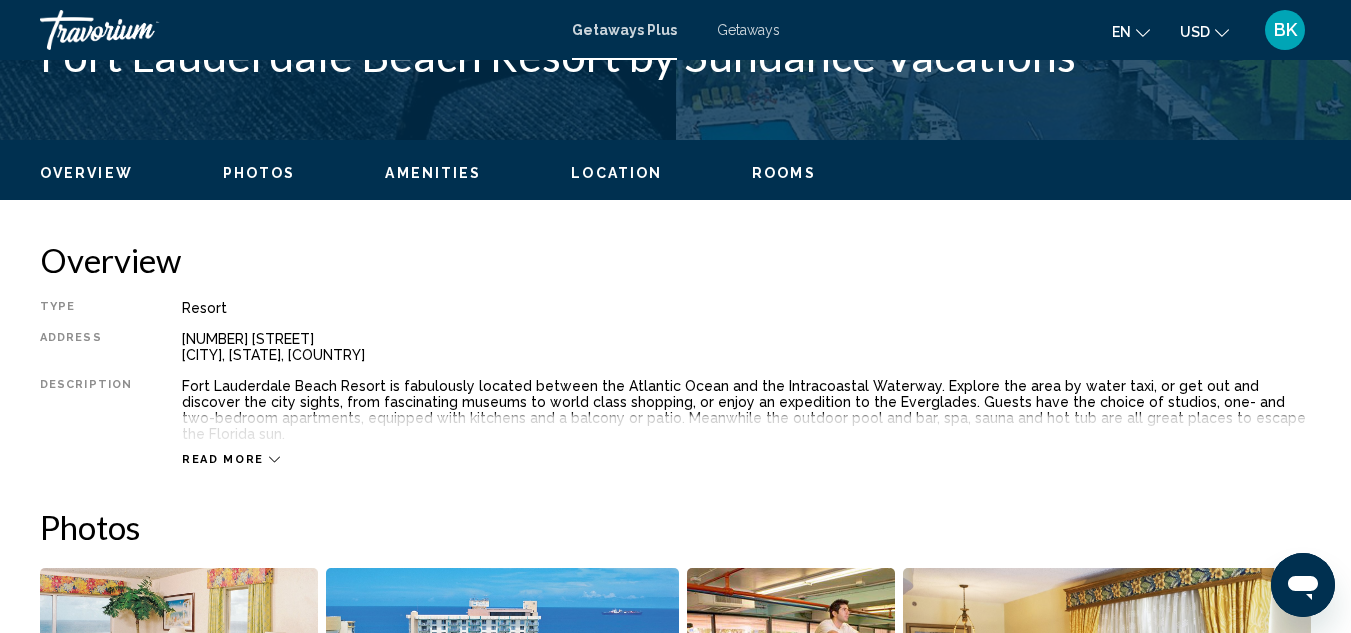 scroll, scrollTop: 871, scrollLeft: 0, axis: vertical 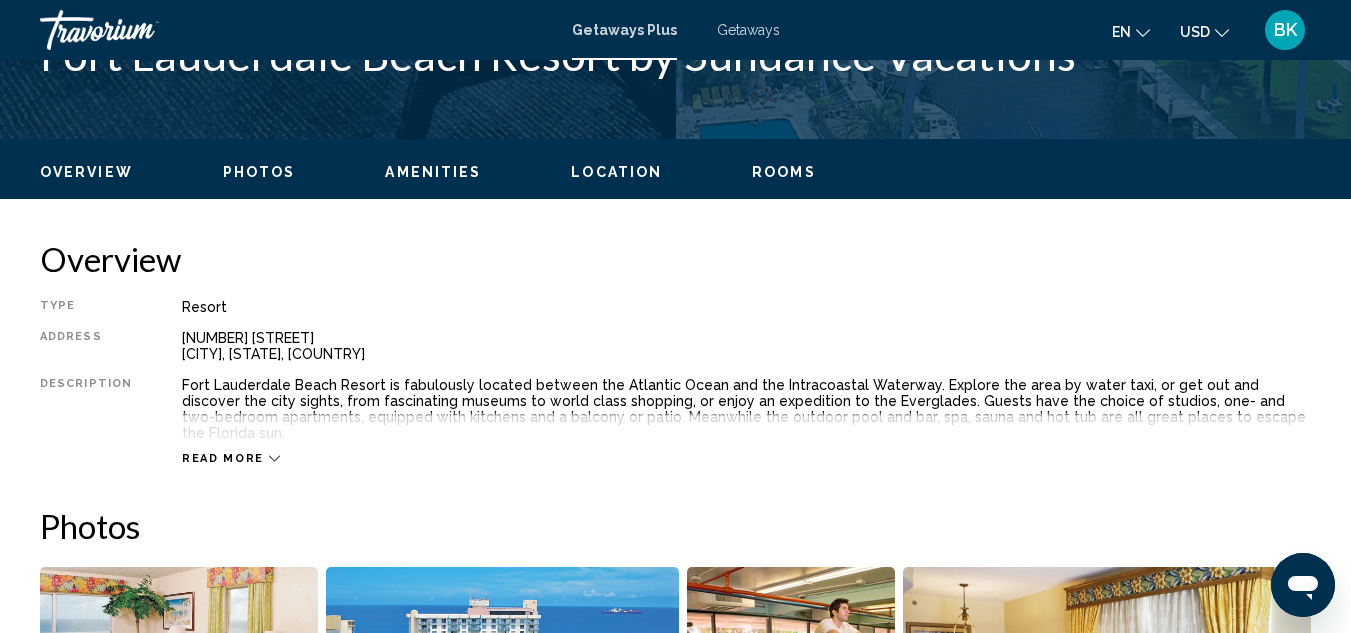 click on "Overview Type Resort All-Inclusive No All-Inclusive Address [NUMBER] [STREET] [CITY], [STATE], [COUNTRY] Description Fort Lauderdale Beach Resort is fabulously located between the Atlantic Ocean and the Intracoastal Waterway. Explore the area by water taxi, or get out and discover the city sights, from fascinating museums to world class shopping, or enjoy an expedition to the Everglades. Guests have the choice of studios, one- and two-bedroom apartments, equipped with kitchens and a balcony or patio. Meanwhile the outdoor pool and bar, spa, sauna and hot tub are all great places to escape the Florida sun. Read more
Photos Amenities gym pool No Amenities available. Mandatory Fees  Info  Mandatory amenities fee is 30.00 U.S. dollars, per week,  . Cash or Credit is accepted. Plus tax, per week. Resort Fees  Info  Package fee is 5.00 U.S. dollars . Cash or Credit is accepted. Policy Restrictions Parking Restrictions No RV parking No trailers No boat parking No large vehicle parking Pets ← +" at bounding box center [675, 3623] 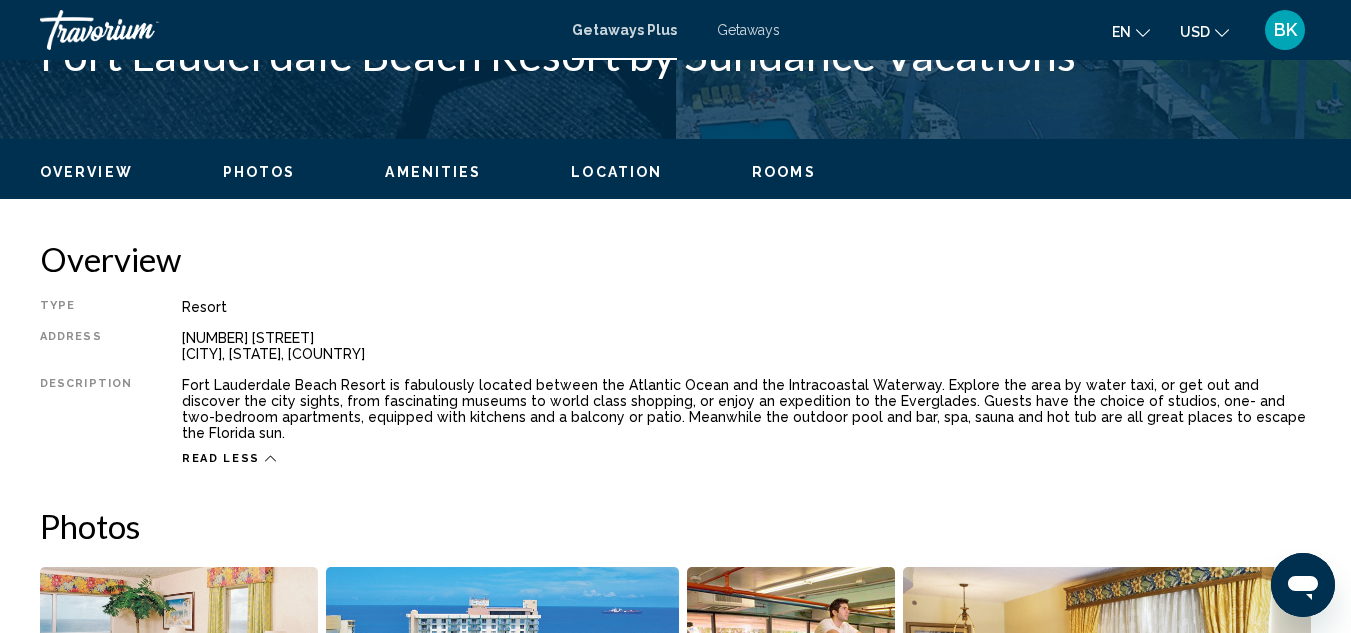 click on "Location" at bounding box center (616, 172) 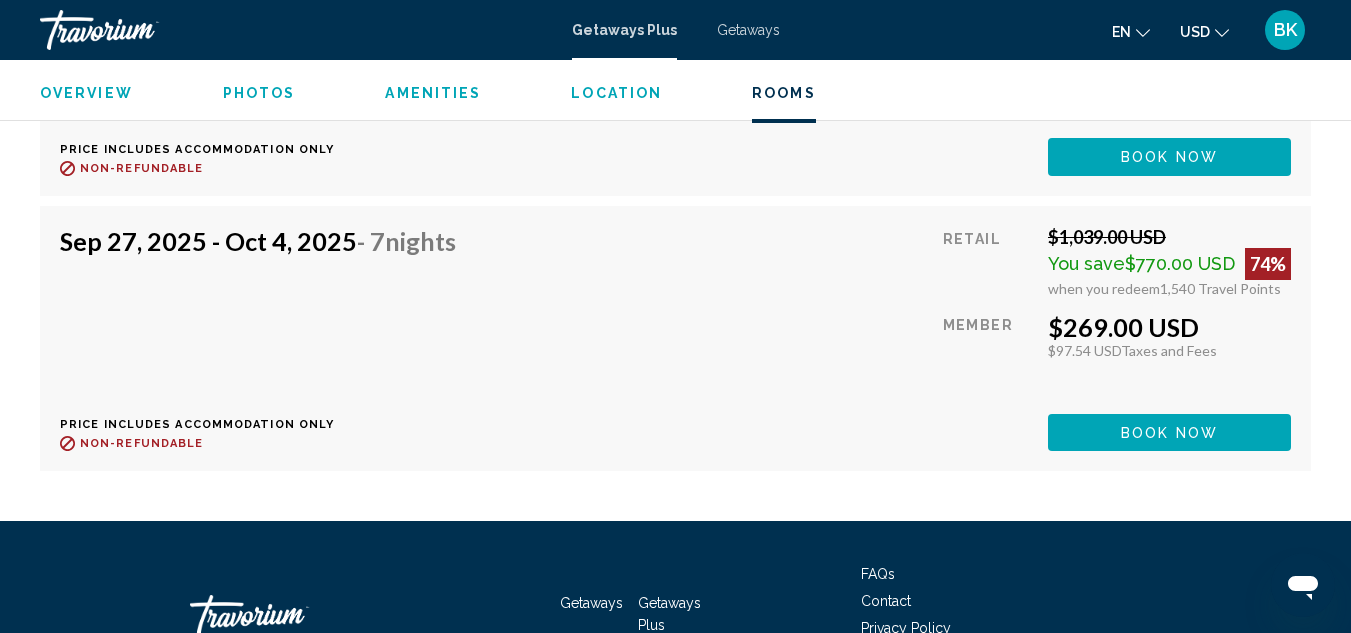 scroll, scrollTop: 7362, scrollLeft: 0, axis: vertical 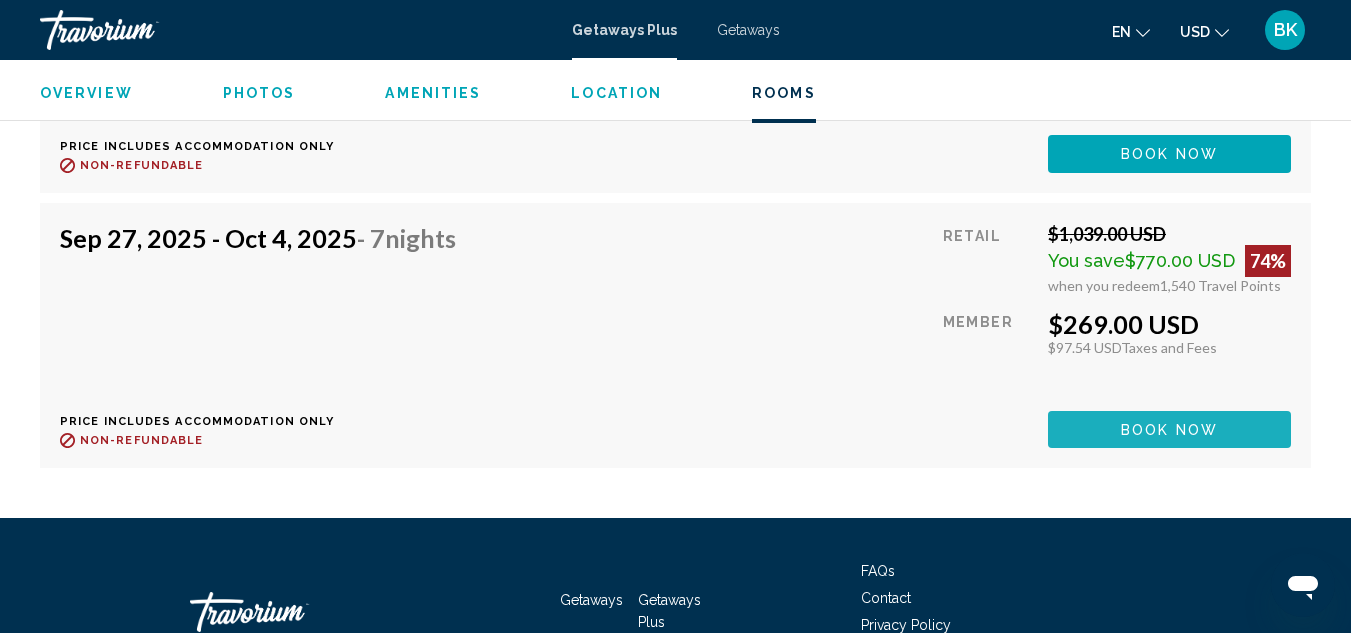 click on "Book now" at bounding box center [1169, 429] 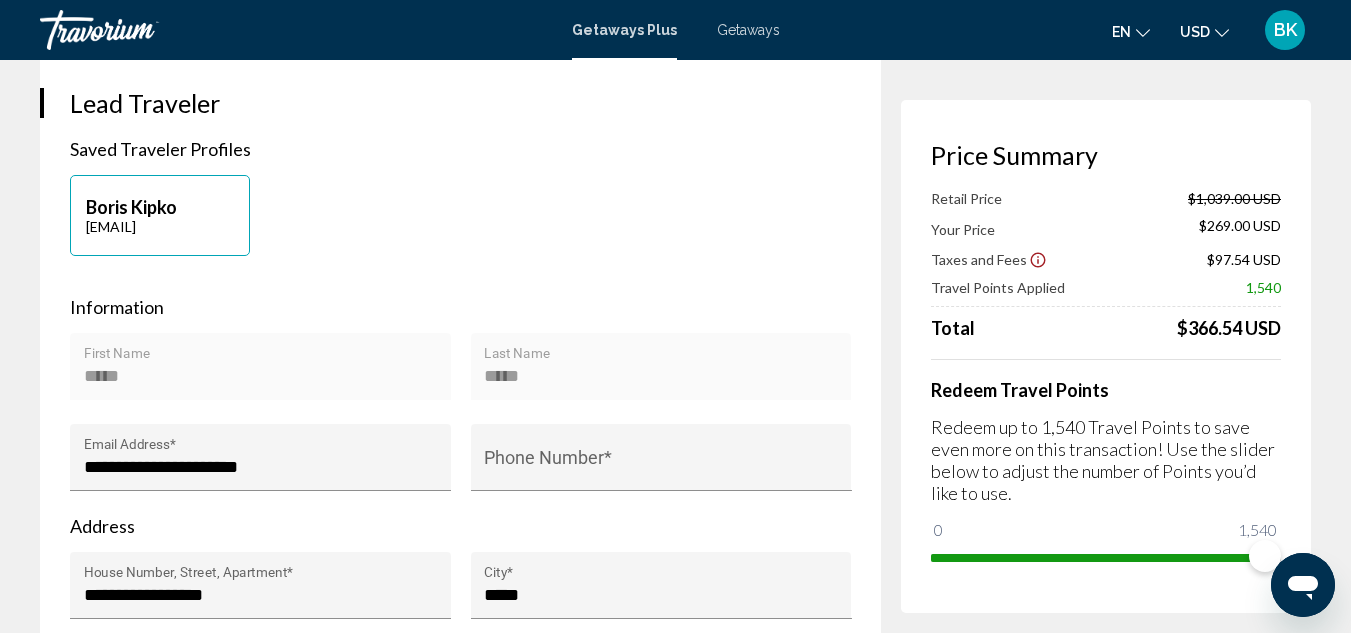 scroll, scrollTop: 435, scrollLeft: 0, axis: vertical 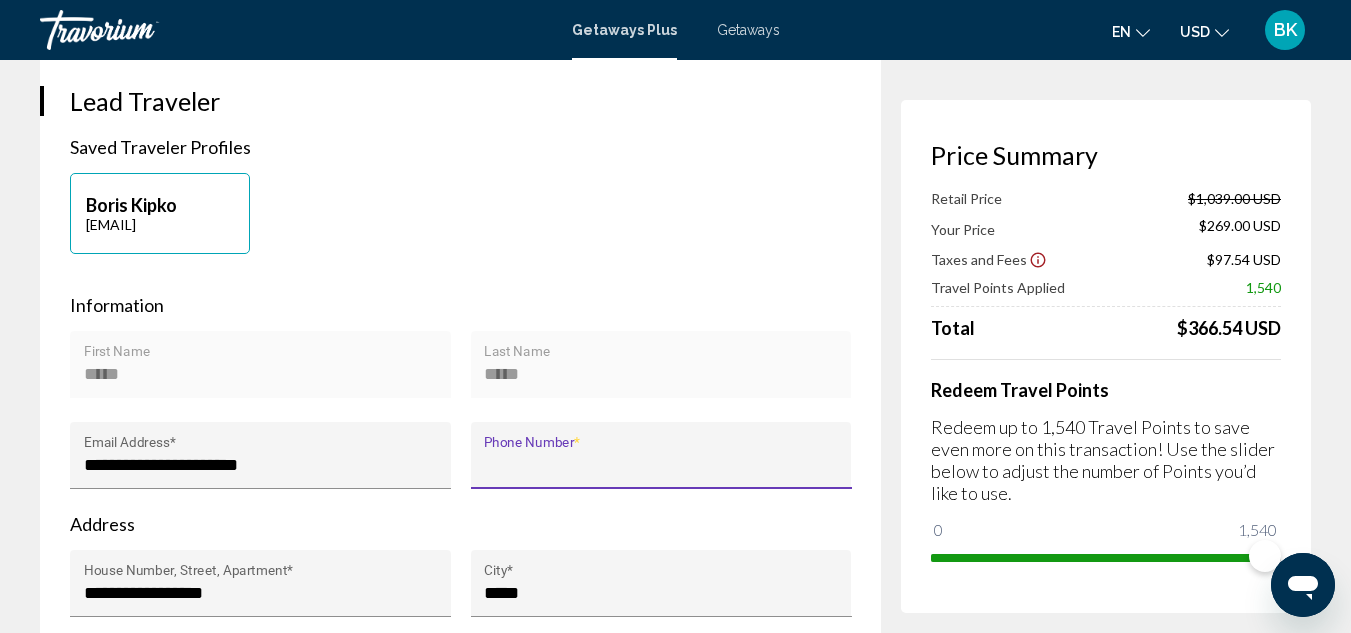 click on "Phone Number  *" at bounding box center [661, 465] 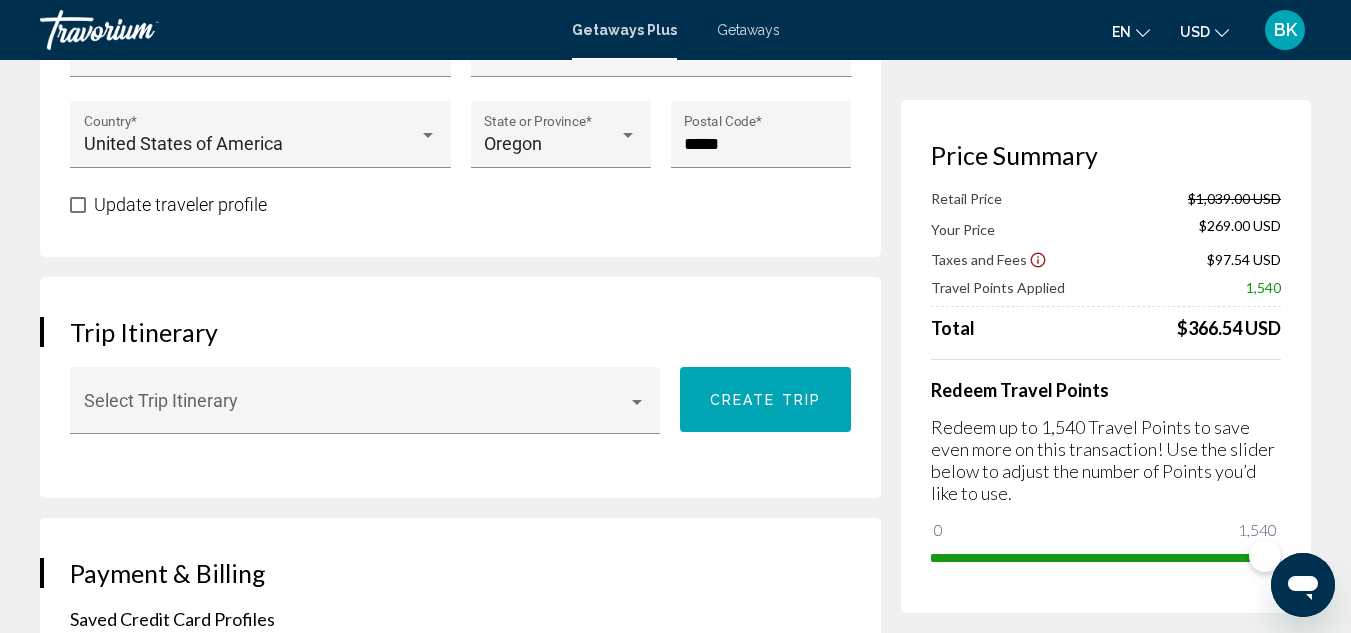 scroll, scrollTop: 974, scrollLeft: 0, axis: vertical 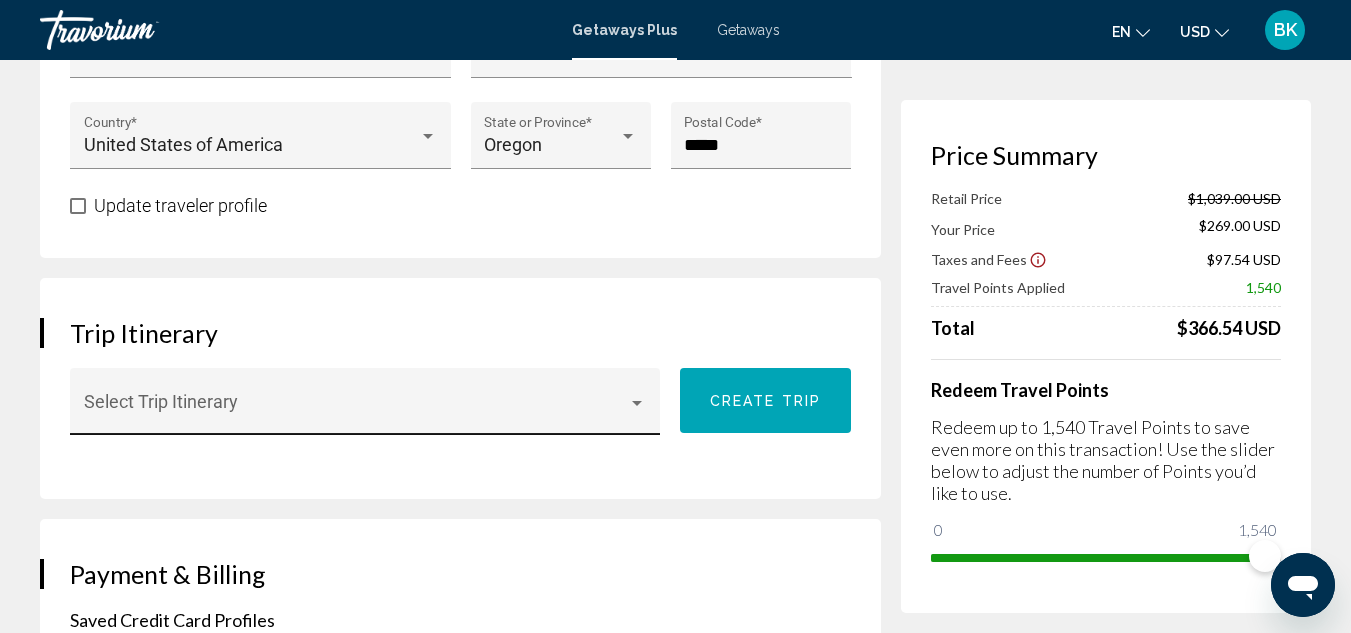 click on "Select Trip Itinerary" at bounding box center (365, 408) 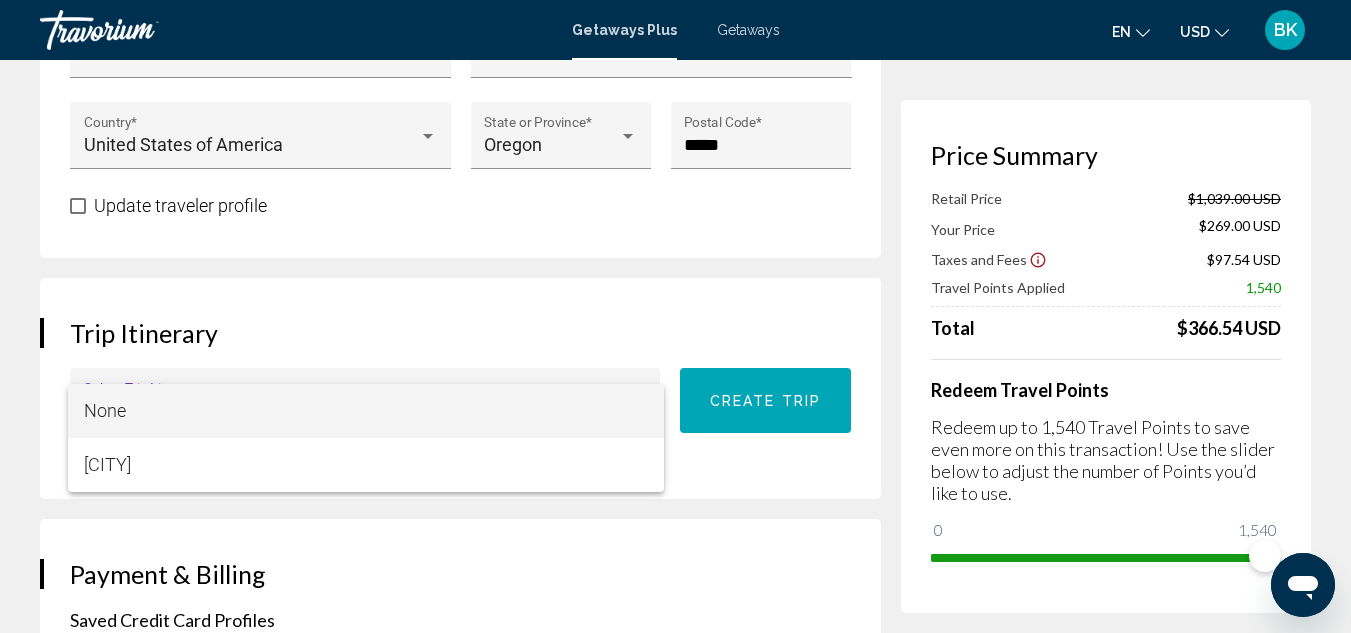 click at bounding box center [675, 316] 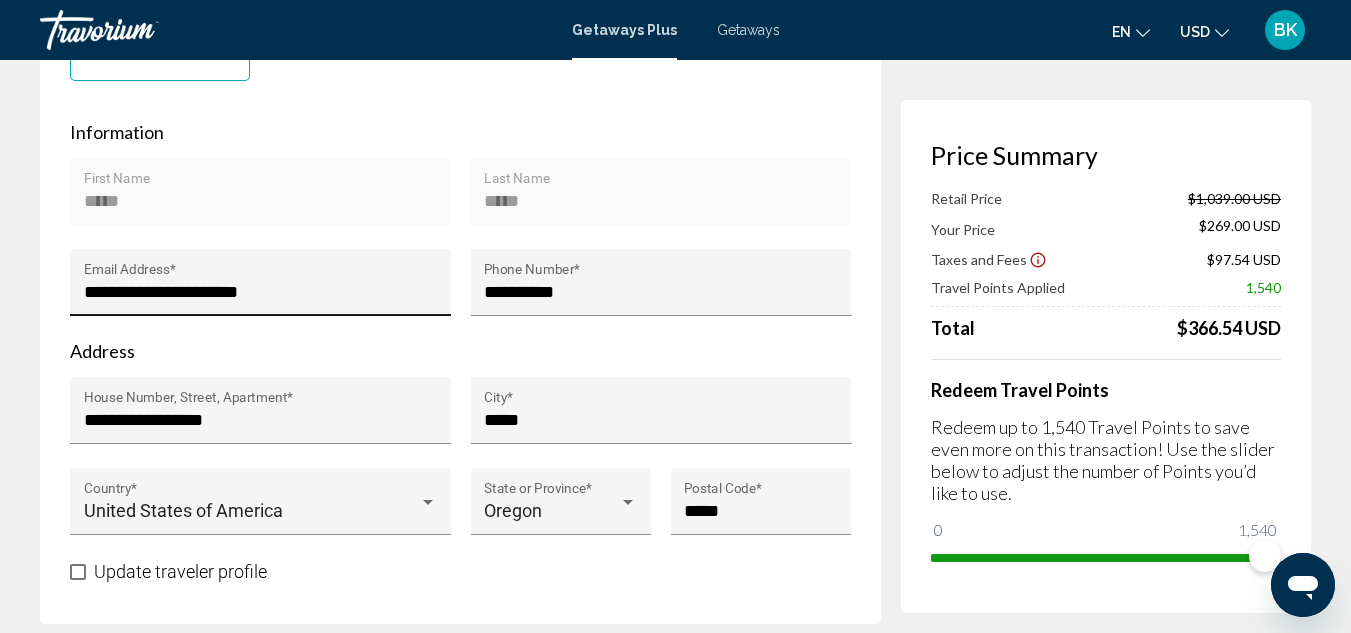 scroll, scrollTop: 609, scrollLeft: 0, axis: vertical 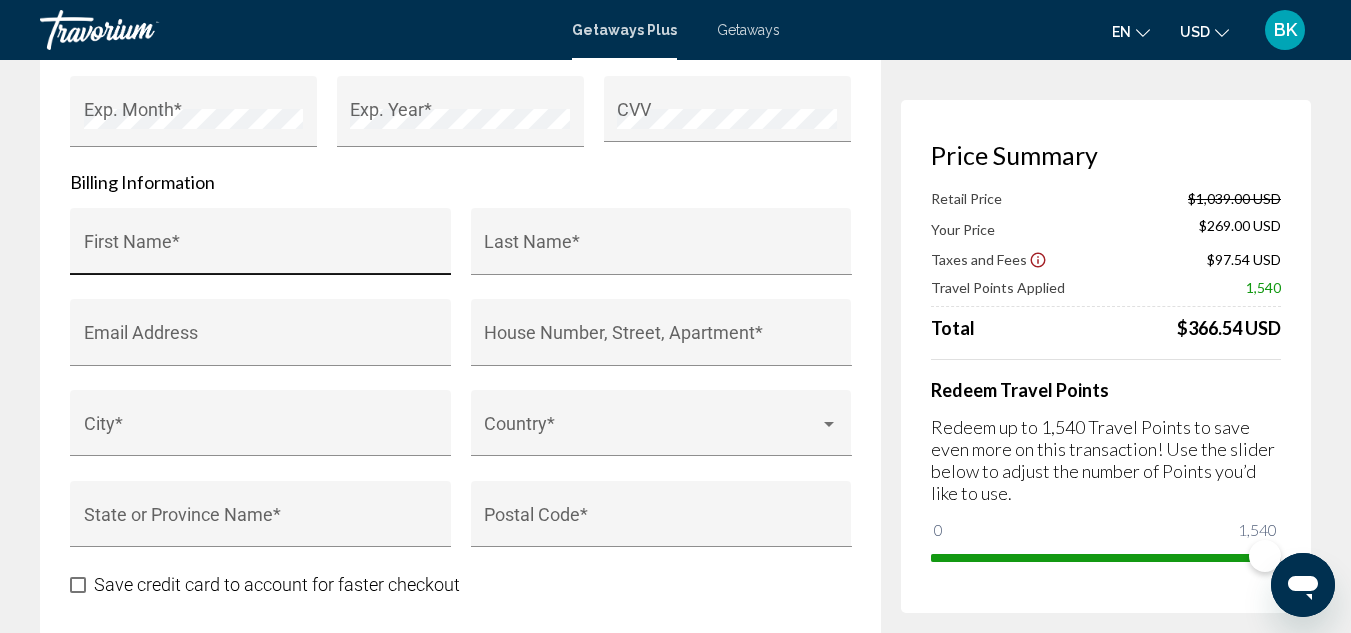 click on "First Name  *" at bounding box center (261, 247) 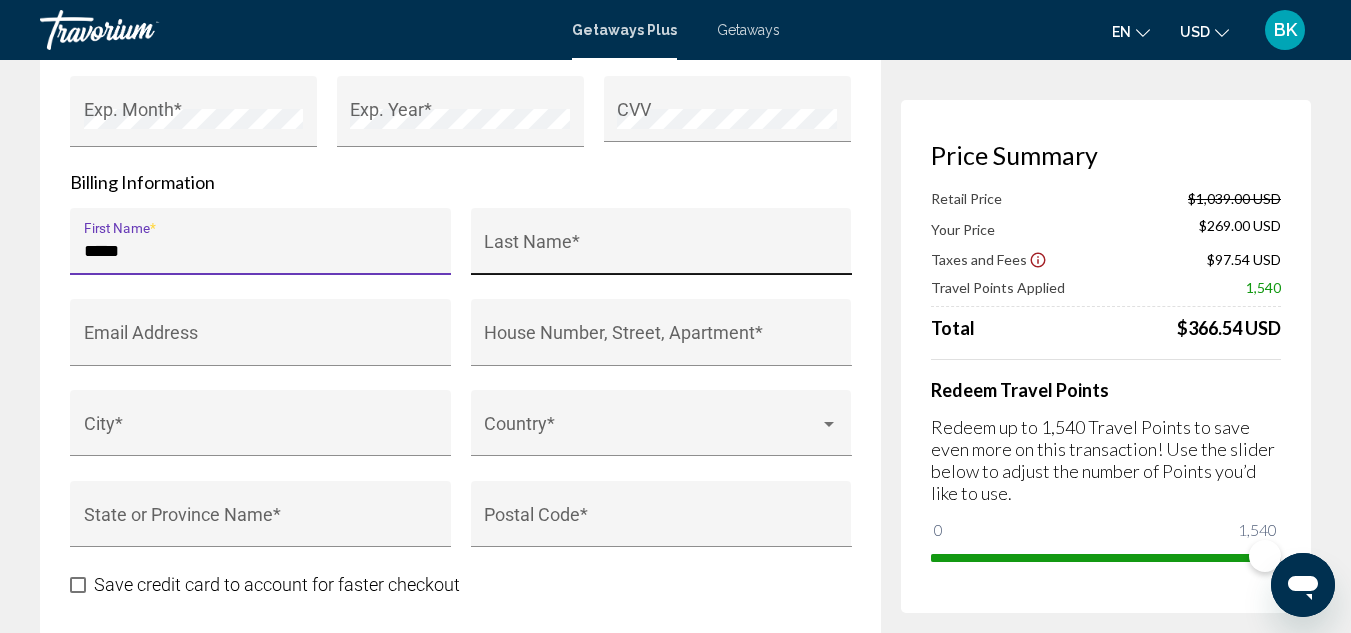 type on "*****" 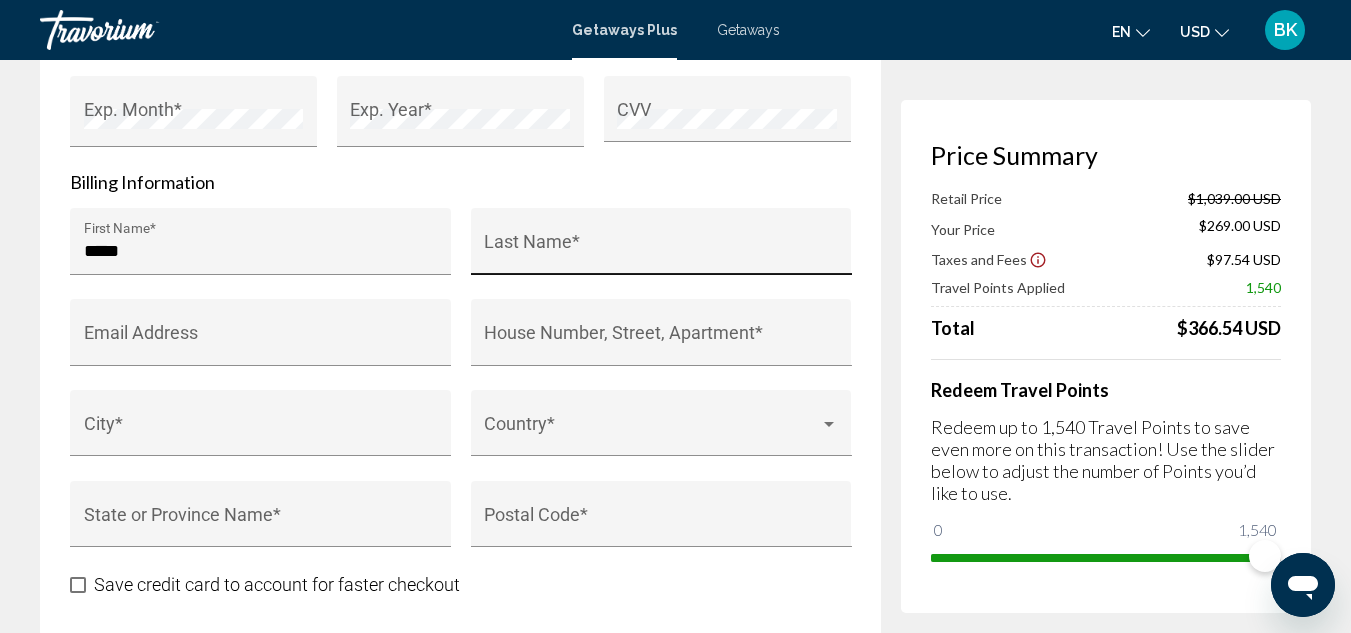 click on "Last Name  *" at bounding box center (661, 247) 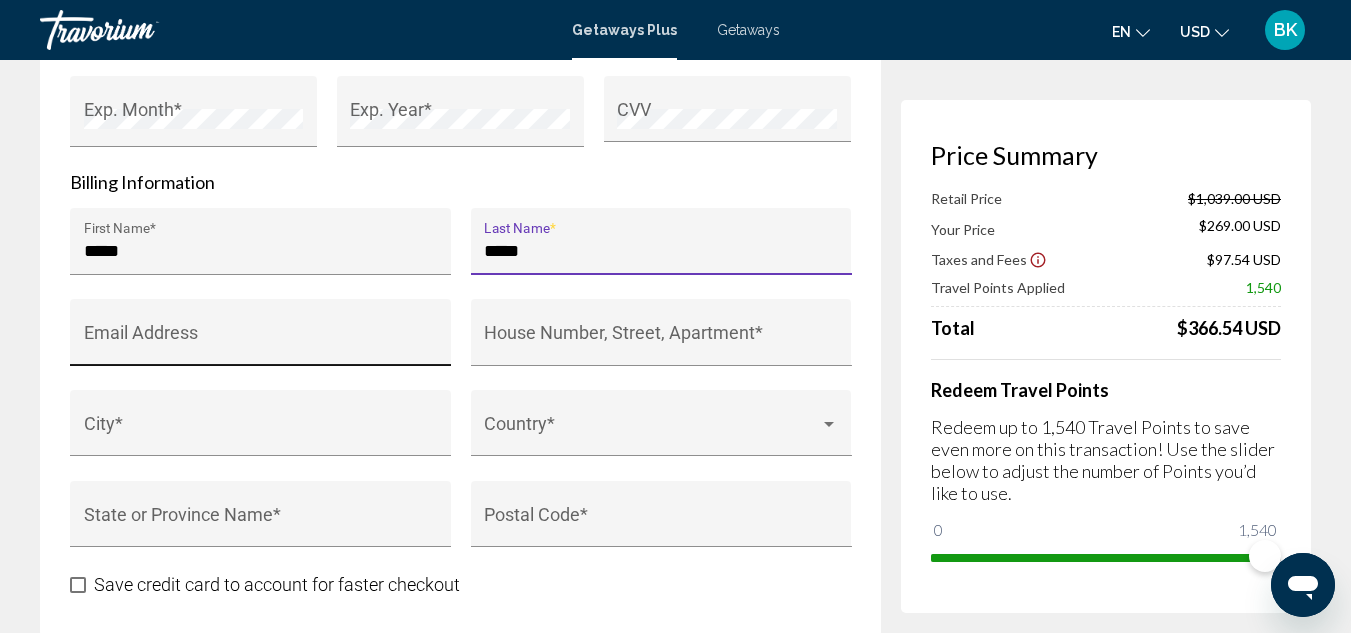 type on "*****" 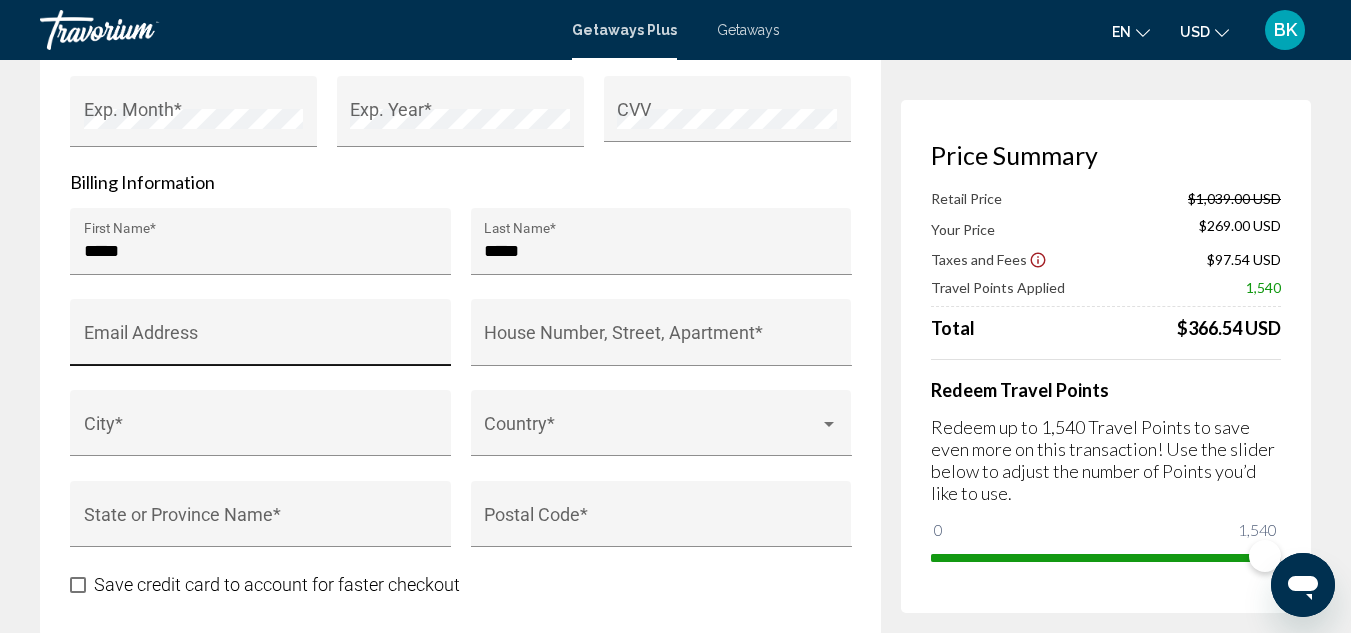 click on "Email Address" at bounding box center [261, 338] 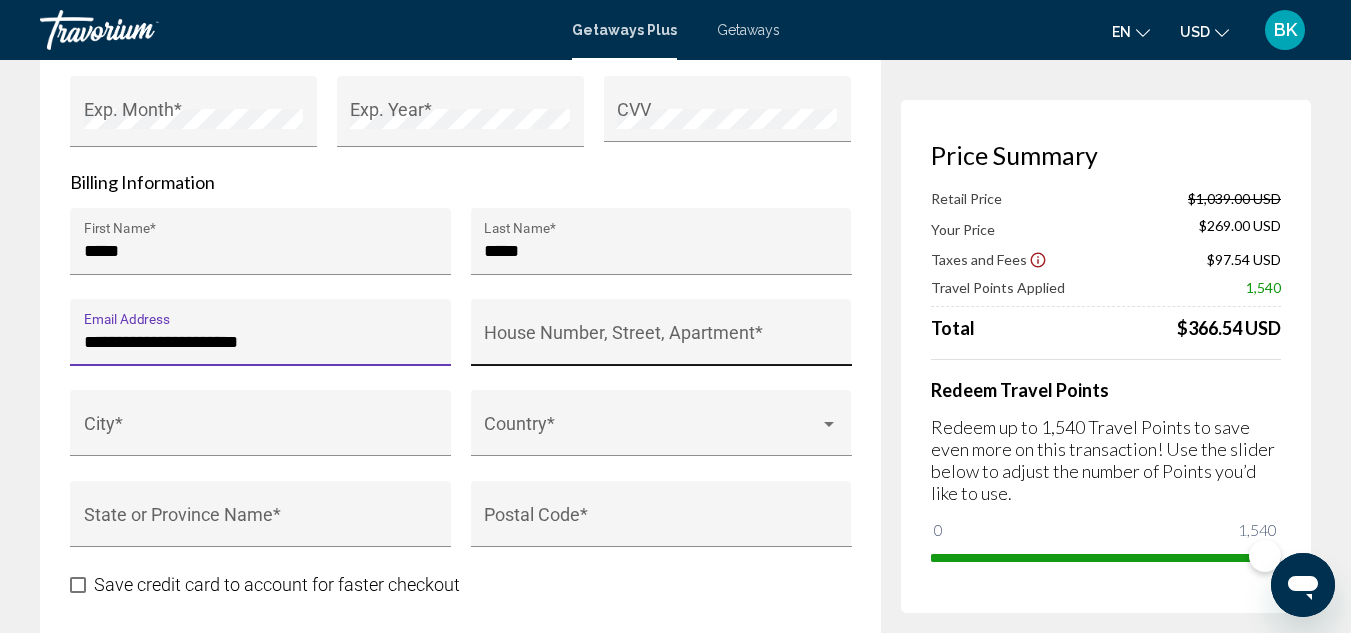 type on "**********" 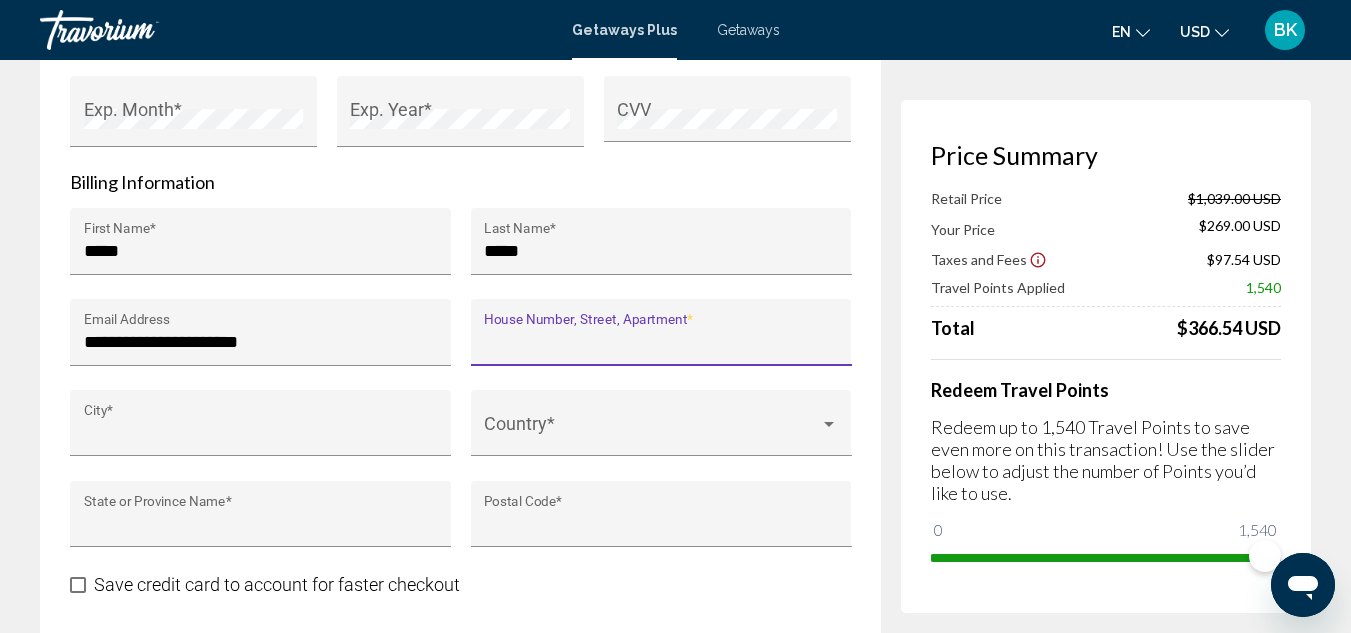 type on "**********" 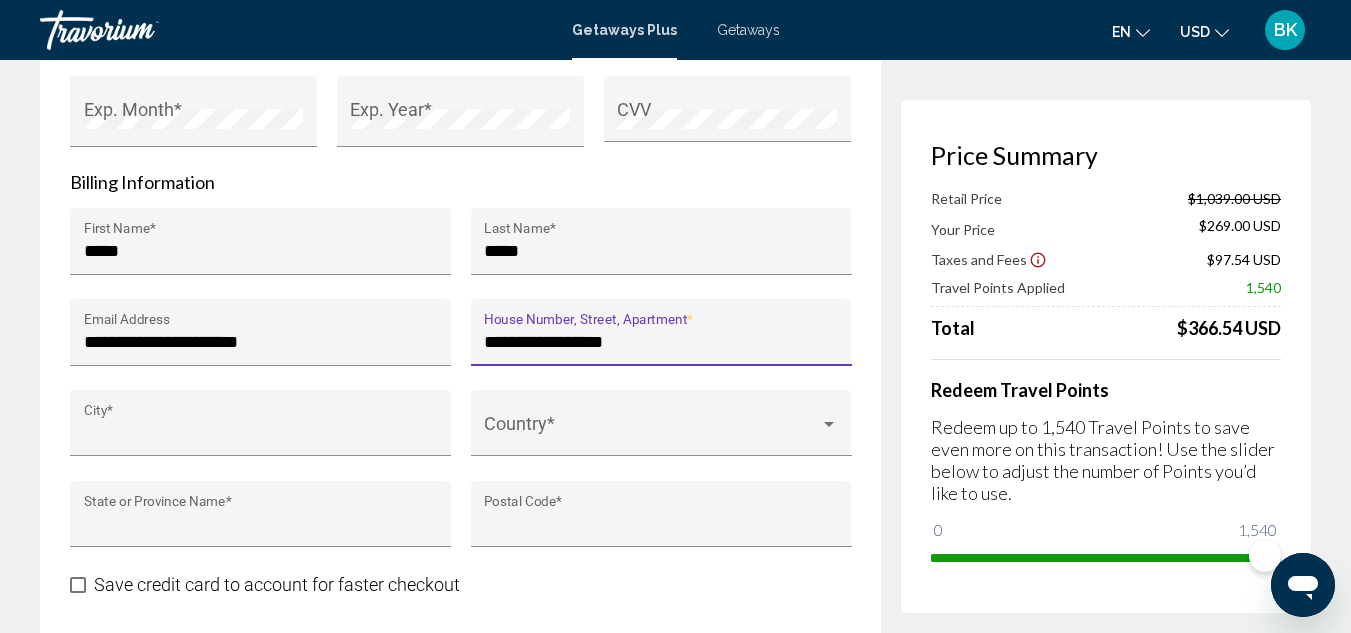 type on "*****" 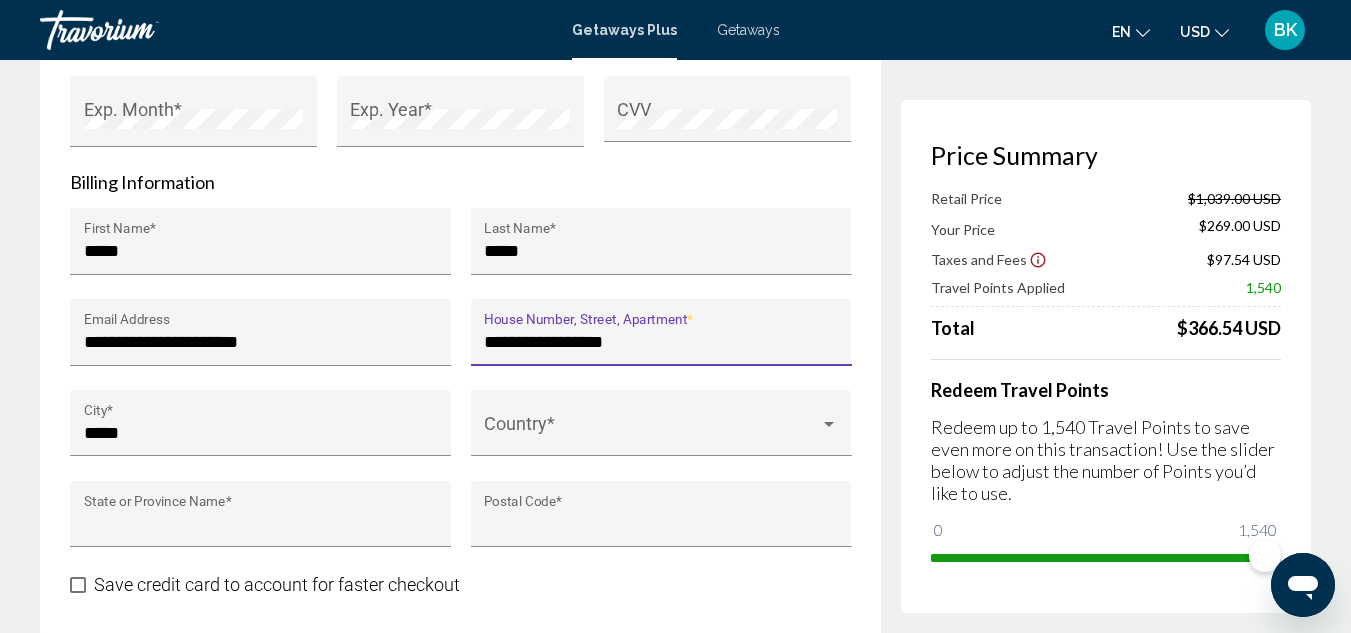 type on "******" 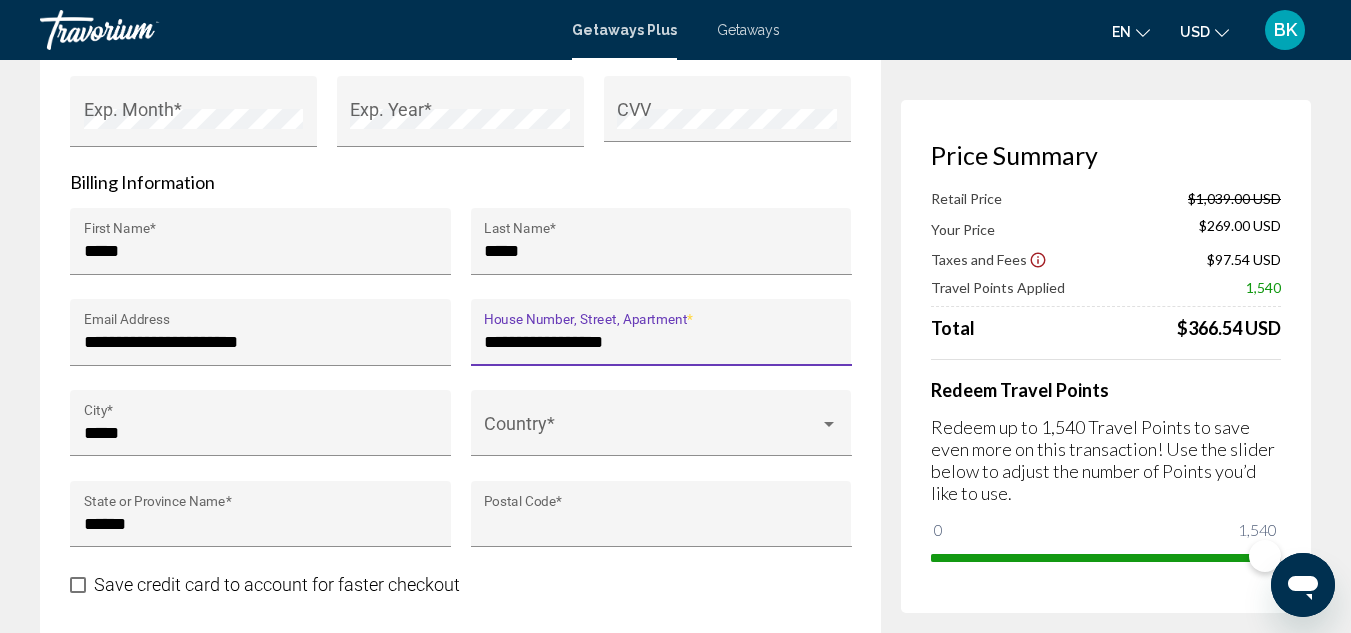 type on "*****" 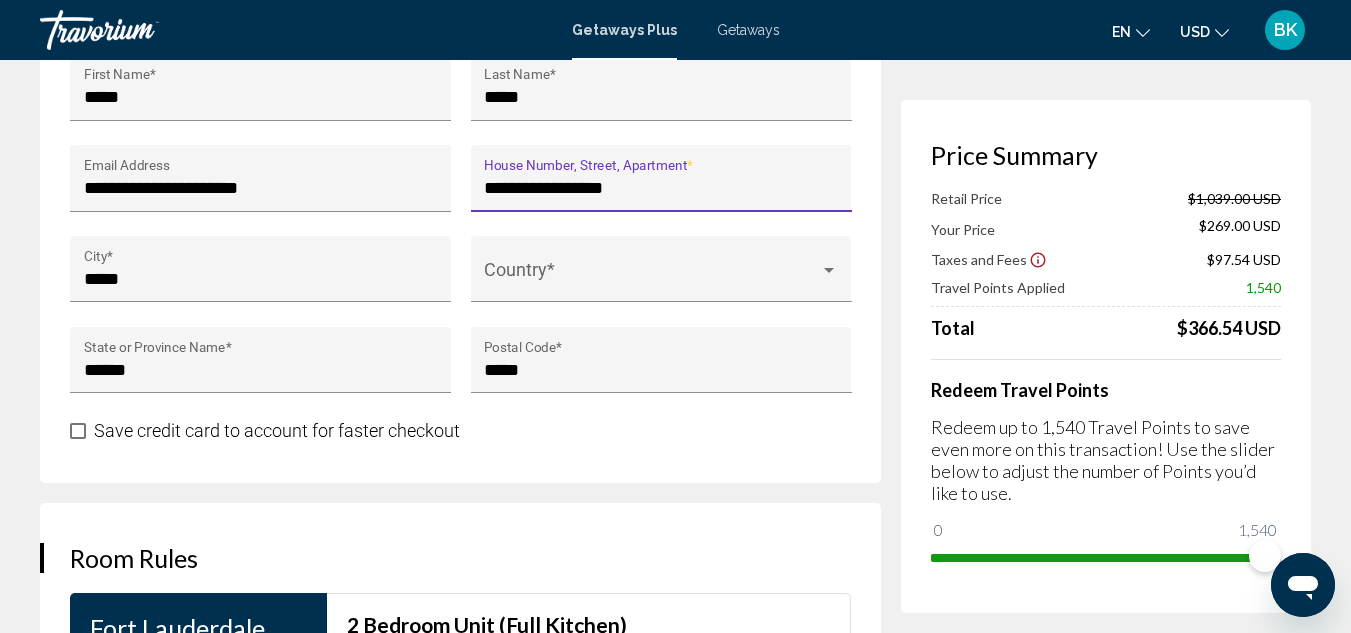 scroll, scrollTop: 2217, scrollLeft: 0, axis: vertical 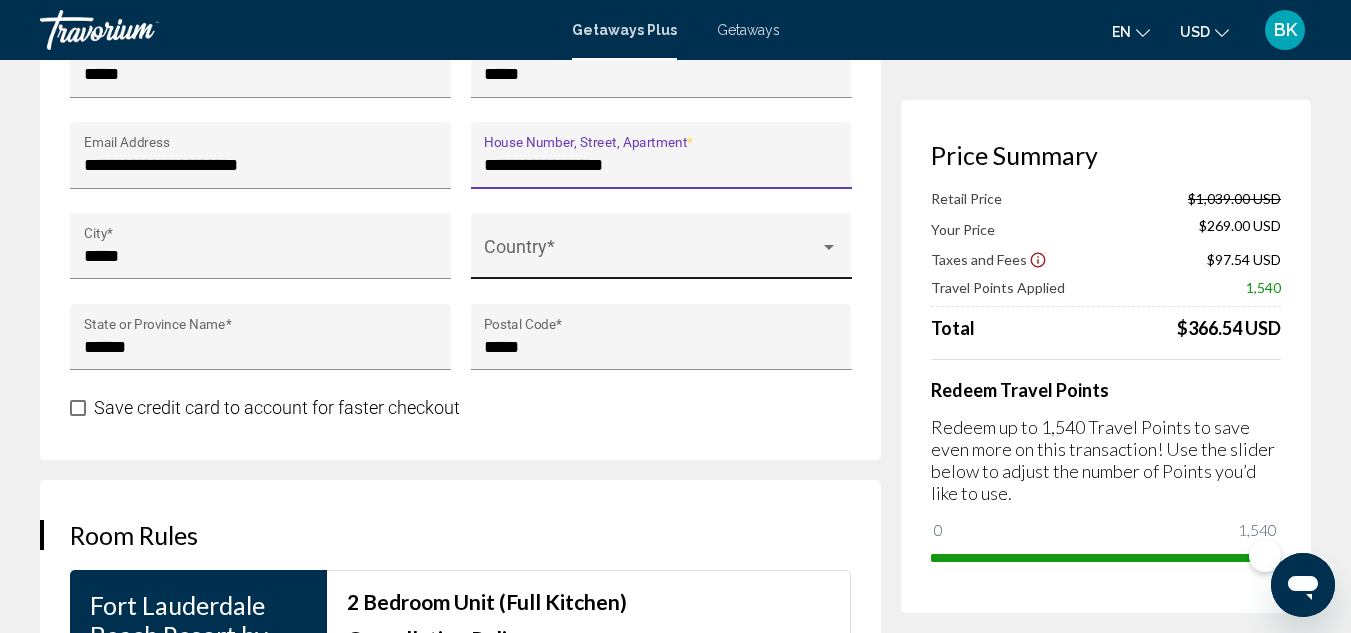 click at bounding box center [652, 256] 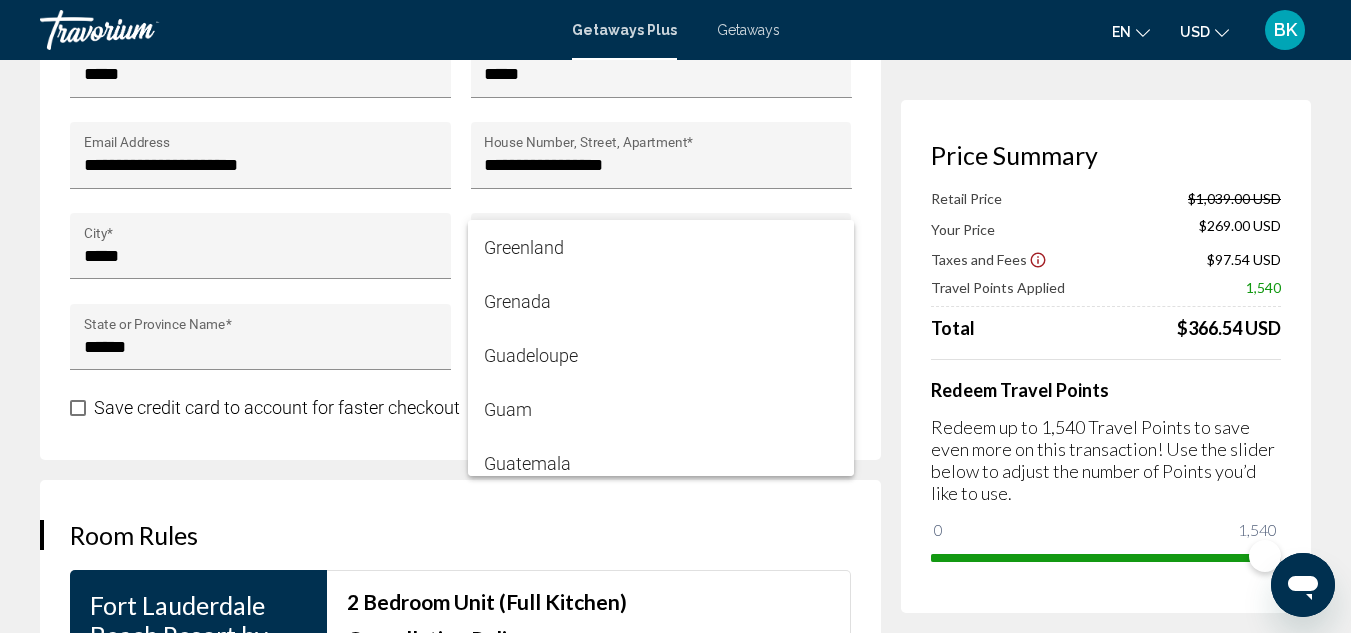scroll, scrollTop: 13676, scrollLeft: 0, axis: vertical 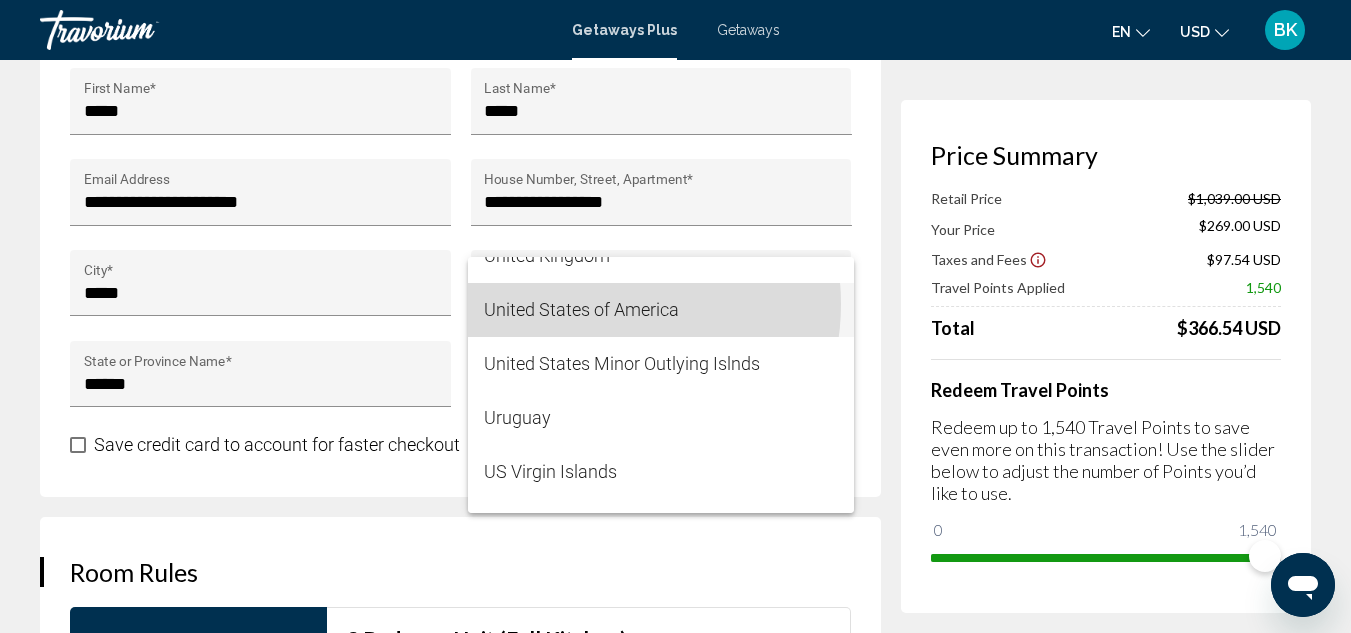 click on "United States of America" at bounding box center (661, 310) 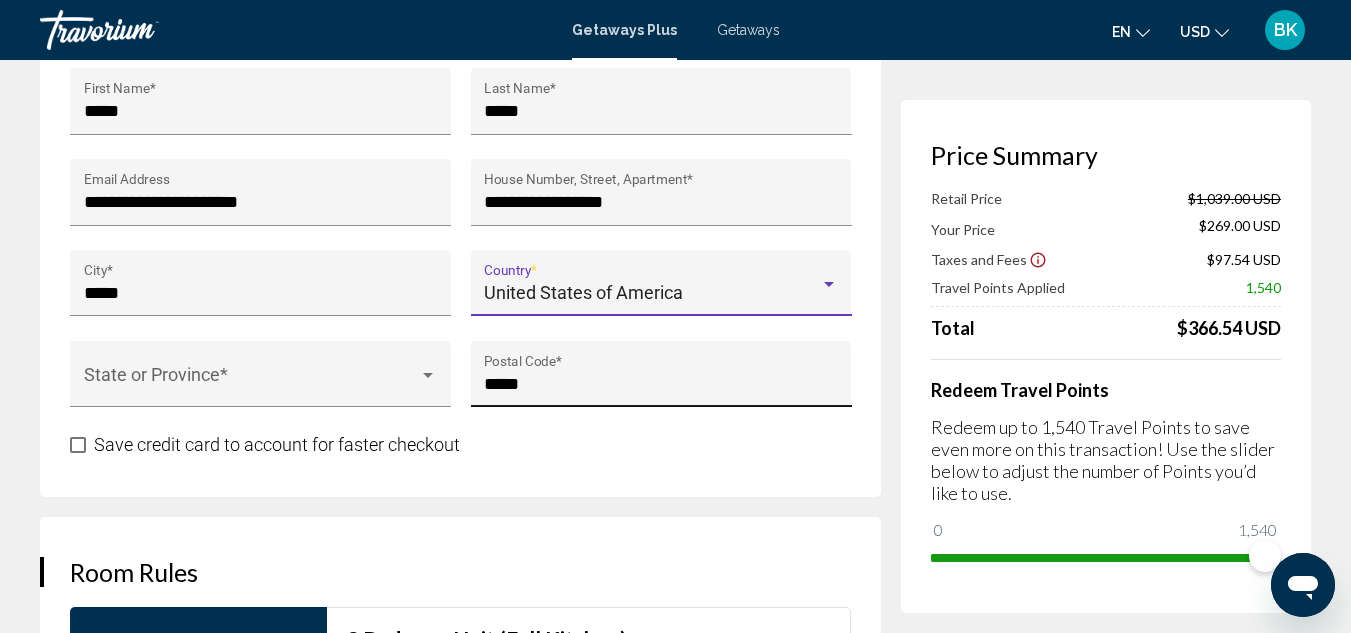 scroll, scrollTop: 2192, scrollLeft: 0, axis: vertical 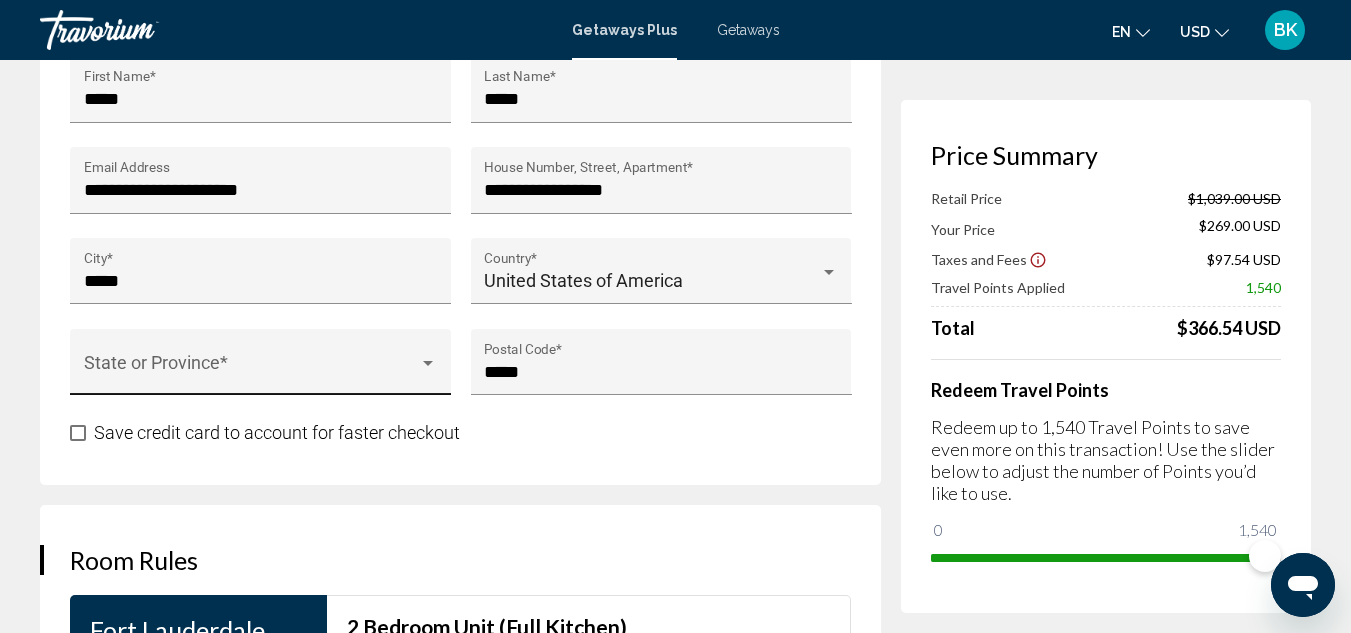 click on "State or Province  *" at bounding box center (261, 368) 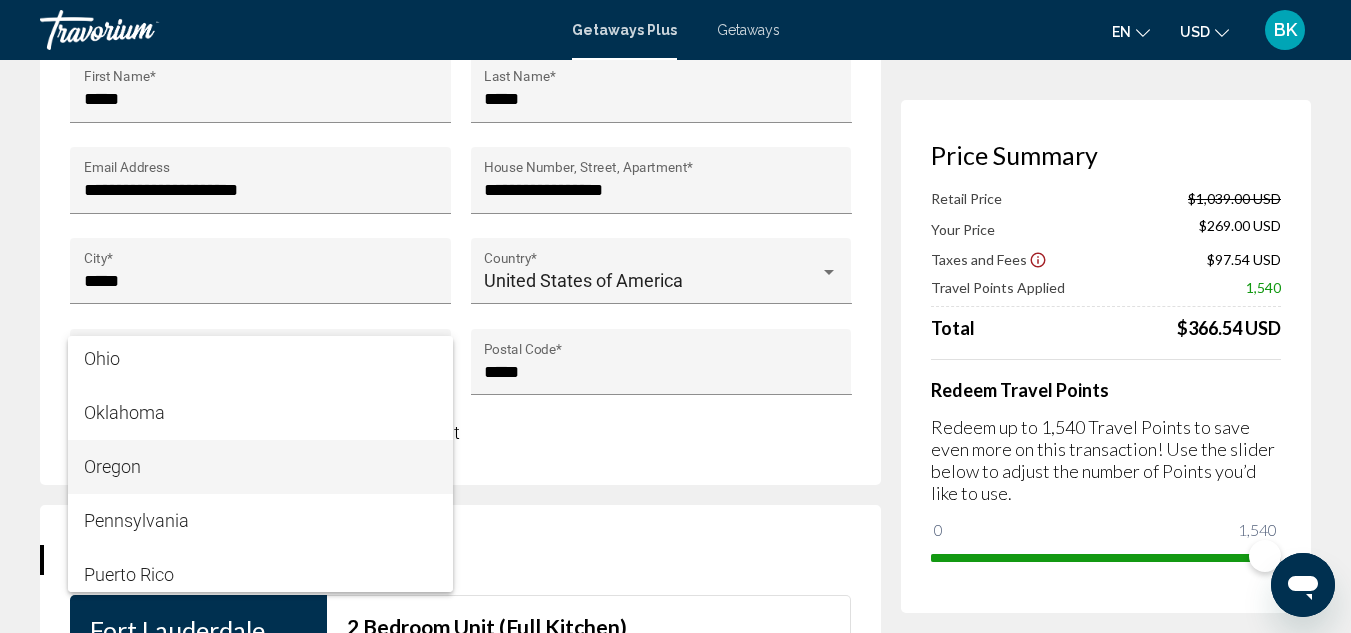 scroll, scrollTop: 1895, scrollLeft: 0, axis: vertical 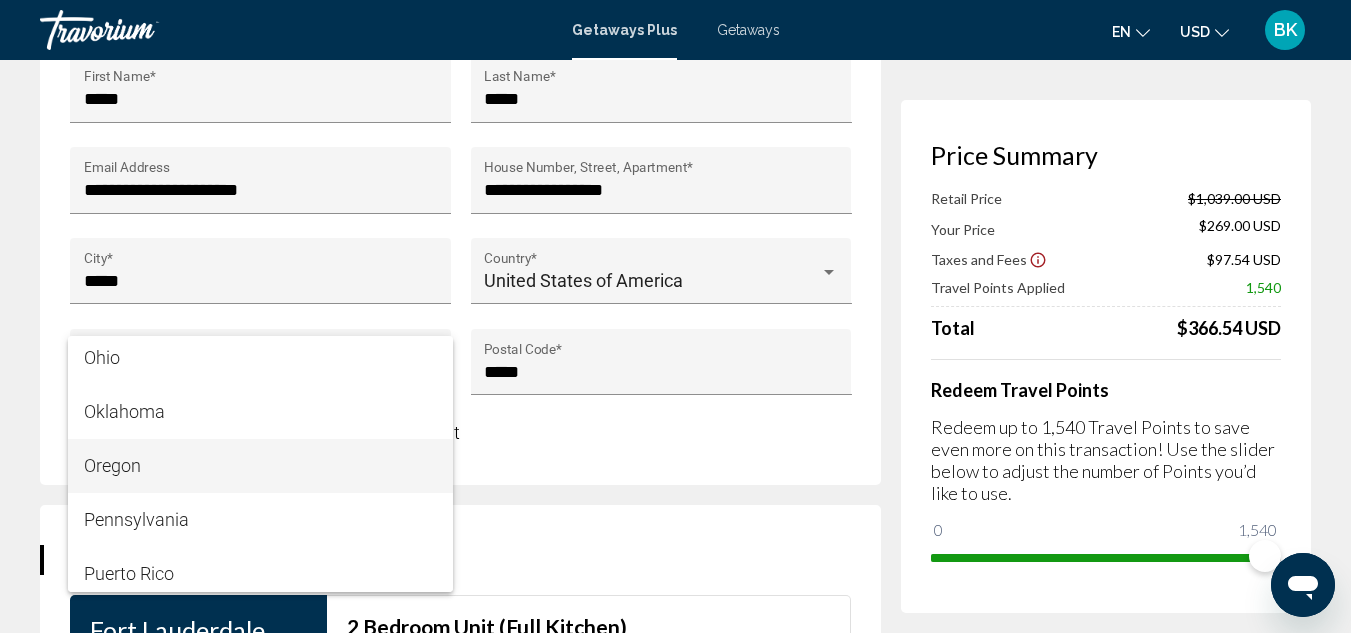 click on "Oregon" at bounding box center (261, 466) 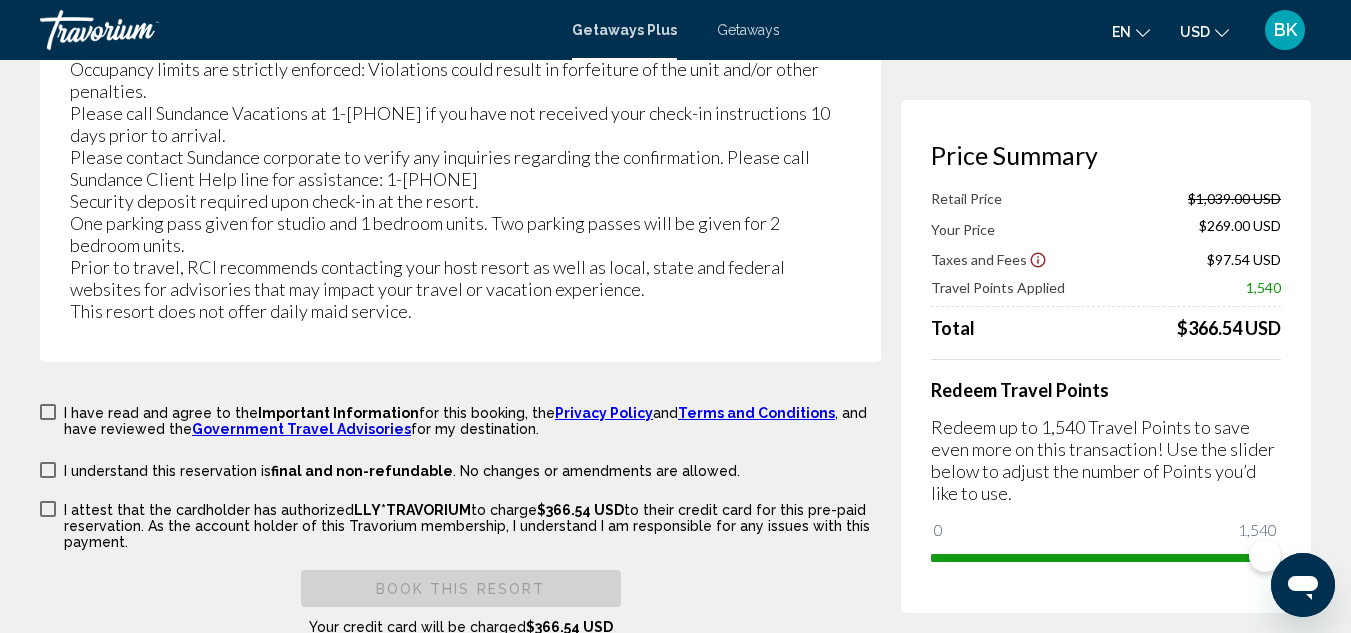 scroll, scrollTop: 4028, scrollLeft: 0, axis: vertical 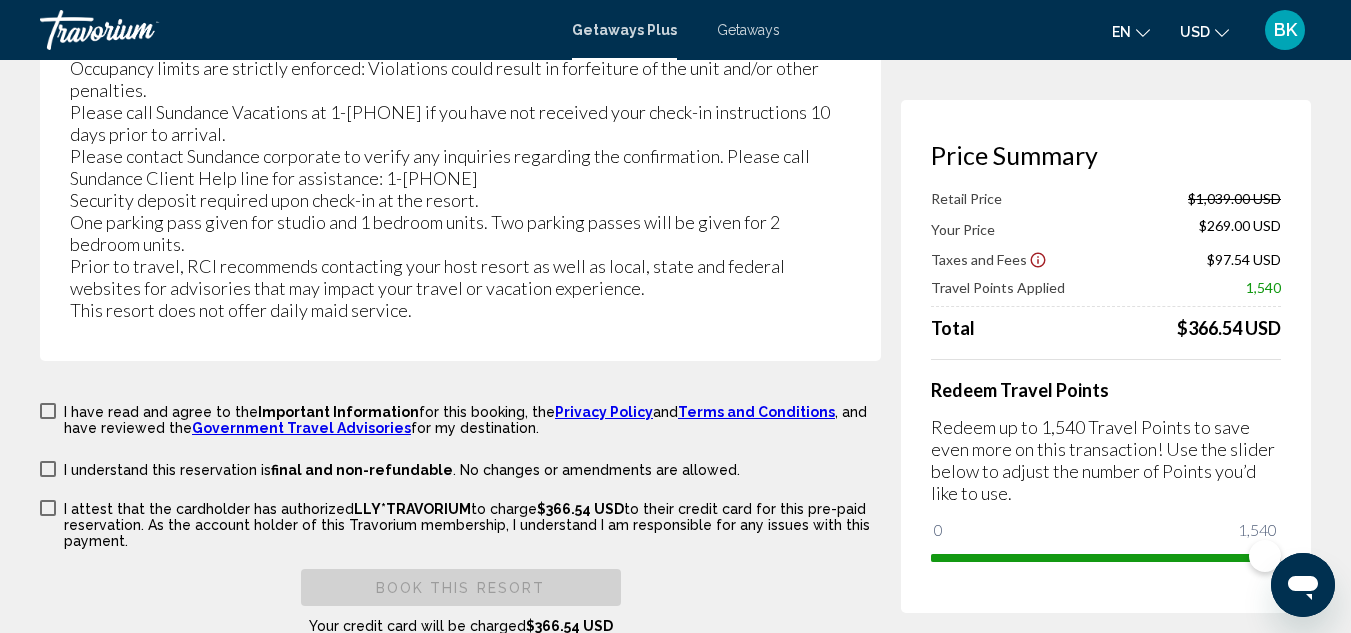 click on "**********" at bounding box center [675, -1646] 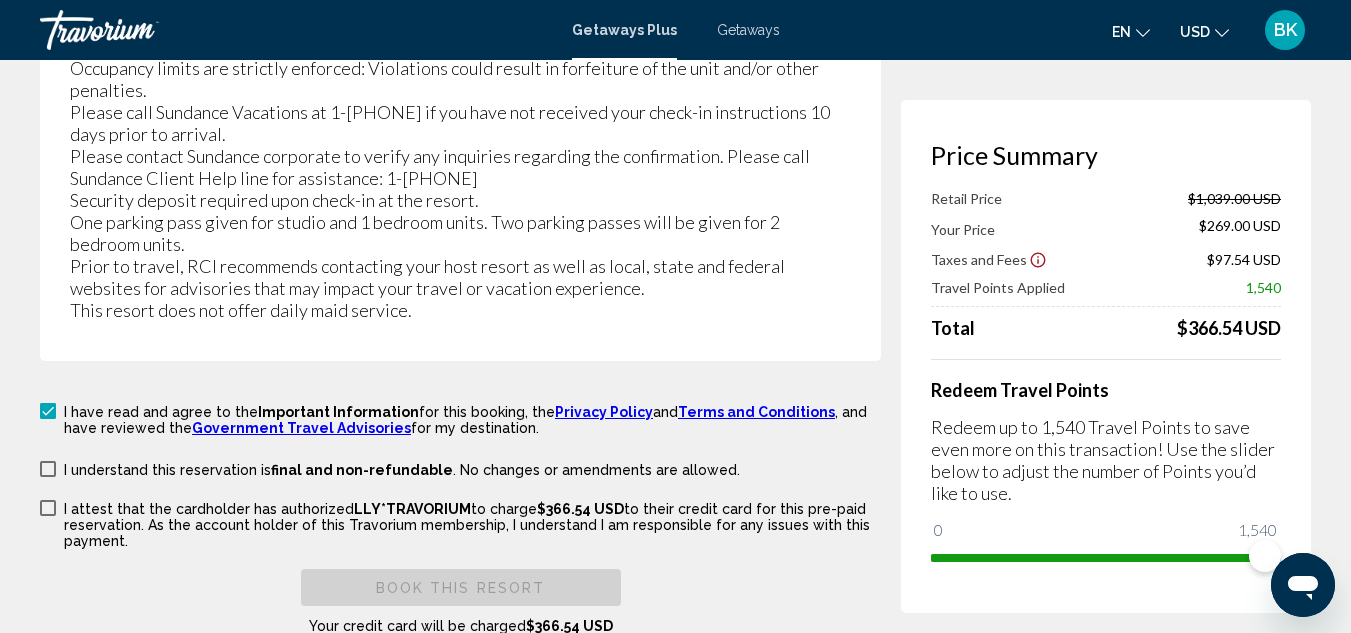 click on "I have read and agree to the  Important Information  for this booking, the  Privacy Policy  and  Terms and Conditions , and have reviewed the  Government Travel Advisories  for my destination.   I understand this reservation is  final and non-refundable . No changes or amendments are allowed.  I understand this reservation is refundable until  {0} . Cancellations made after that date and time are non-refundable.   I attest that the cardholder has authorized  LLY*TRAVORIUM  to charge  $366.54 USD  to their credit card for this pre-paid reservation. As the account holder of this Travorium membership, I understand I am responsible for any issues with this payment. Book this Resort Your credit card will be charged  $366.54 USD" at bounding box center [460, 518] 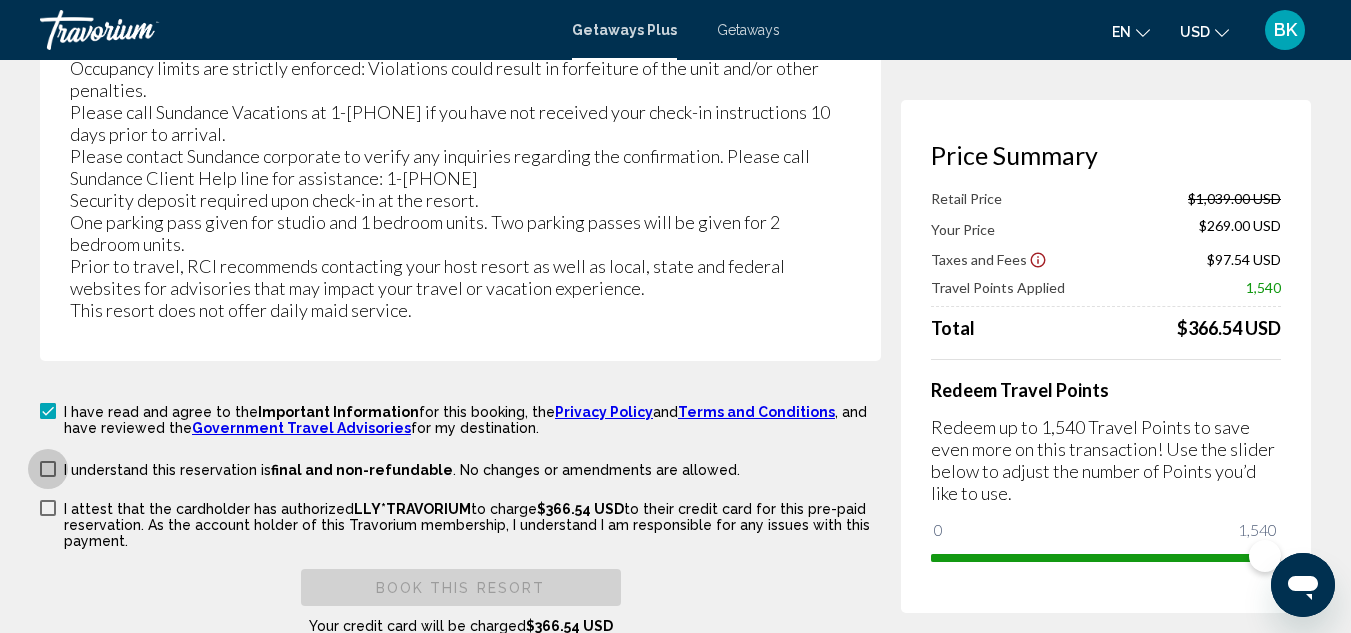 click at bounding box center [48, 469] 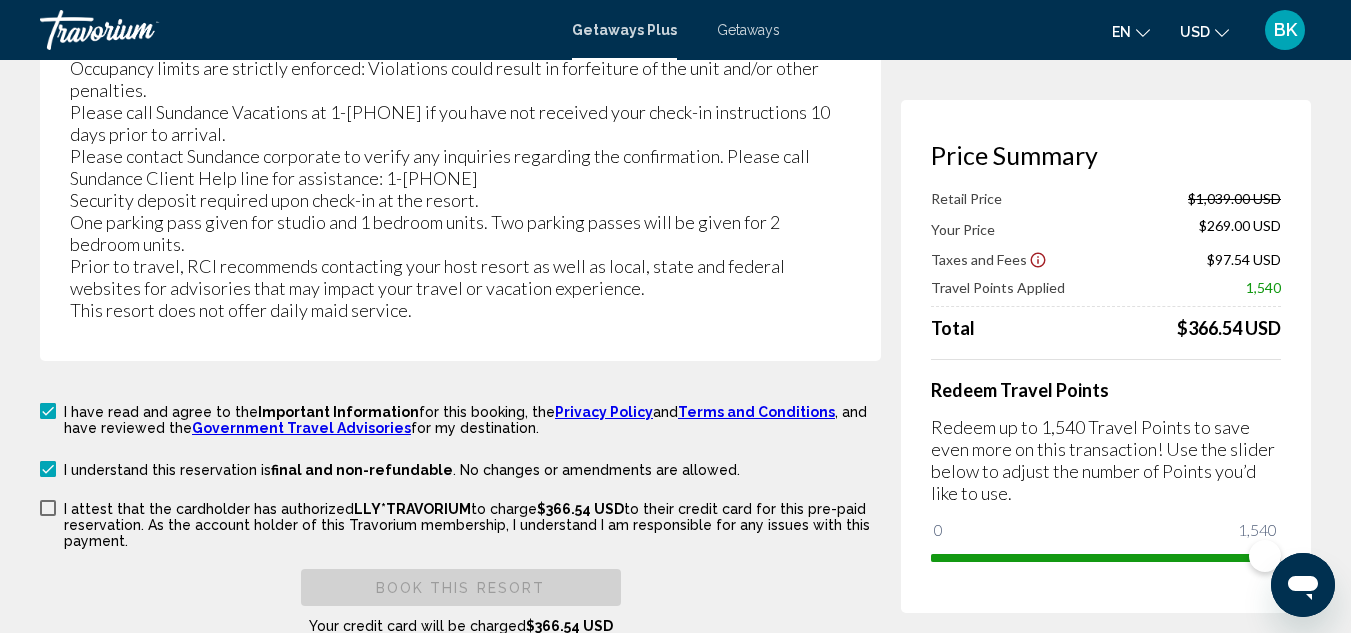 click on "I attest that the cardholder has authorized  LLY*TRAVORIUM  to charge  $366.54 USD  to their credit card for this pre-paid reservation. As the account holder of this Travorium membership, I understand I am responsible for any issues with this payment." at bounding box center [460, 523] 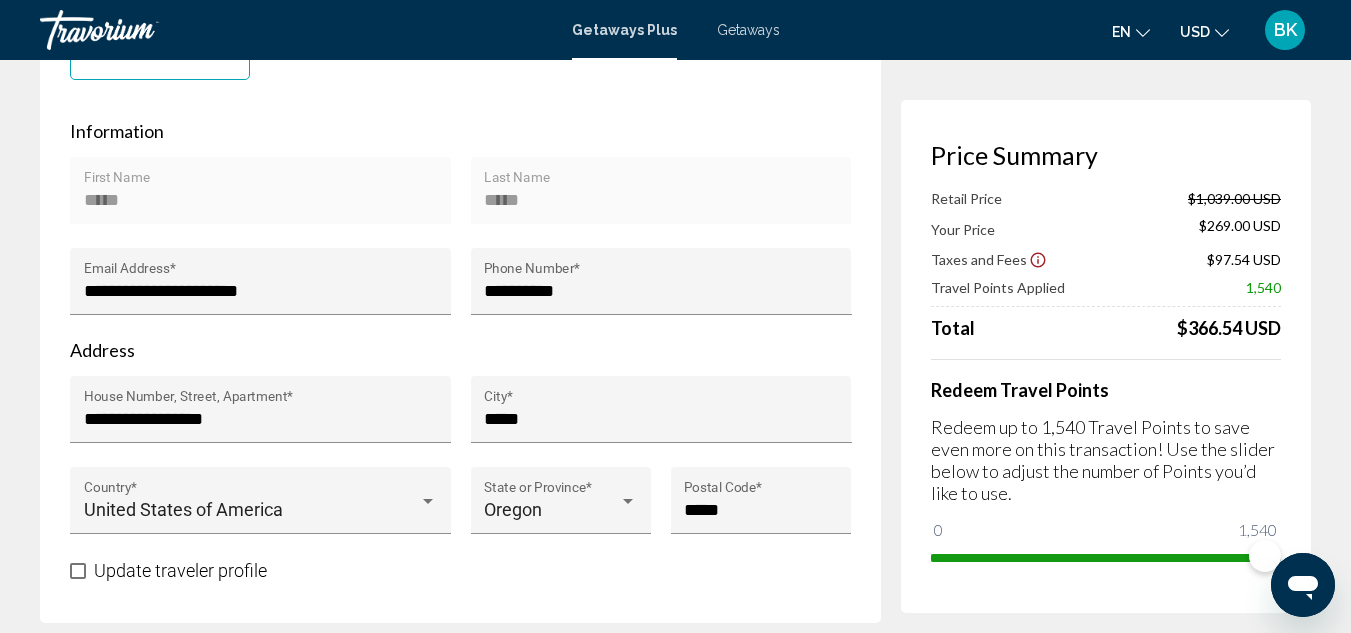 scroll, scrollTop: 610, scrollLeft: 0, axis: vertical 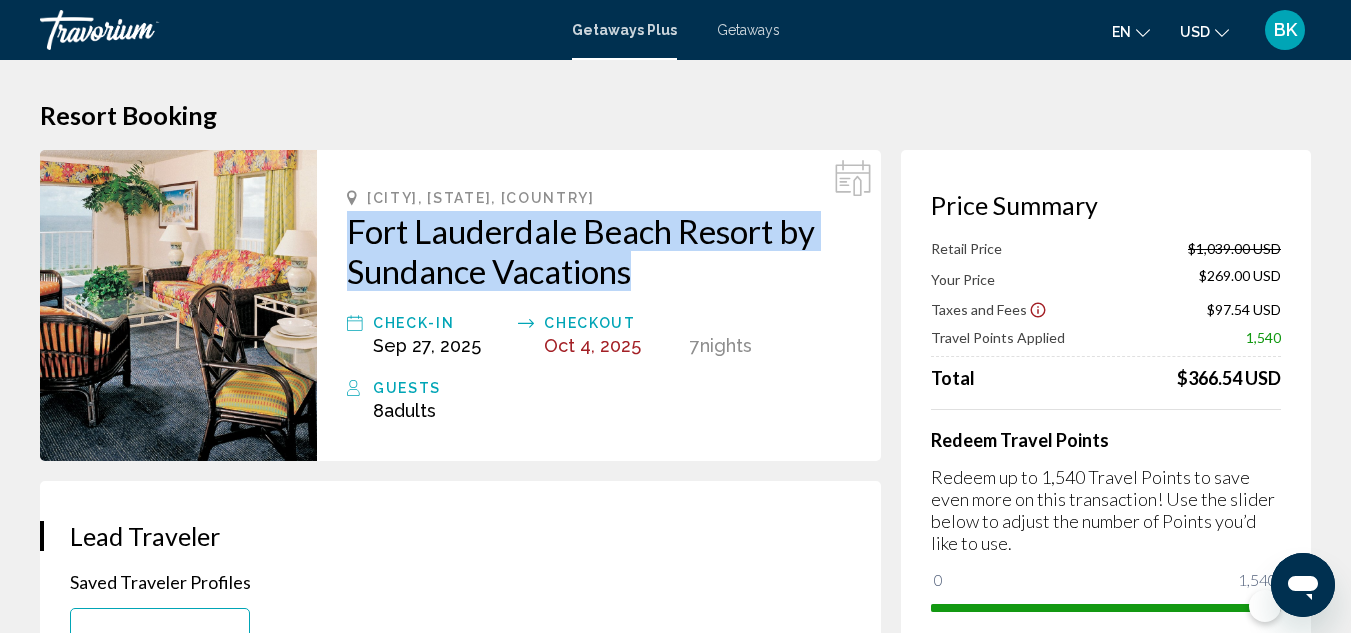 drag, startPoint x: 345, startPoint y: 220, endPoint x: 699, endPoint y: 274, distance: 358.09497 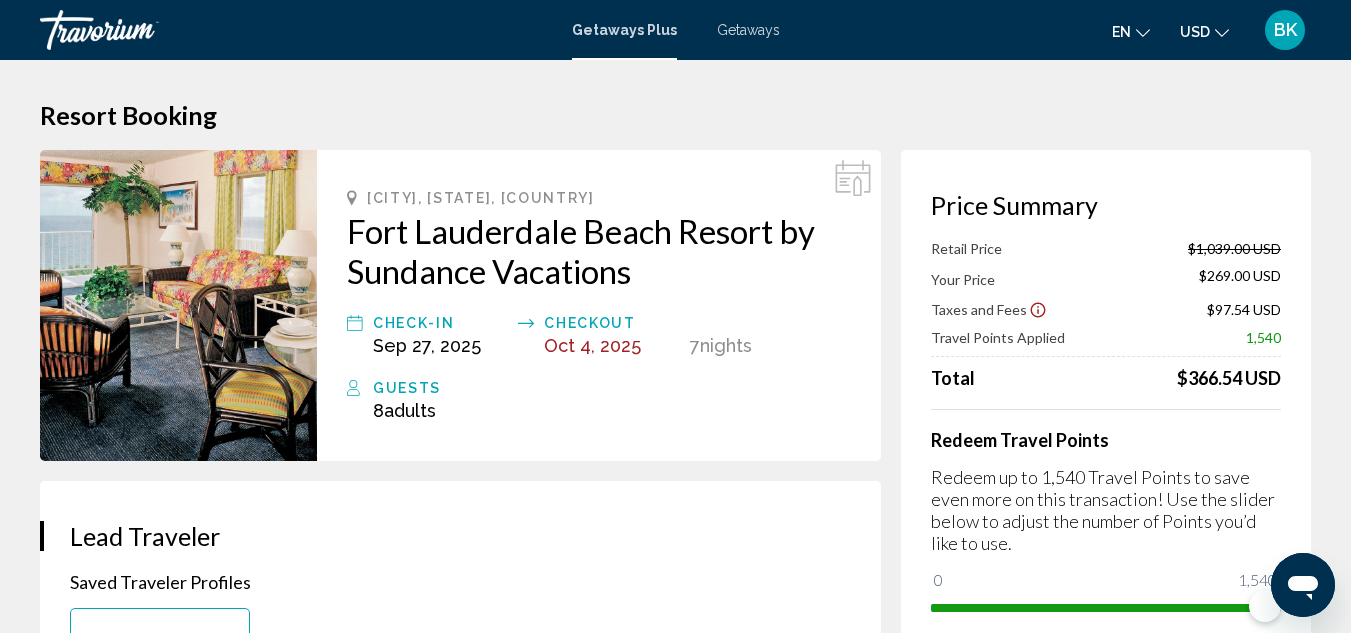click on "[CITY], [STATE], [COUNTRY] [RESORT NAME]
Check-In [DATE]
Checkout [DATE] 7  Night Nights
Guests 8  Adult Adults ,   Child Children" at bounding box center (599, 305) 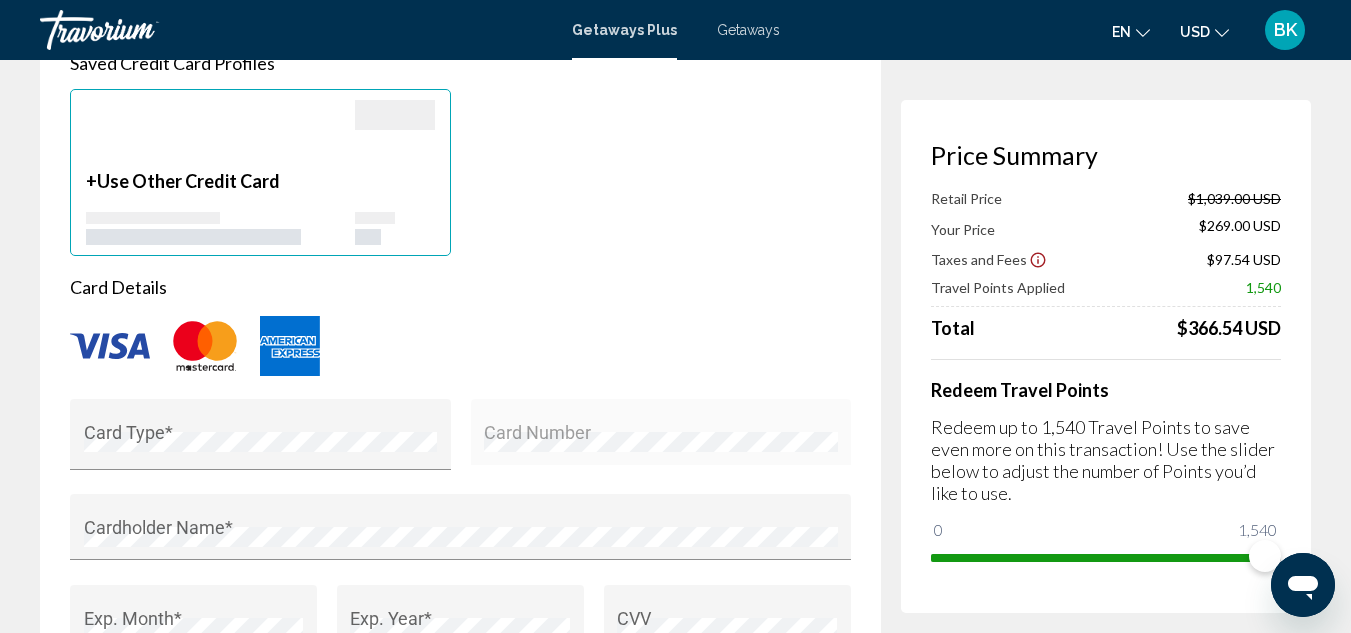 scroll, scrollTop: 1592, scrollLeft: 0, axis: vertical 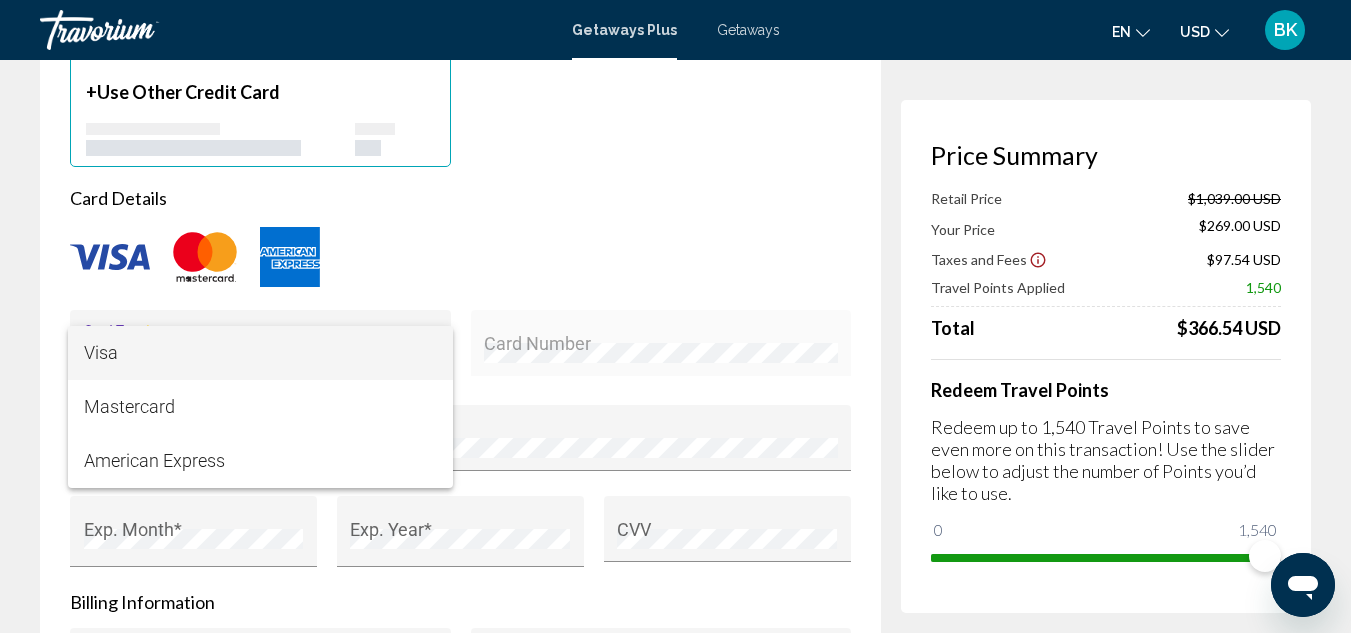 click on "Visa" at bounding box center [261, 353] 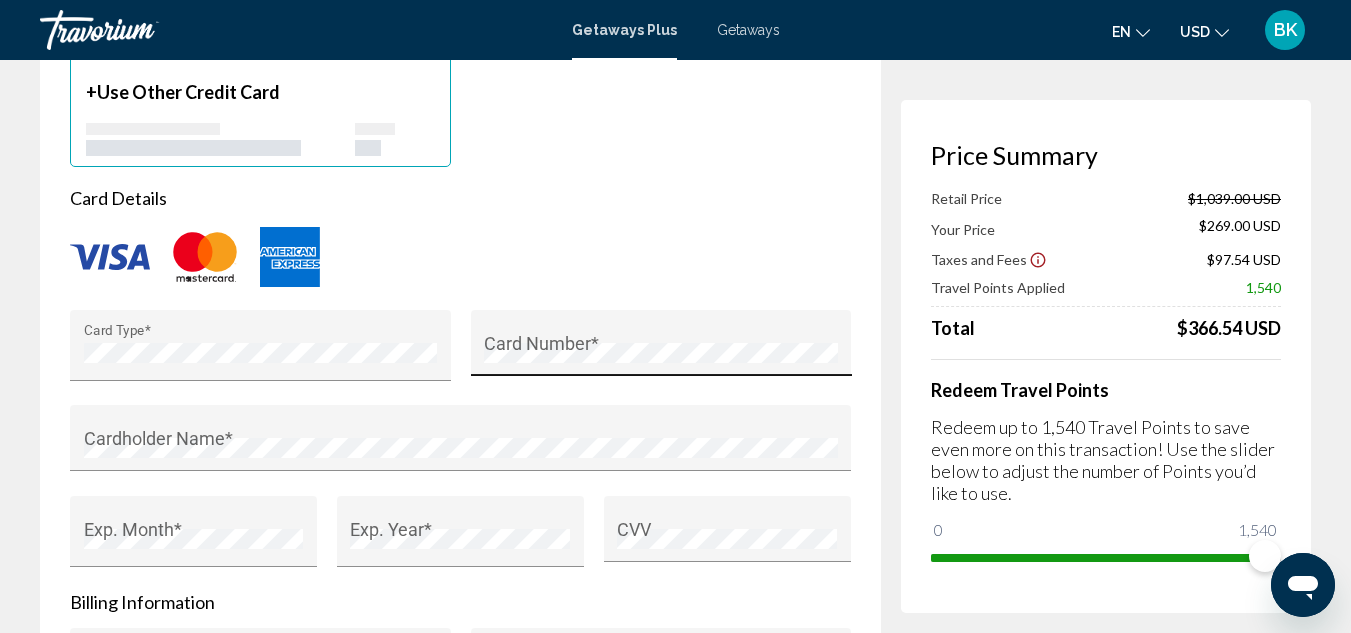 click on "Card Number  *" at bounding box center (661, 349) 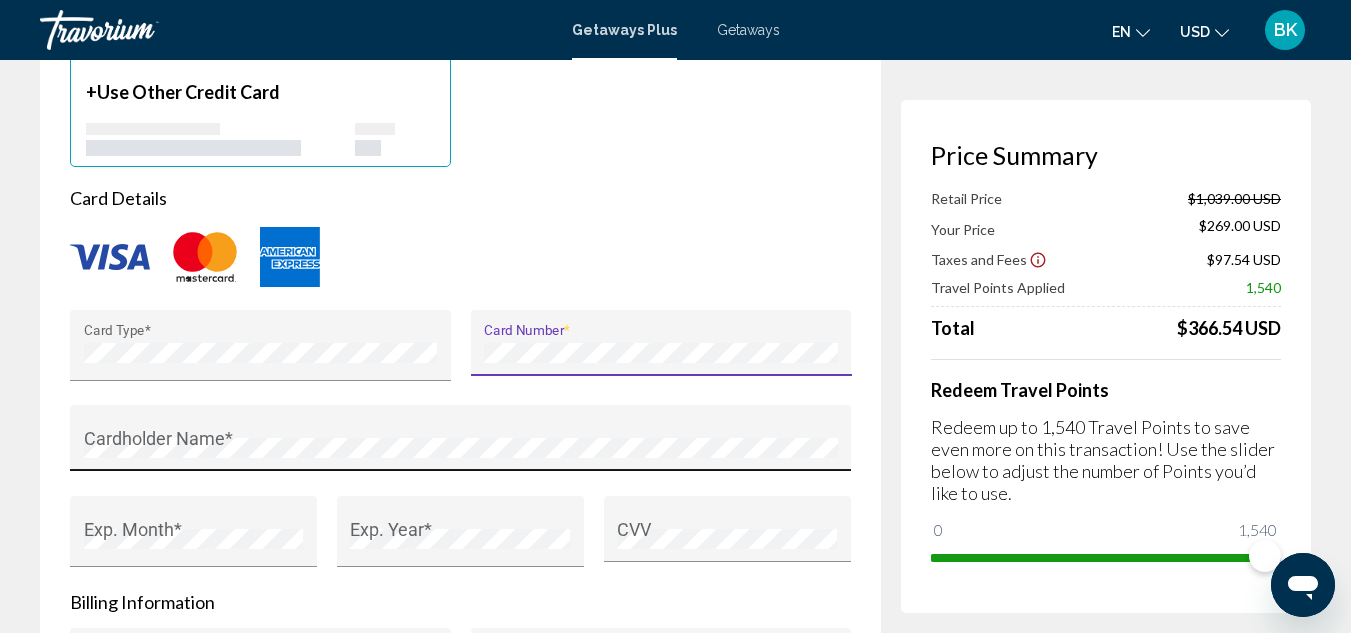 click on "Cardholder Name  *" at bounding box center (461, 444) 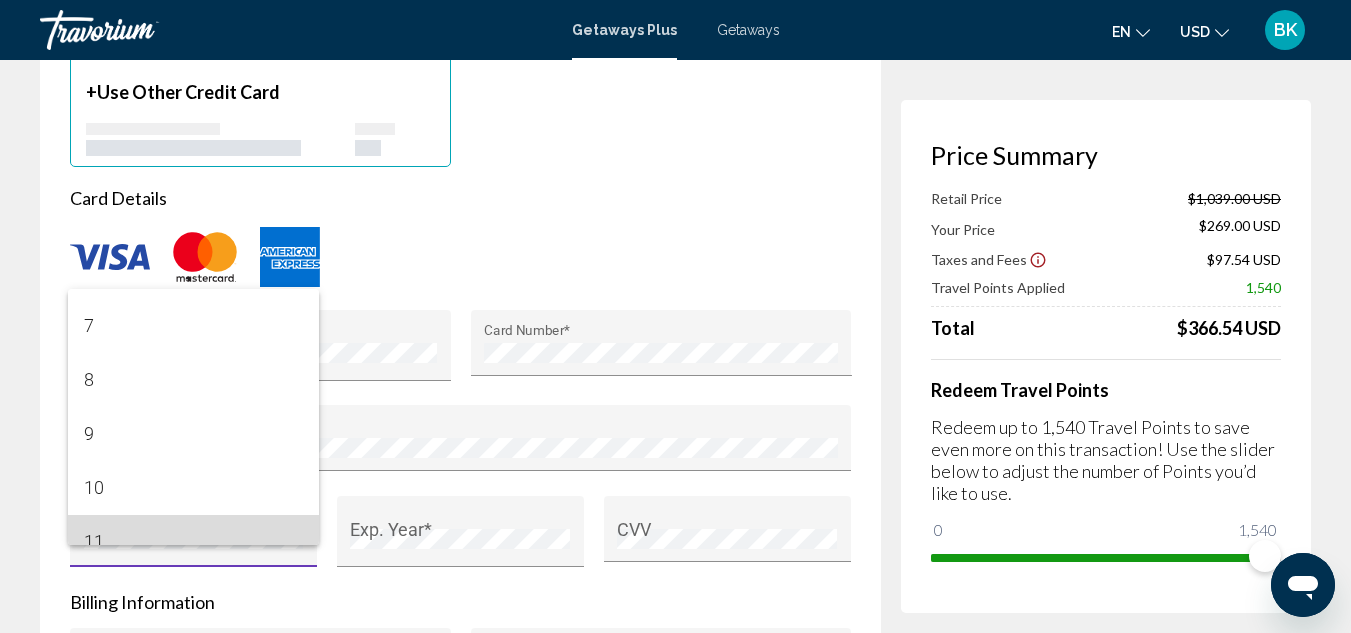 click on "11" at bounding box center (194, 542) 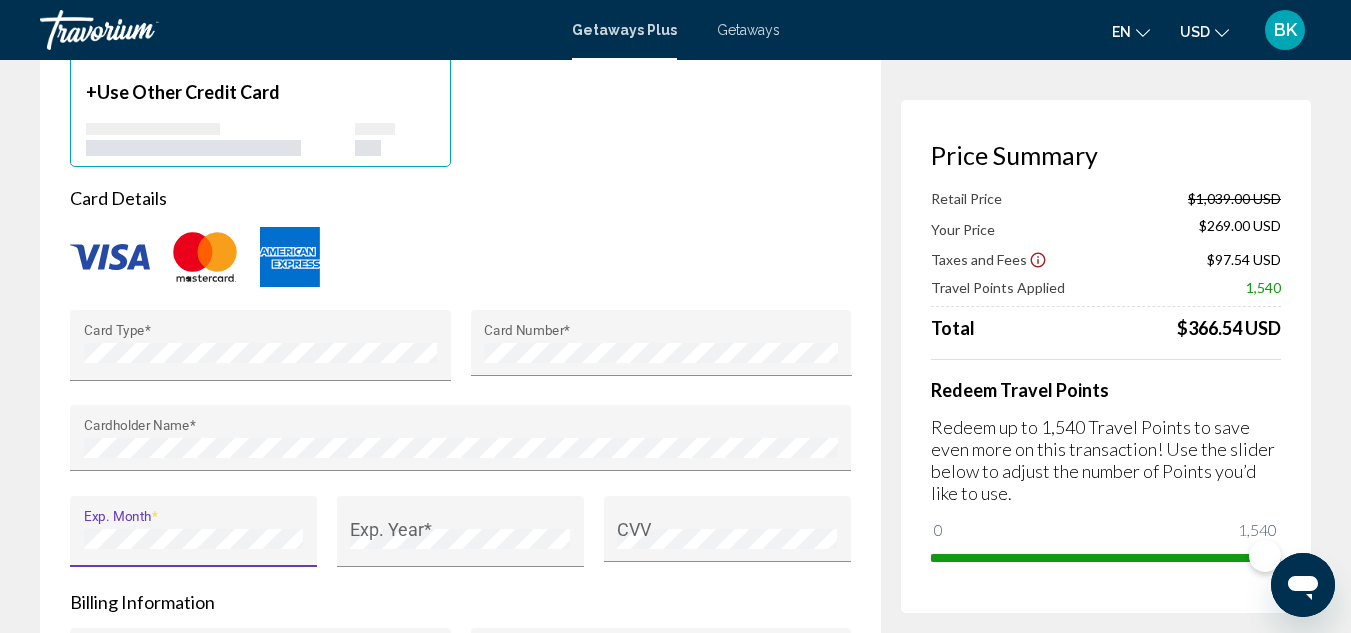 scroll, scrollTop: 338, scrollLeft: 0, axis: vertical 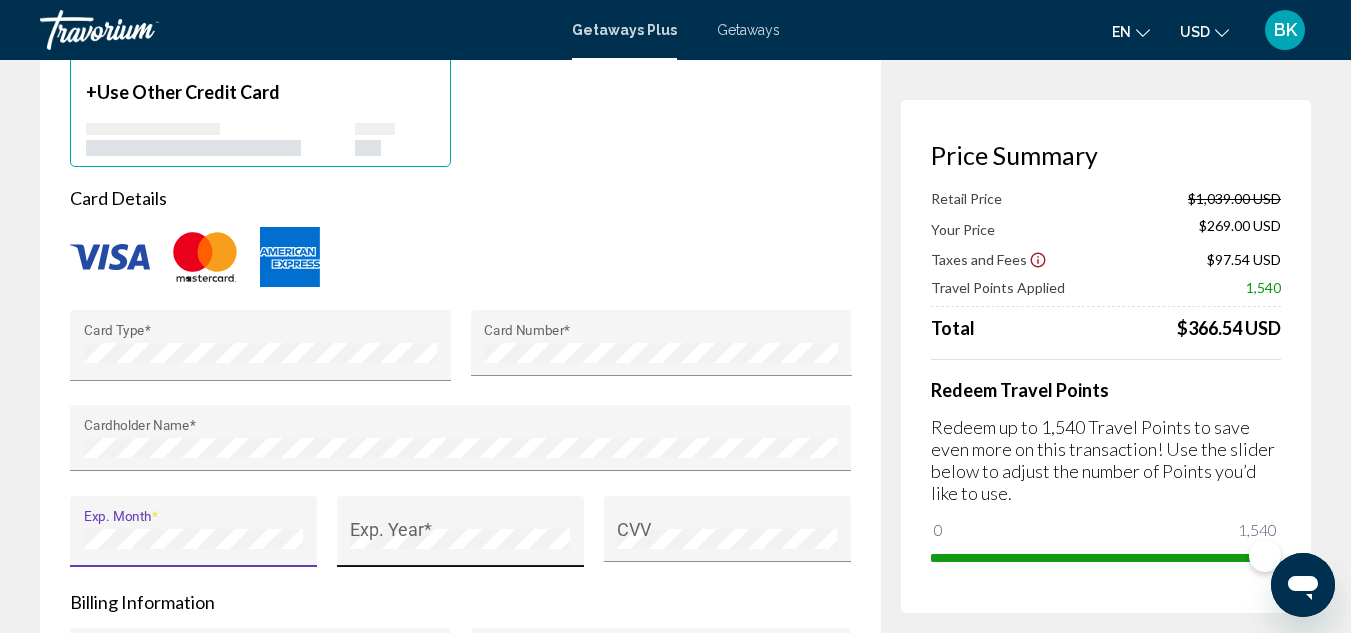 click on "Exp. Year  *" at bounding box center [460, 538] 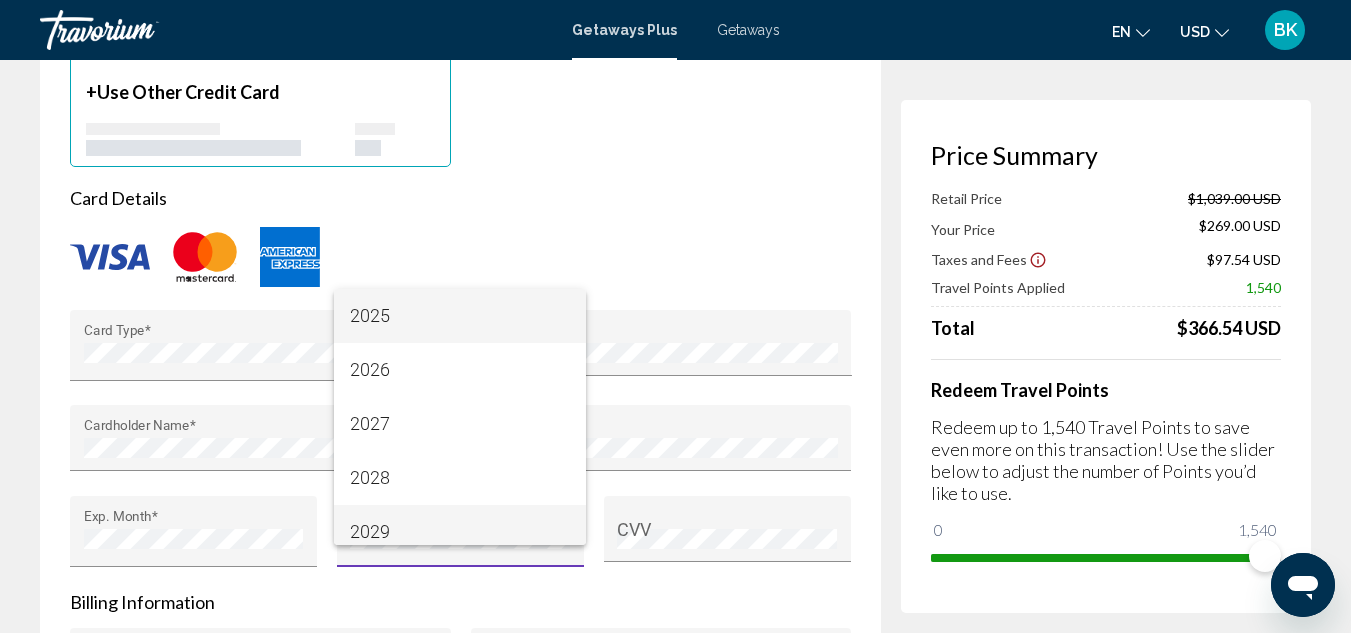 click on "2029" at bounding box center (460, 532) 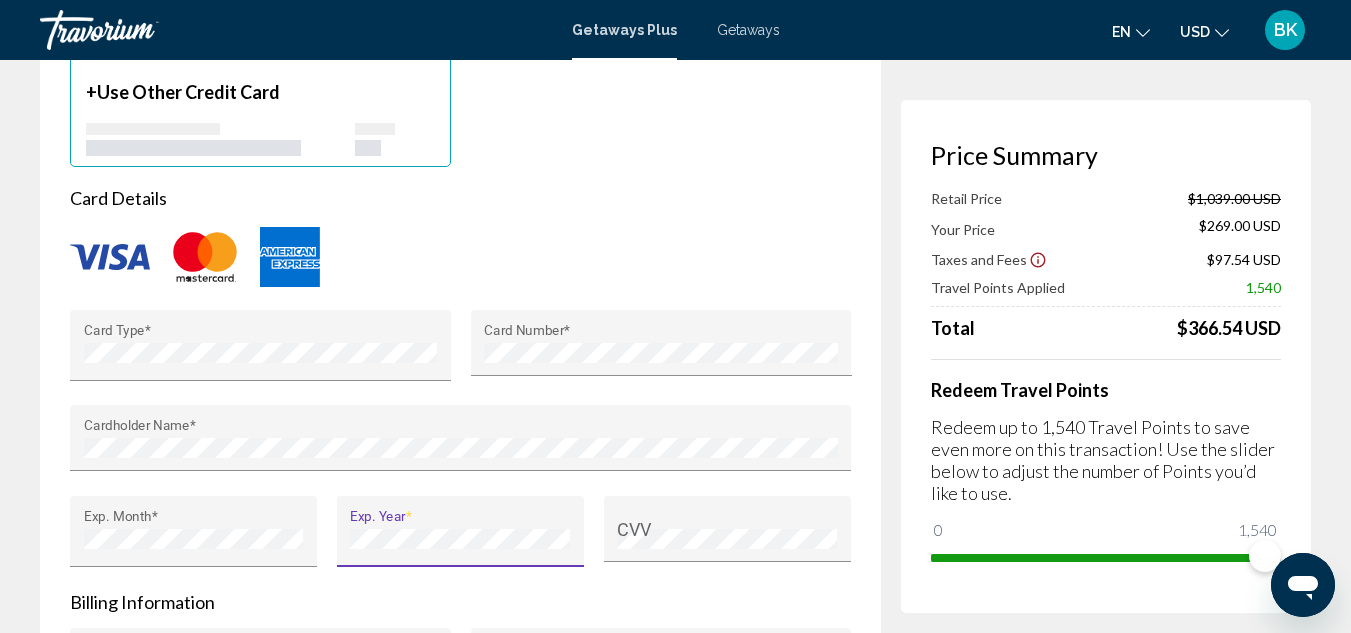 scroll, scrollTop: 14, scrollLeft: 0, axis: vertical 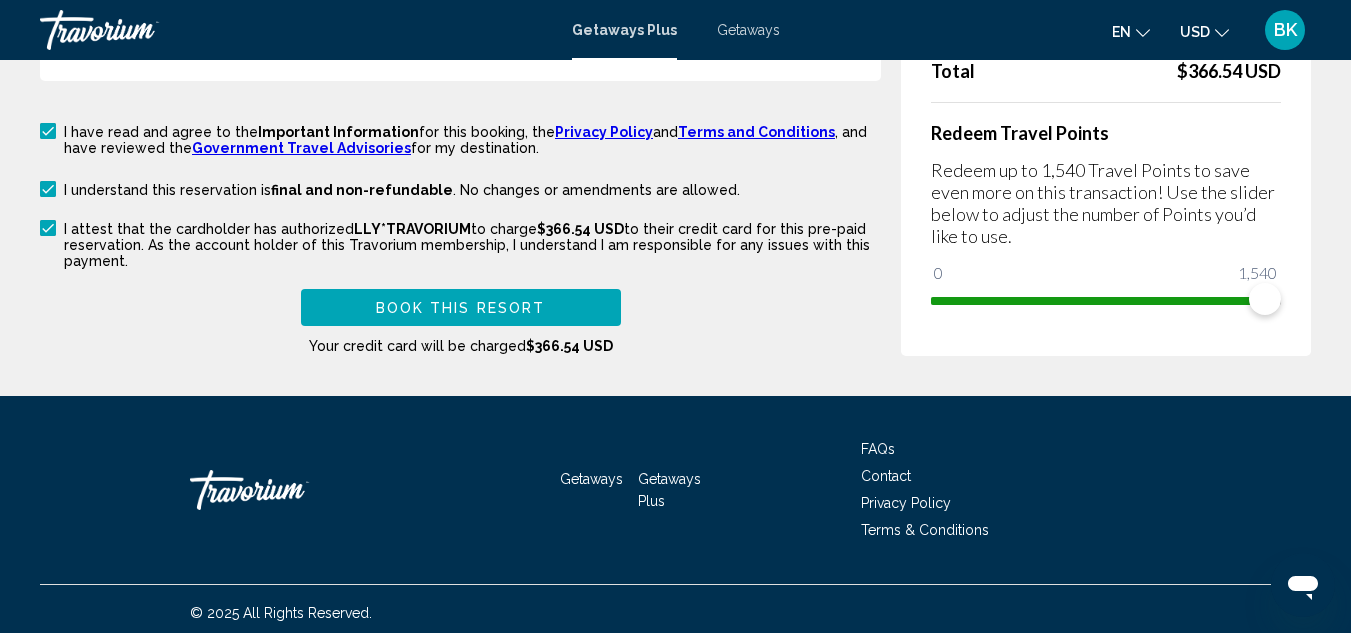 click on "Book this Resort" at bounding box center [461, 308] 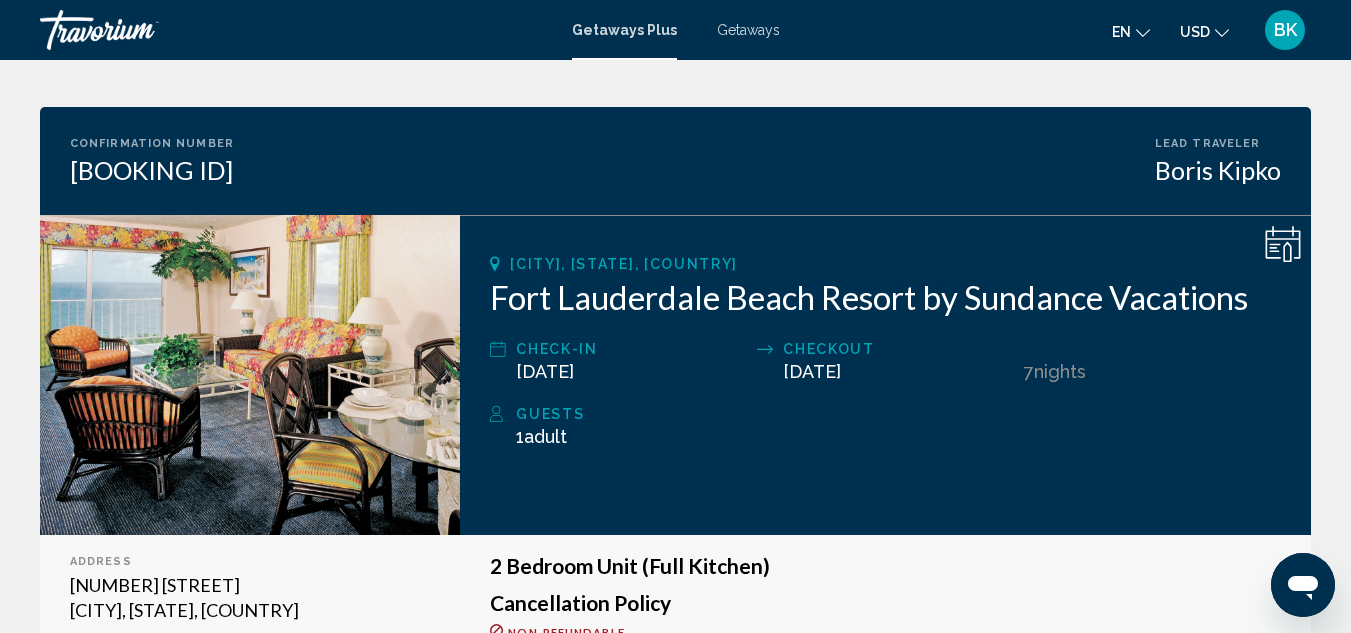 scroll, scrollTop: 106, scrollLeft: 0, axis: vertical 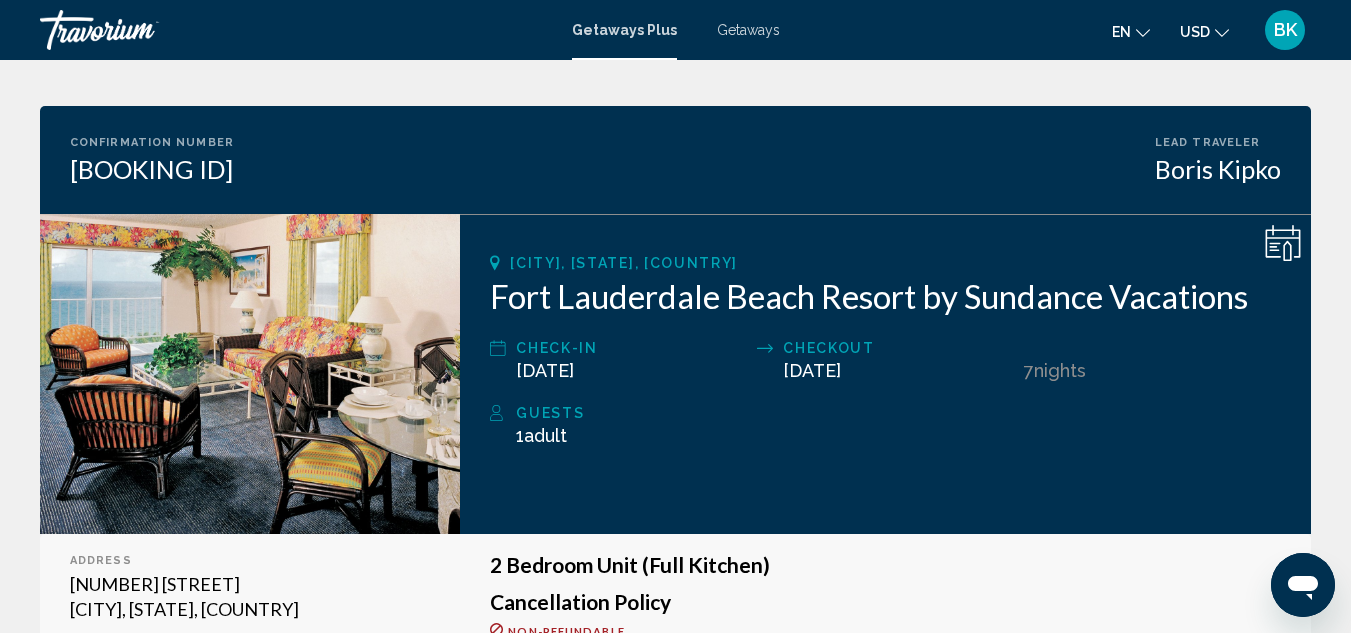 click on "[CITY], [STATE], [COUNTRY] [RESORT NAME]
Check-In [DATE]
Checkout [DATE] 7  Night Nights
Guests 1  Adult Adults ,   Child Children" at bounding box center [885, 374] 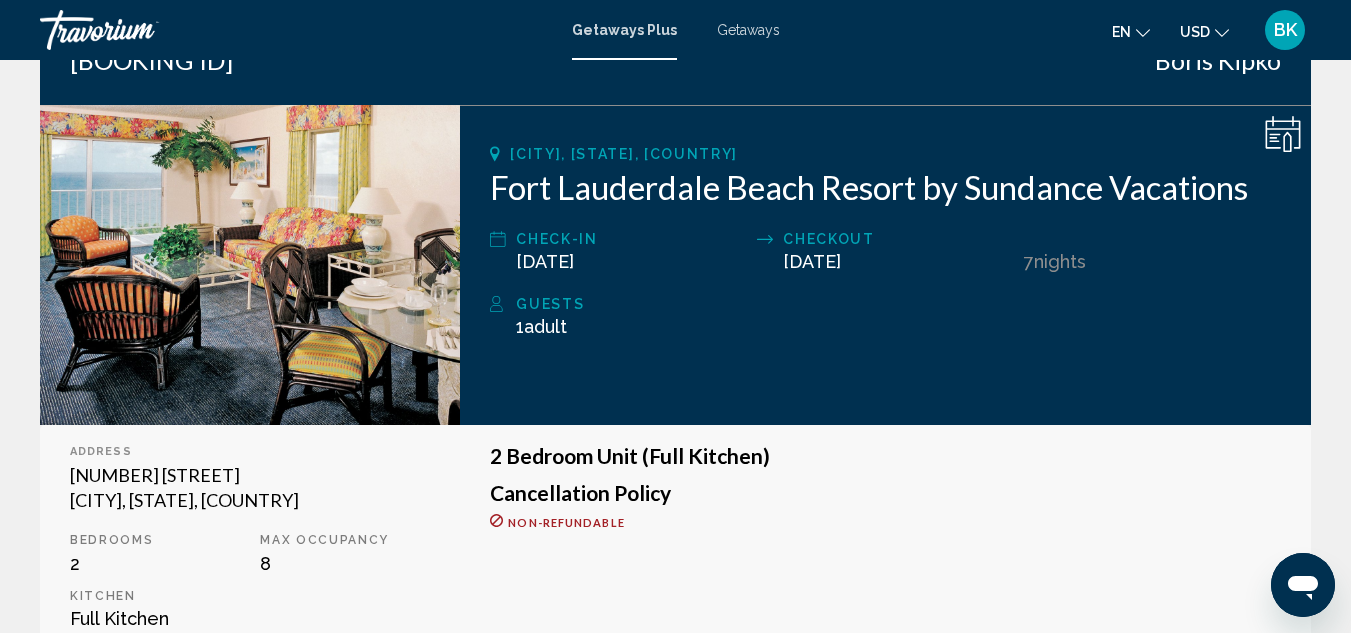 scroll, scrollTop: 214, scrollLeft: 0, axis: vertical 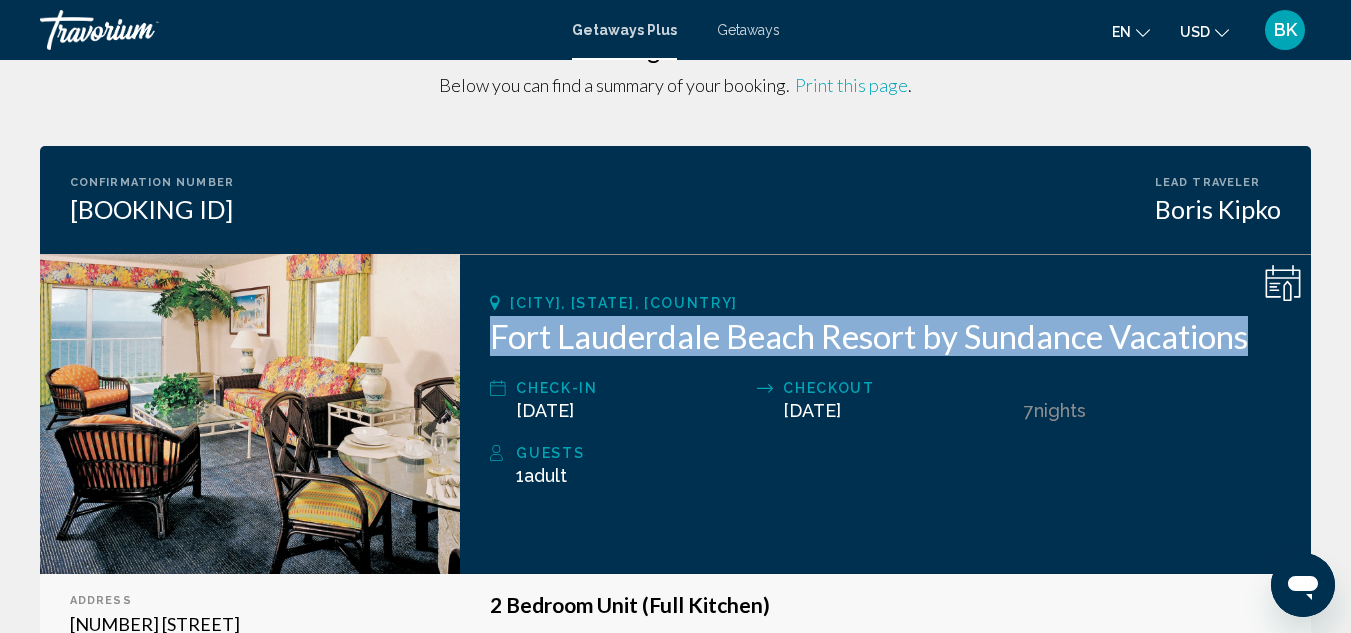 drag, startPoint x: 491, startPoint y: 327, endPoint x: 1269, endPoint y: 331, distance: 778.01025 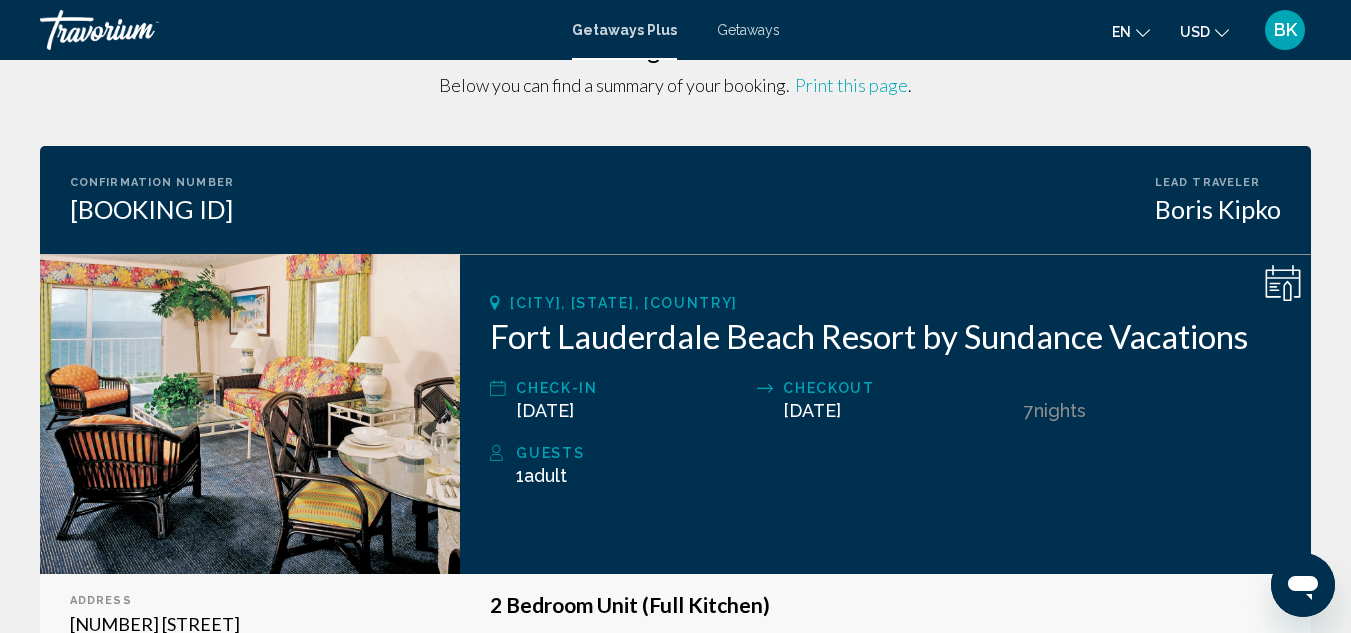 click on "[DATE]" at bounding box center [545, 410] 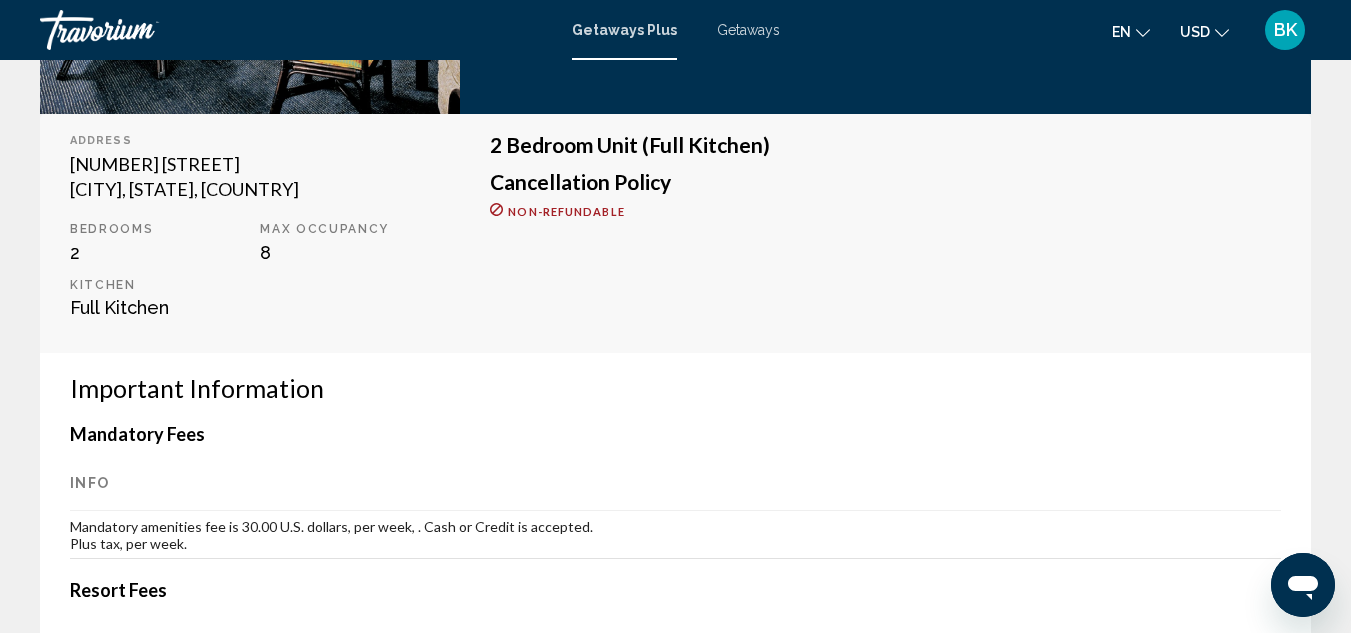scroll, scrollTop: 0, scrollLeft: 0, axis: both 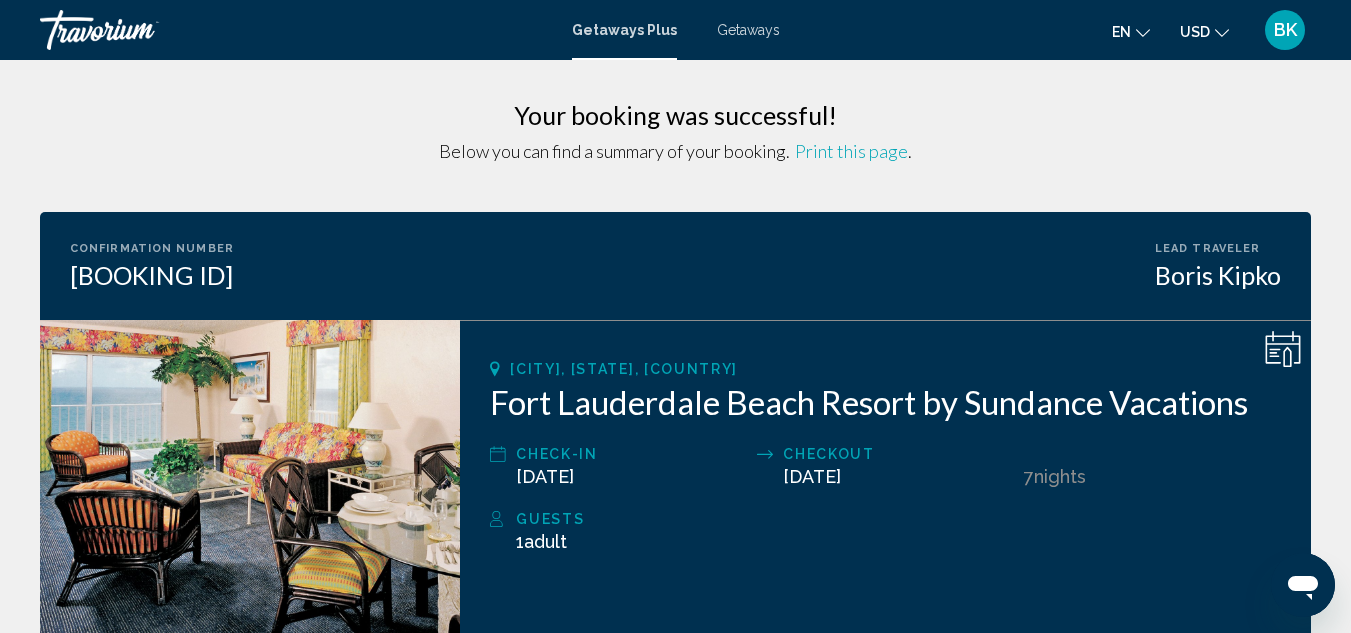 click at bounding box center [140, 30] 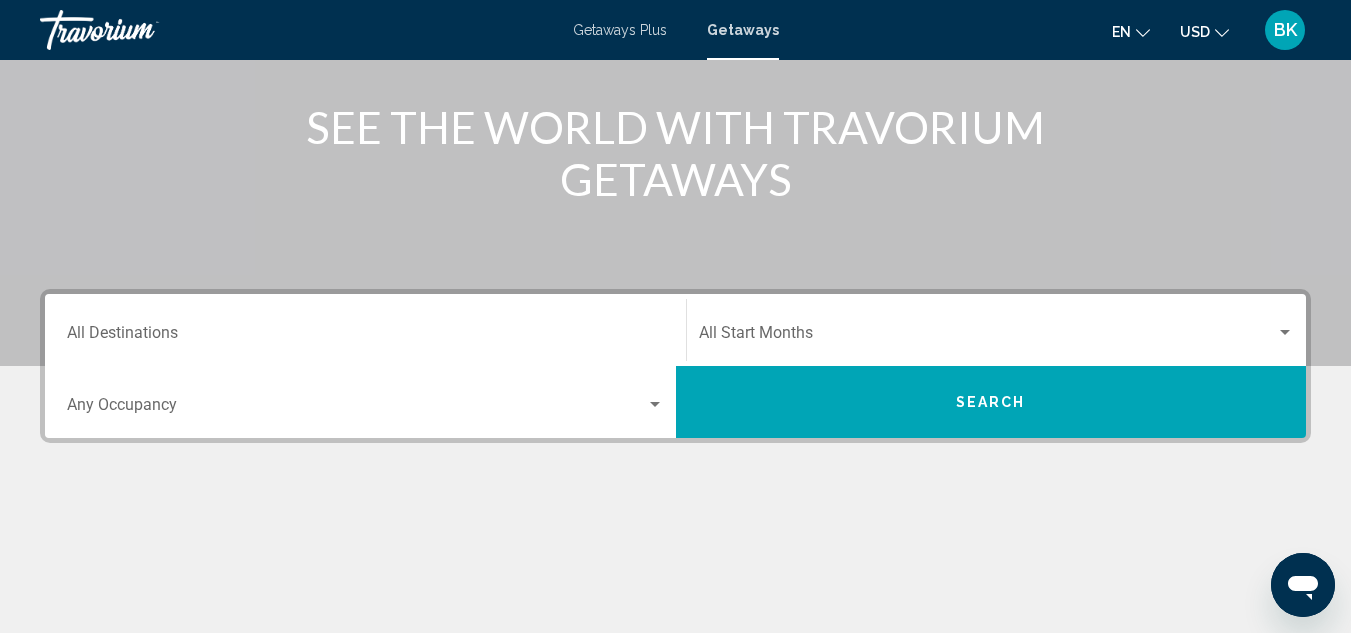 click on "Destination All Destinations" at bounding box center (365, 330) 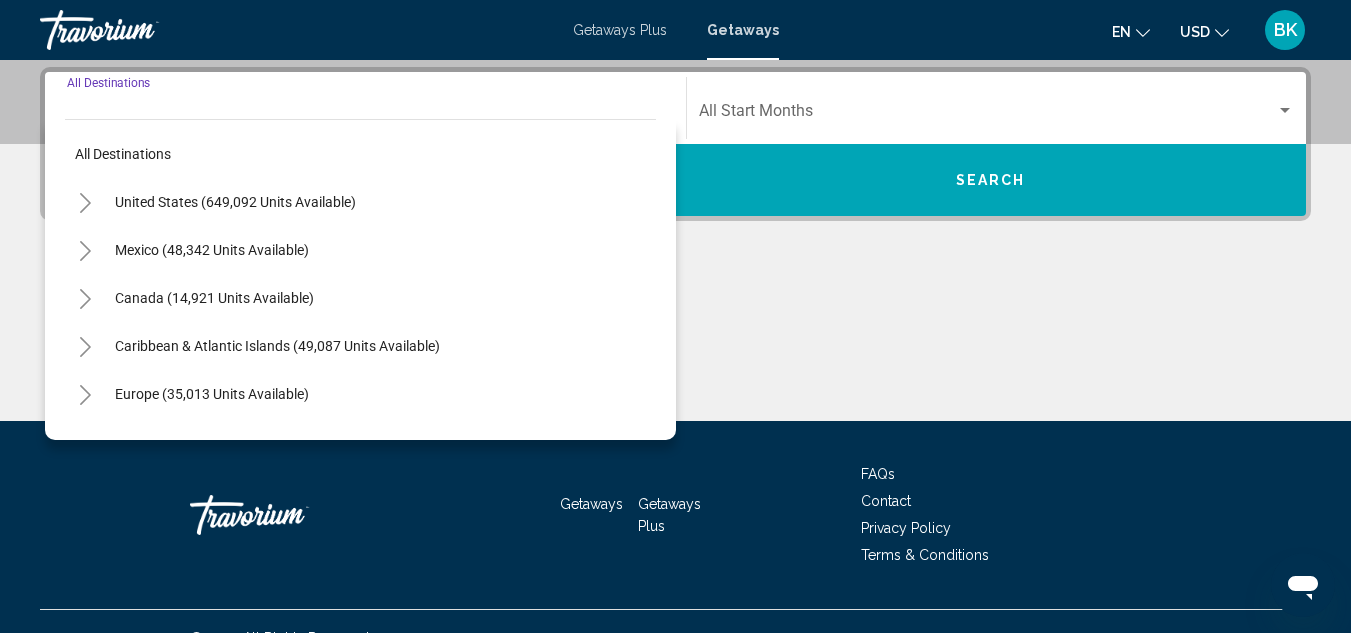 scroll, scrollTop: 458, scrollLeft: 0, axis: vertical 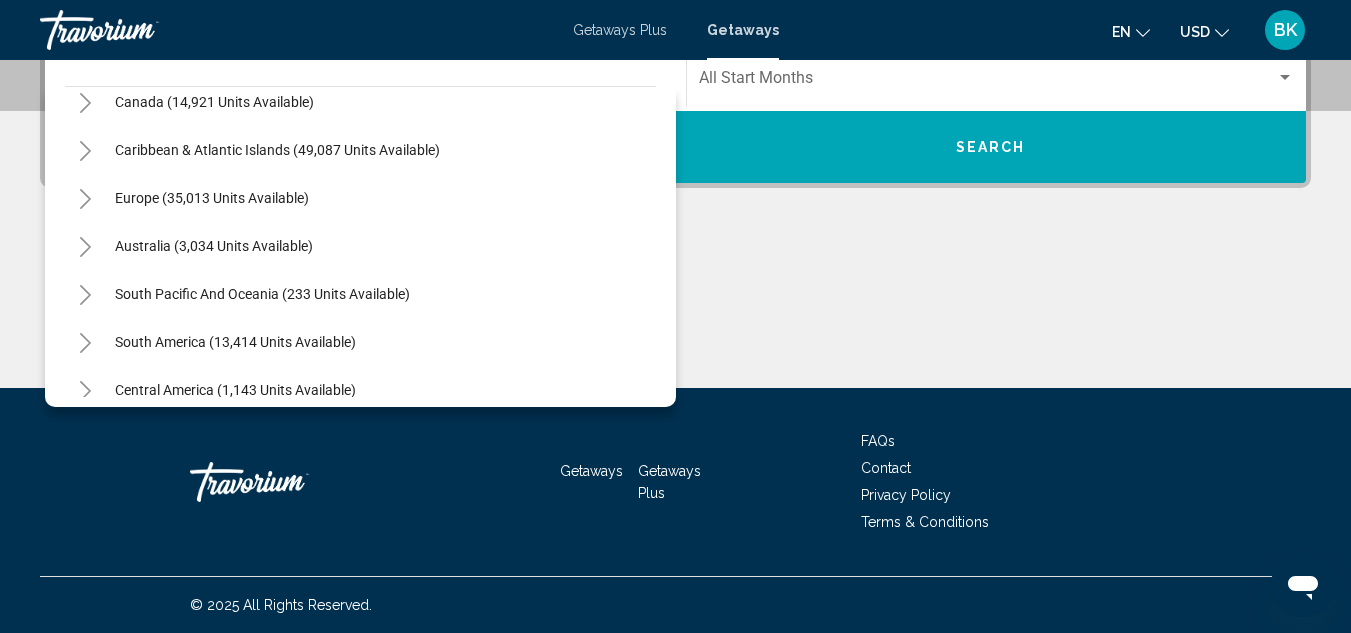 click 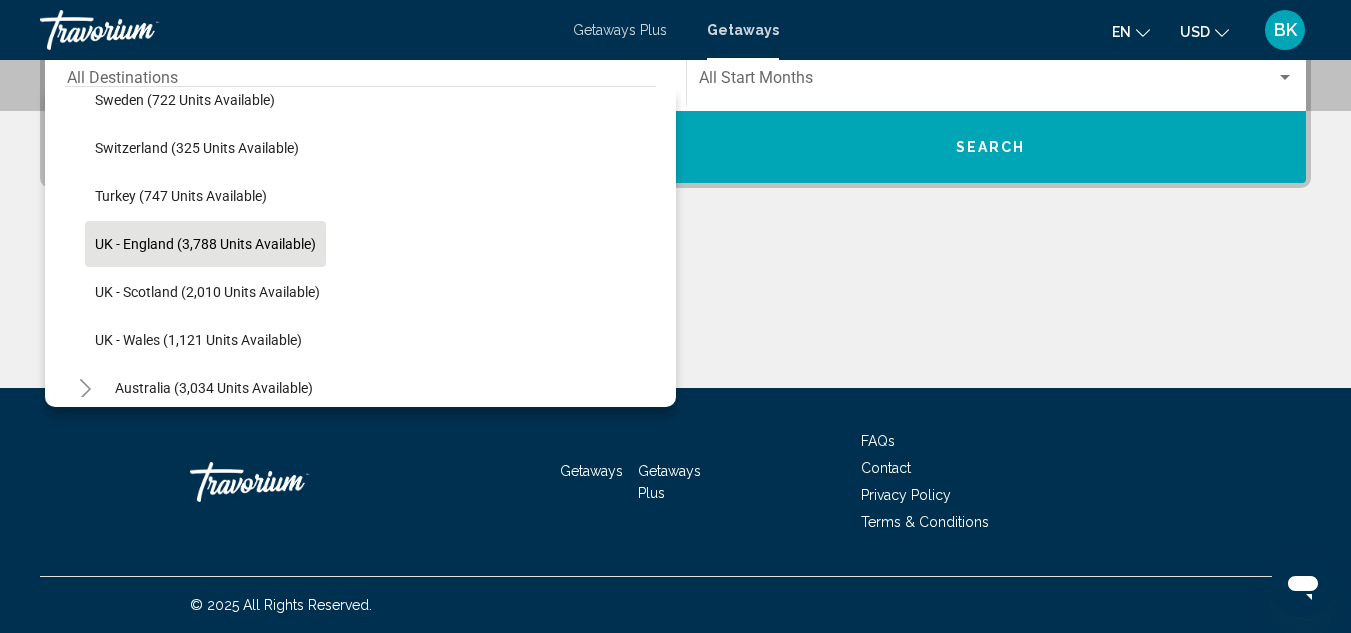 scroll, scrollTop: 1171, scrollLeft: 0, axis: vertical 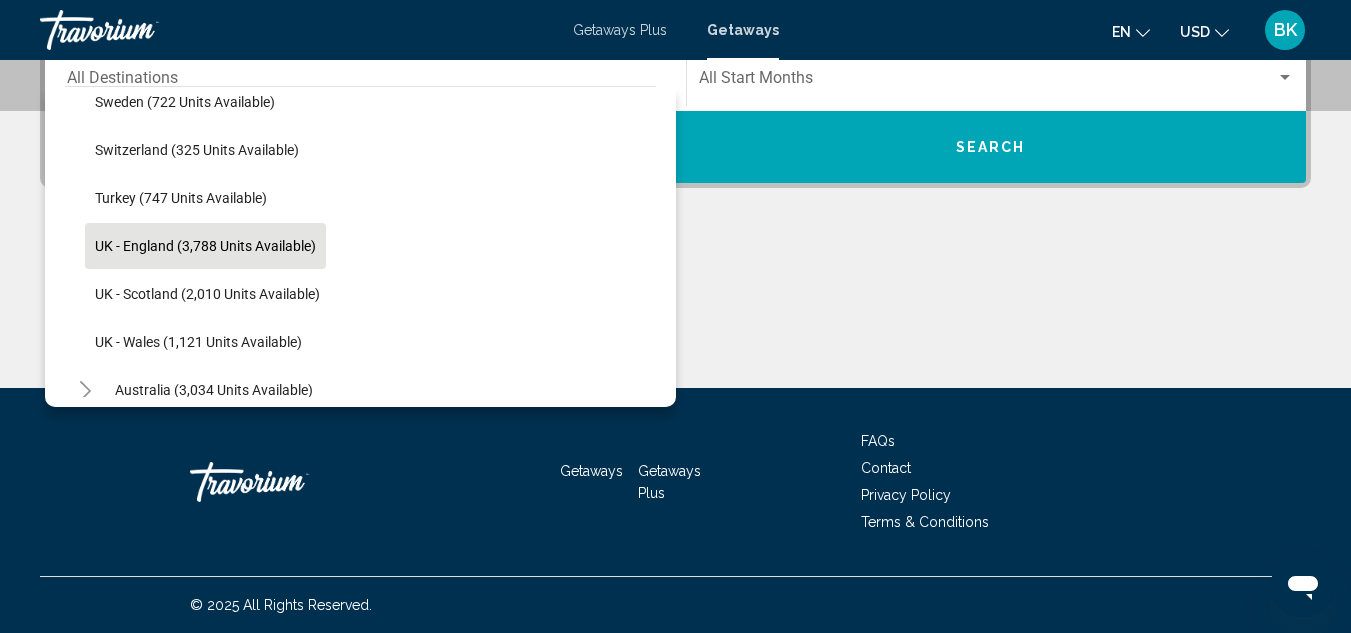 click on "UK - England (3,788 units available)" 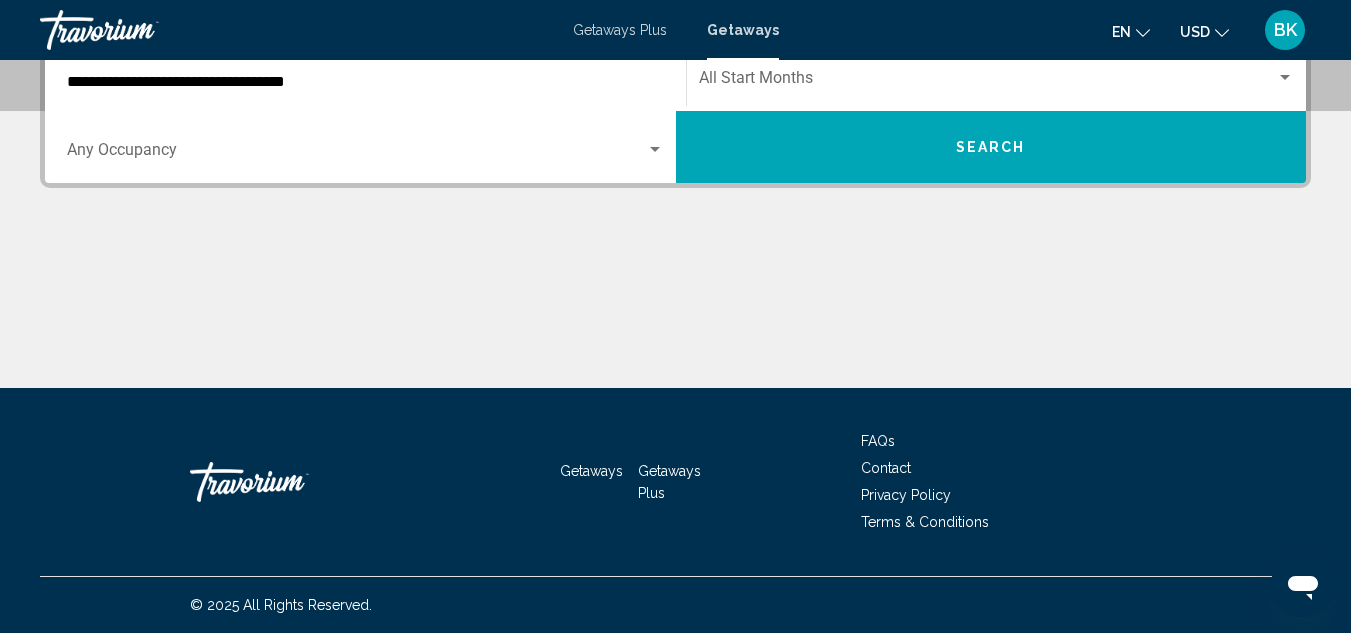 scroll, scrollTop: 458, scrollLeft: 0, axis: vertical 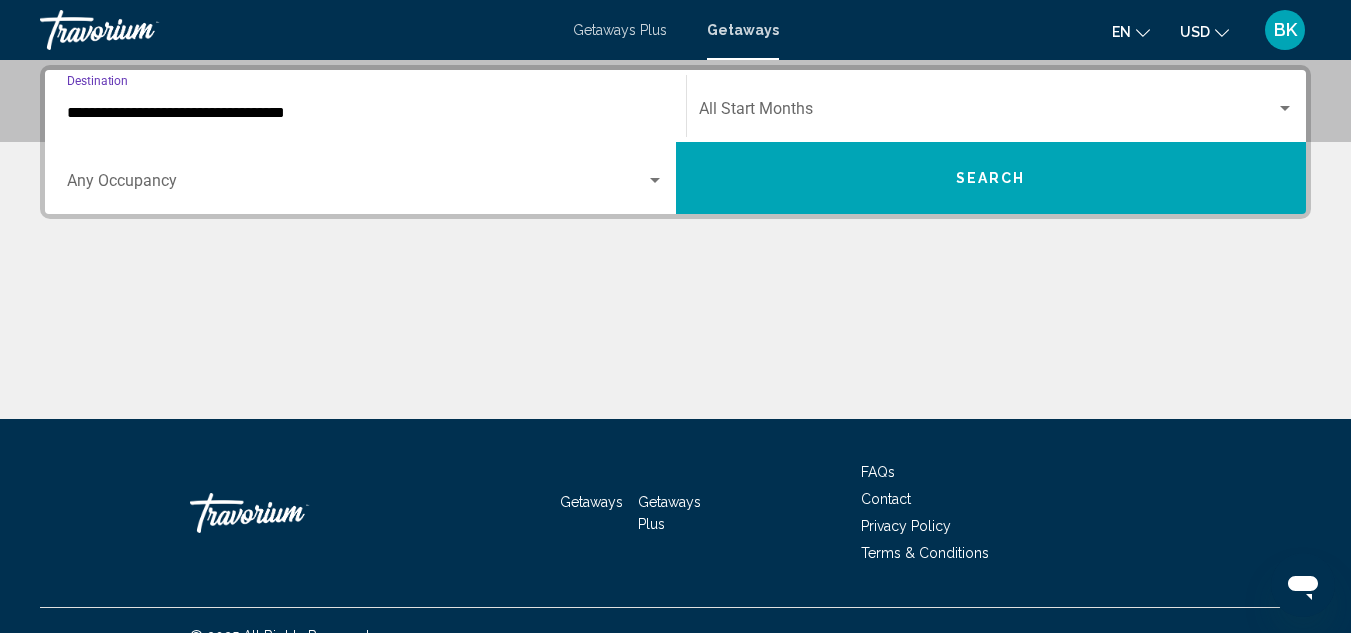 click on "Start Month All Start Months" 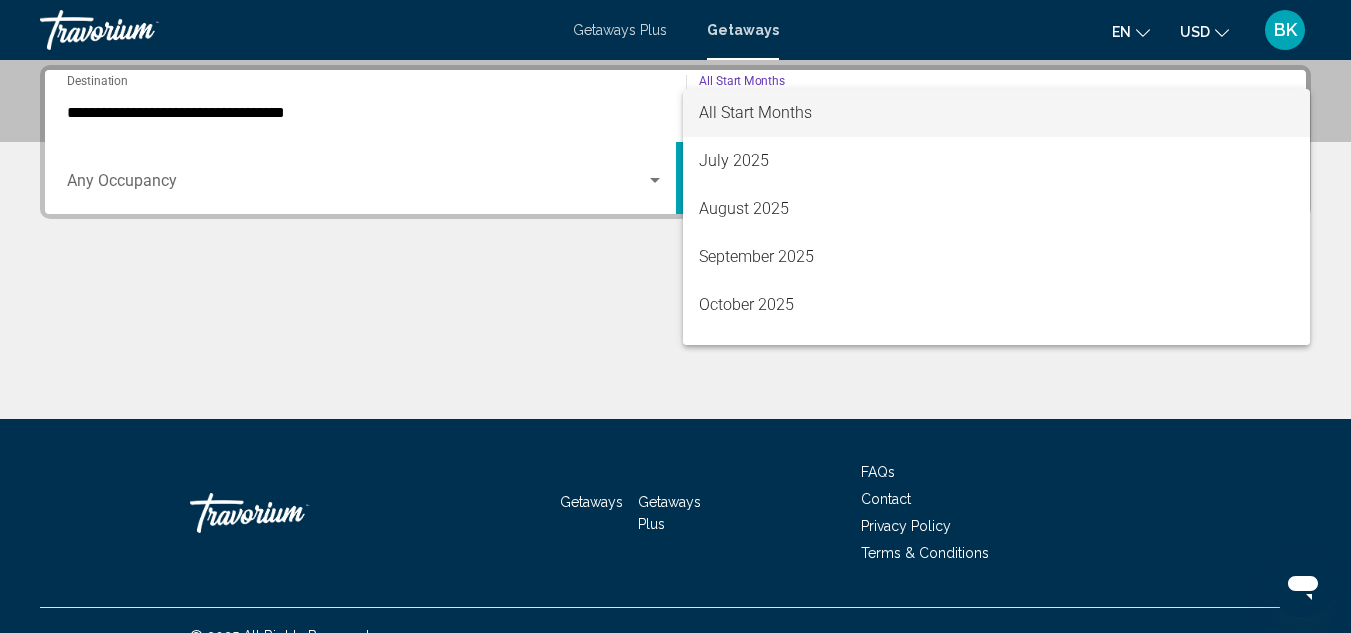 click at bounding box center [675, 316] 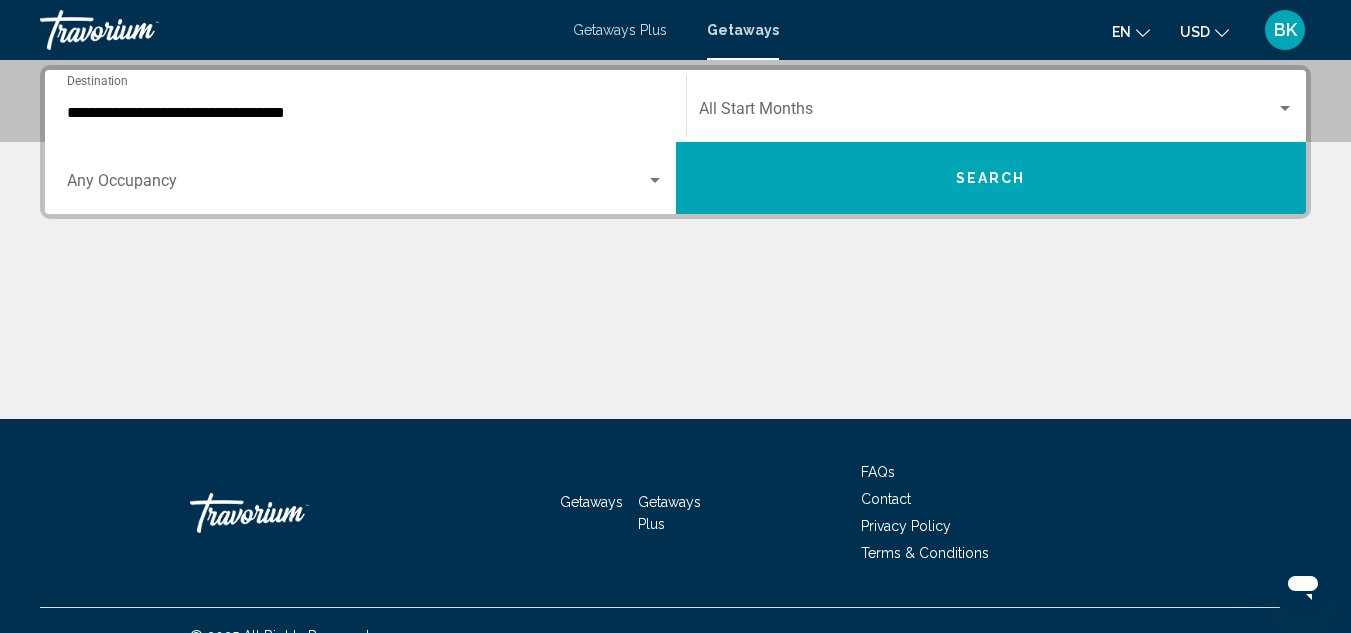 click on "Getaways Plus" at bounding box center [620, 30] 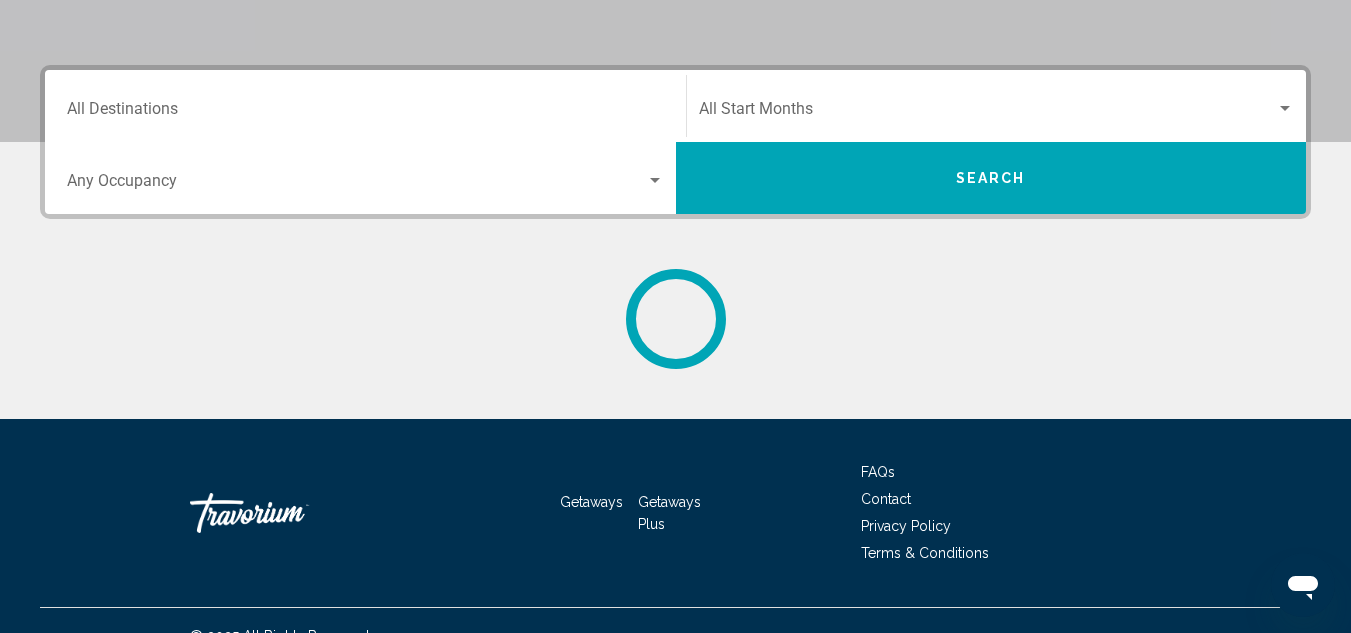 scroll, scrollTop: 0, scrollLeft: 0, axis: both 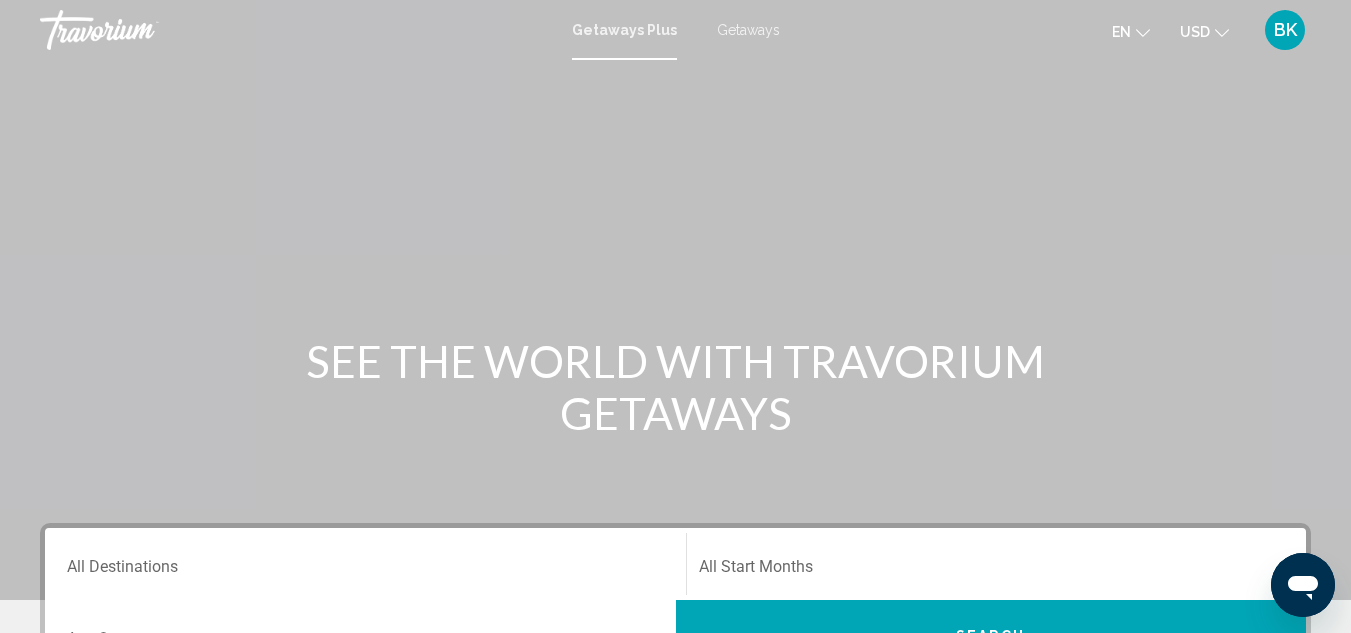 click on "Getaways Plus" at bounding box center [624, 30] 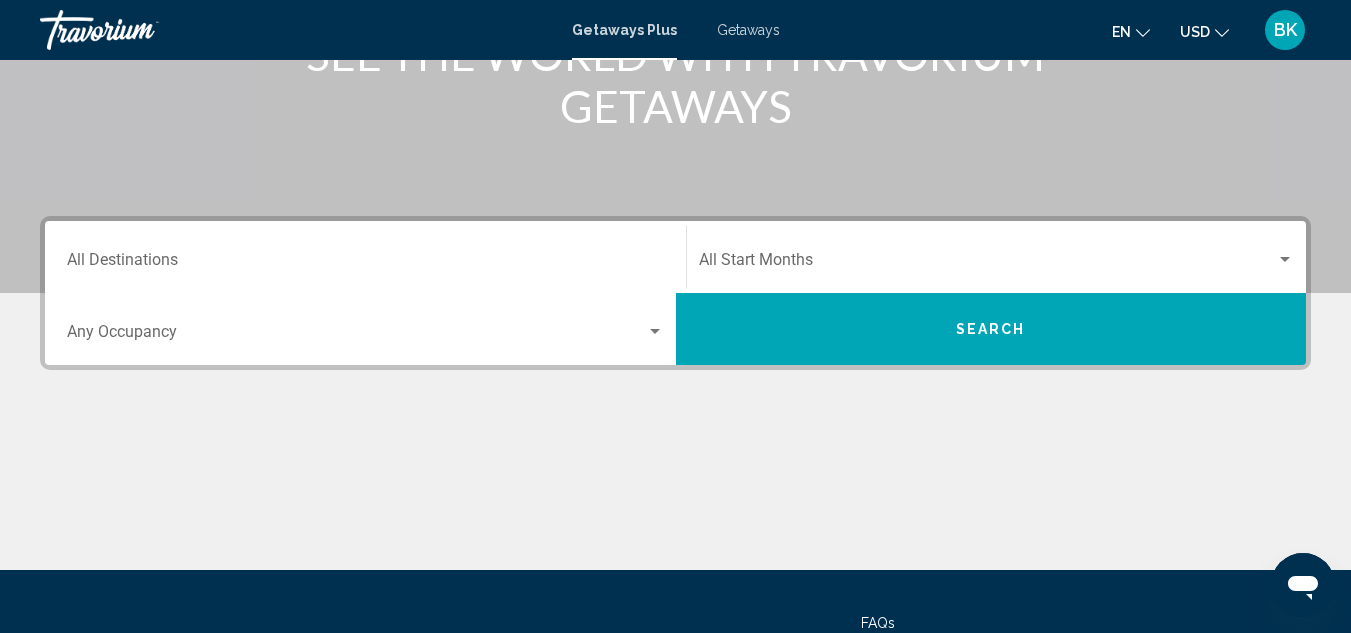 click on "Destination All Destinations" at bounding box center (365, 264) 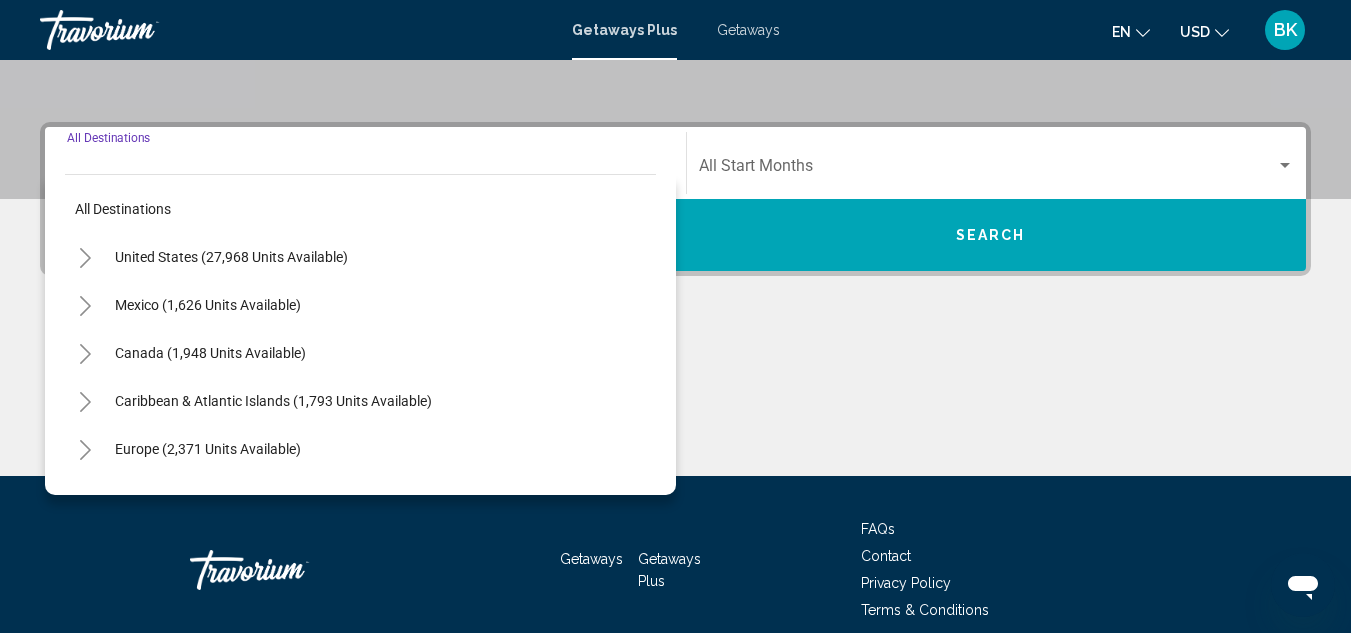 scroll, scrollTop: 458, scrollLeft: 0, axis: vertical 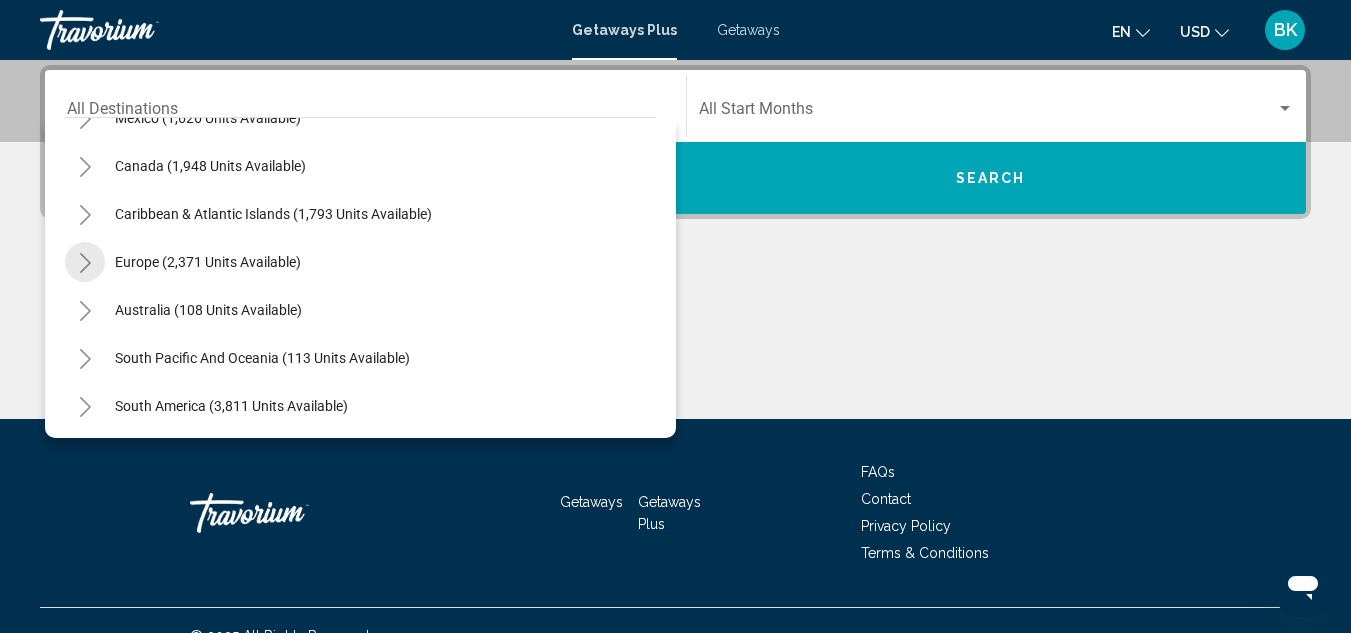 click 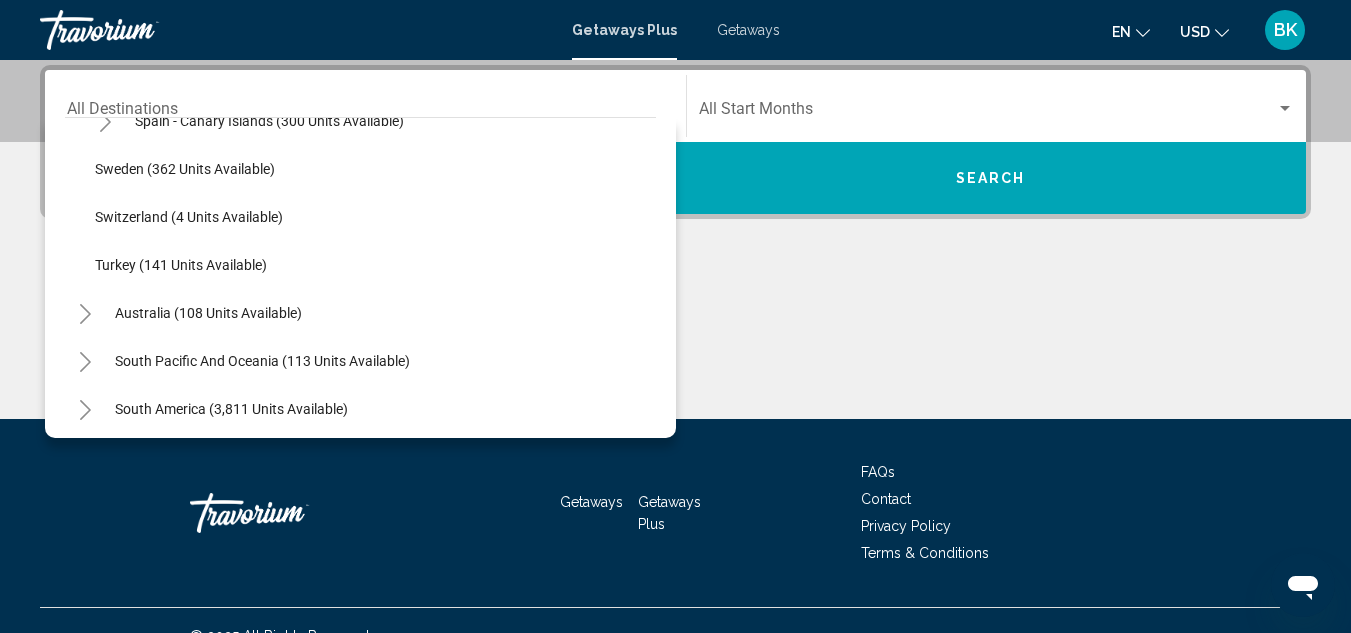 scroll, scrollTop: 800, scrollLeft: 0, axis: vertical 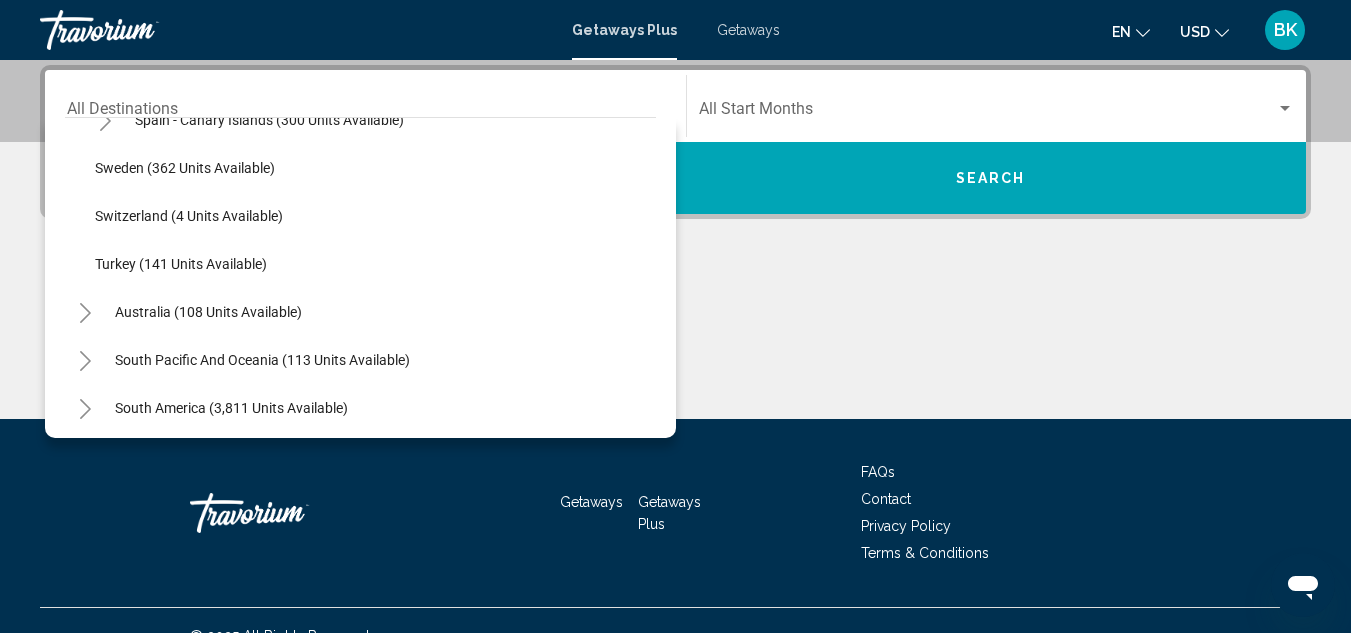 click on "Destination All Destinations  All destinations
United States (27,968 units available)
Mexico (1,626 units available)
Canada (1,948 units available)
Caribbean & Atlantic Islands (1,793 units available)
Europe (2,371 units available)   Andorra (4 units available)   Austria (3 units available)   Croatia (1 units available)   Finland (1,100 units available)   Greece and Cyprus (9 units available)   Hungary (169 units available)   Italy (189 units available)   Serbia (5 units available)   Slovakia (1 units available)   Spain (83 units available)
Spain - Canary Islands (300 units available)   Sweden (362 units available)   Switzerland (4 units available)   Turkey (141 units available)
Australia (108 units available)
South Pacific and Oceania (113 units available)
South America (3,811 units available)" at bounding box center (675, 242) 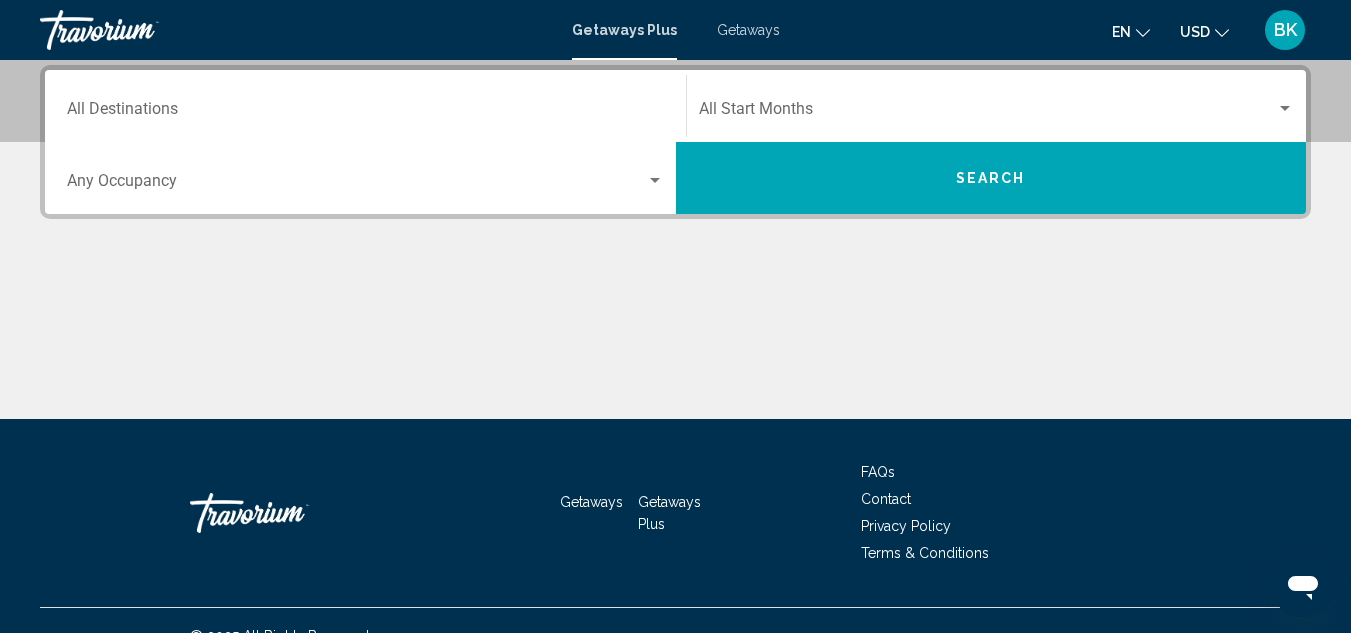 click on "Getaways" at bounding box center [748, 30] 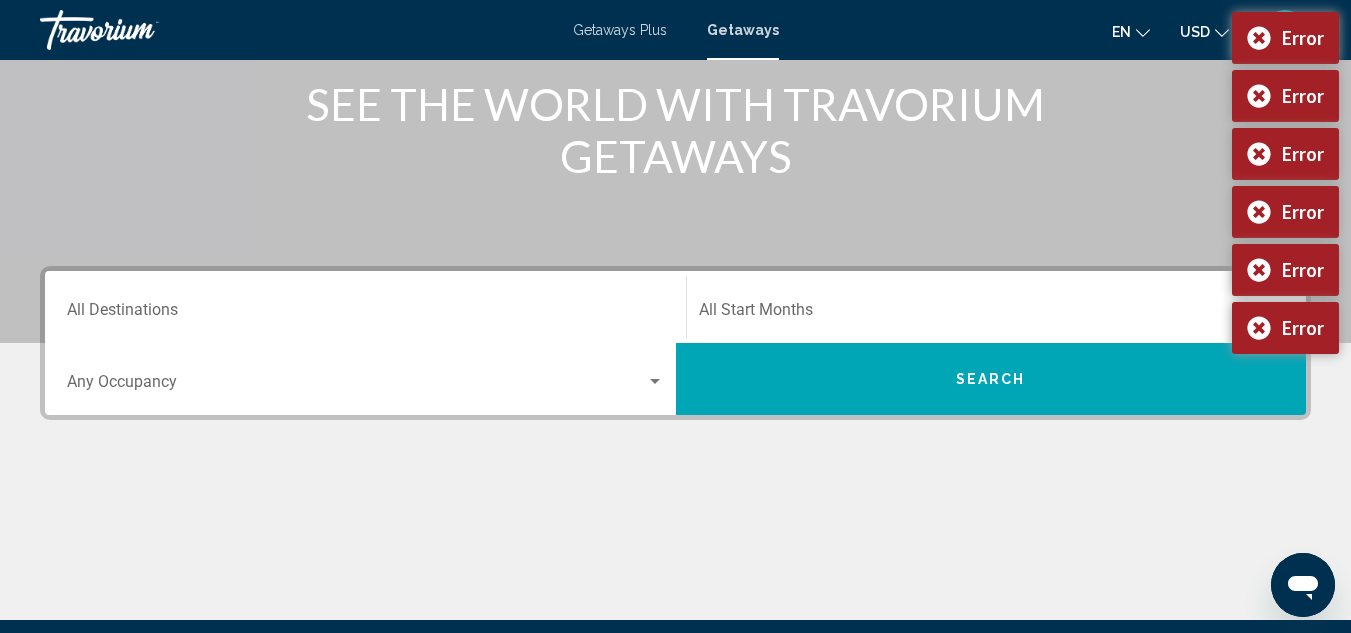 scroll, scrollTop: 262, scrollLeft: 0, axis: vertical 